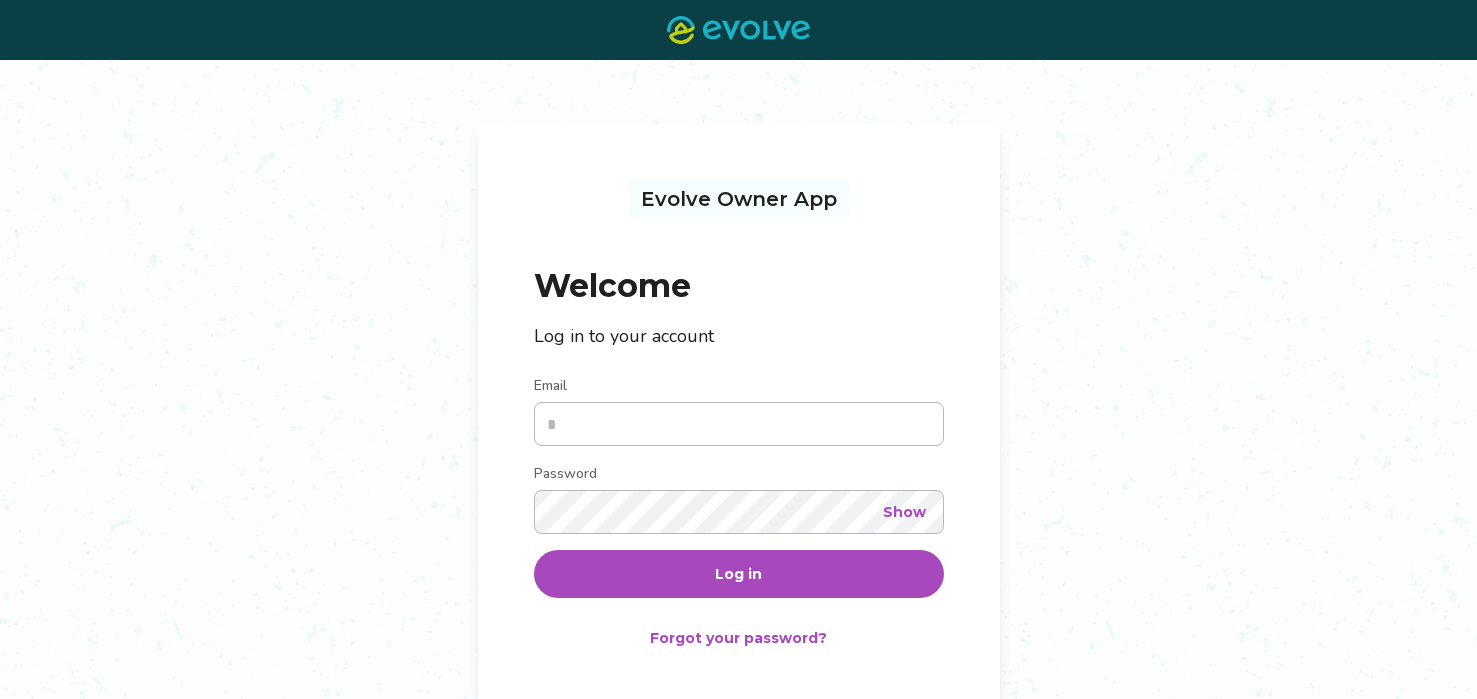 scroll, scrollTop: 0, scrollLeft: 0, axis: both 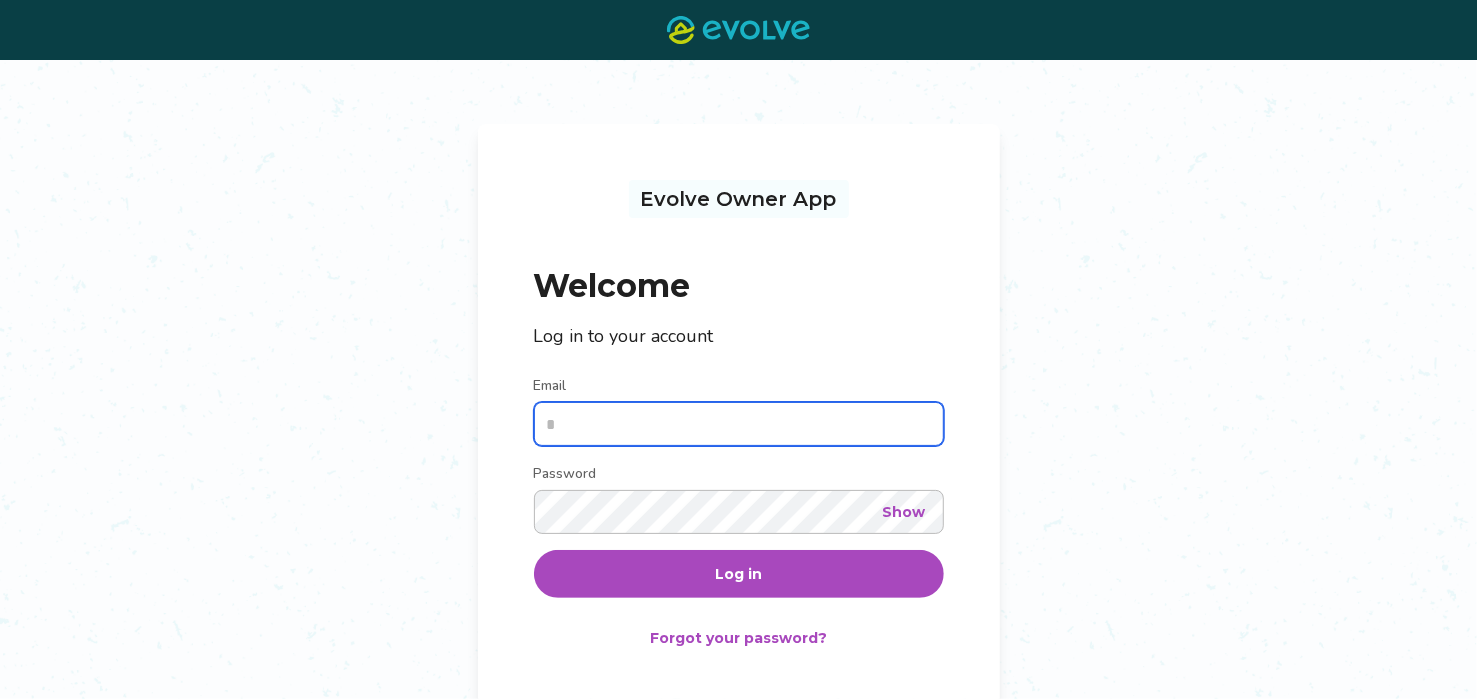 type on "**********" 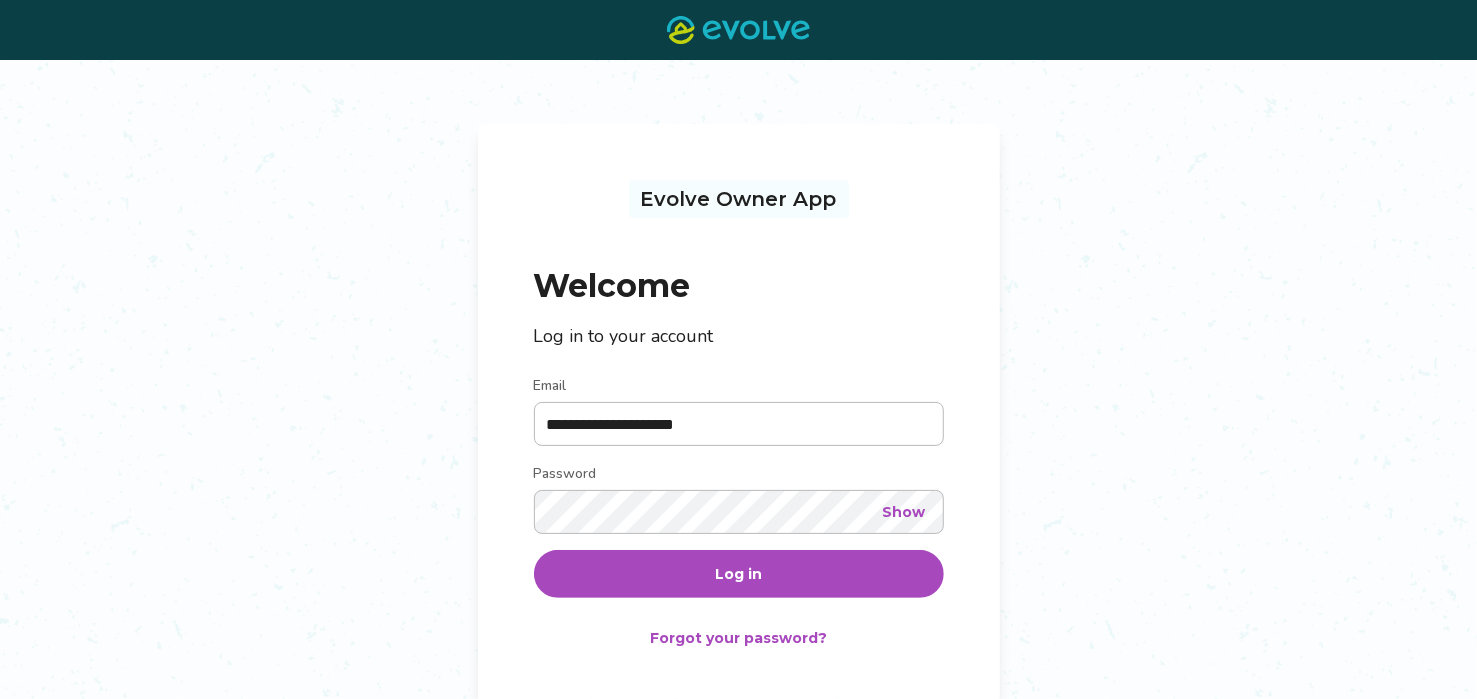 click on "Log in" at bounding box center [738, 574] 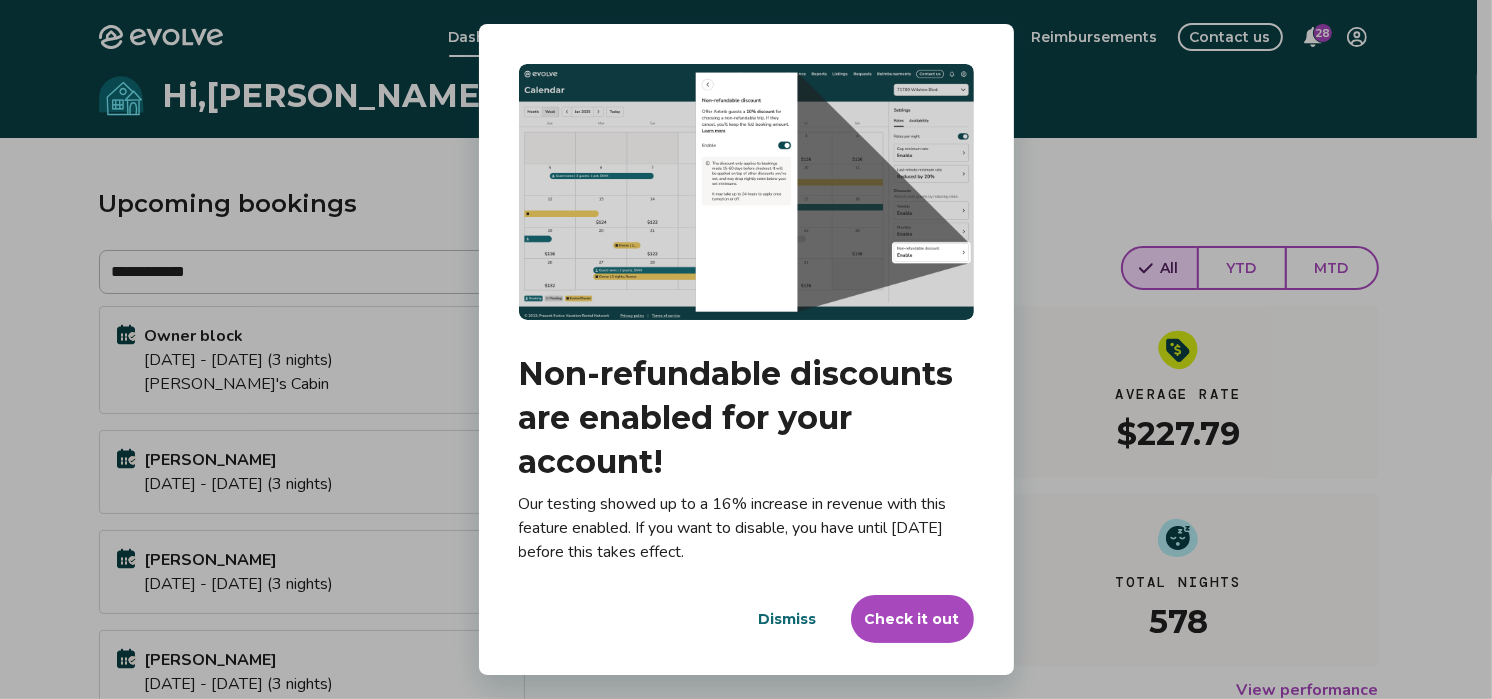 click on "Dismiss" at bounding box center [788, 619] 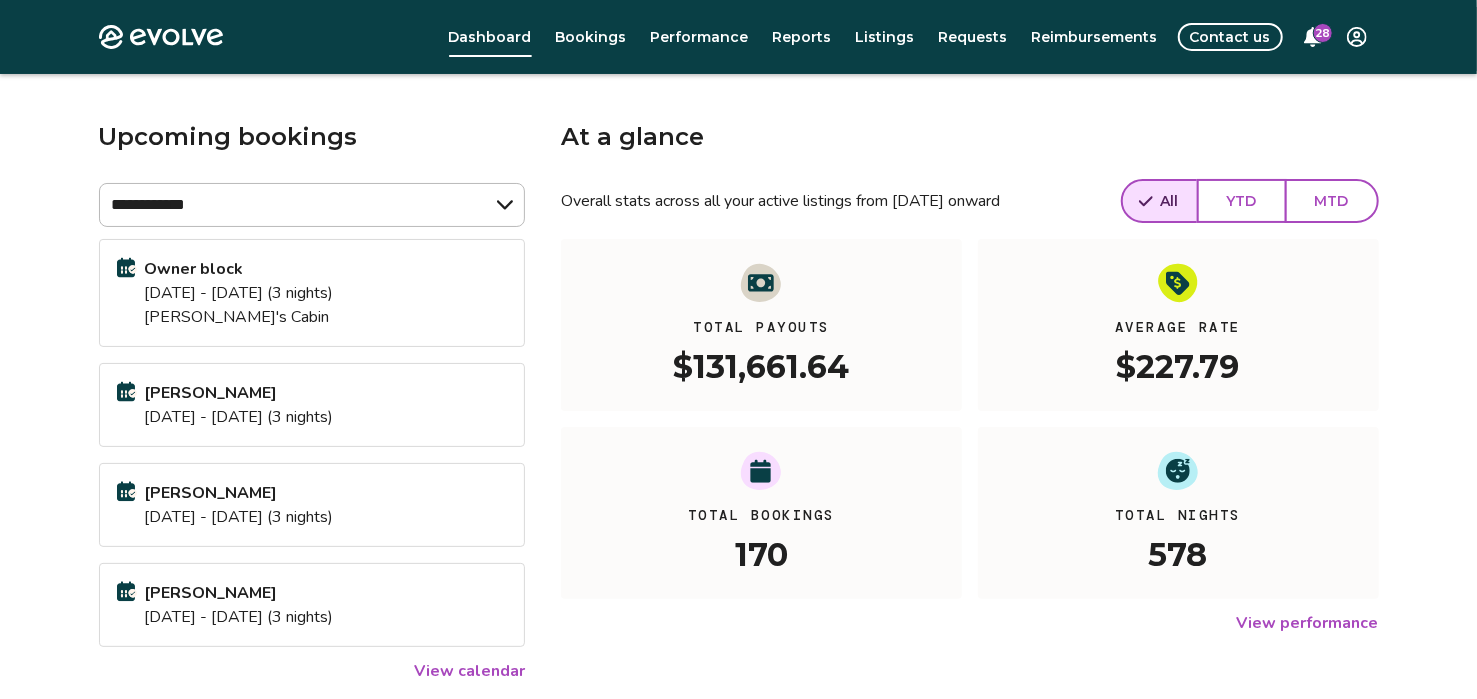 scroll, scrollTop: 100, scrollLeft: 0, axis: vertical 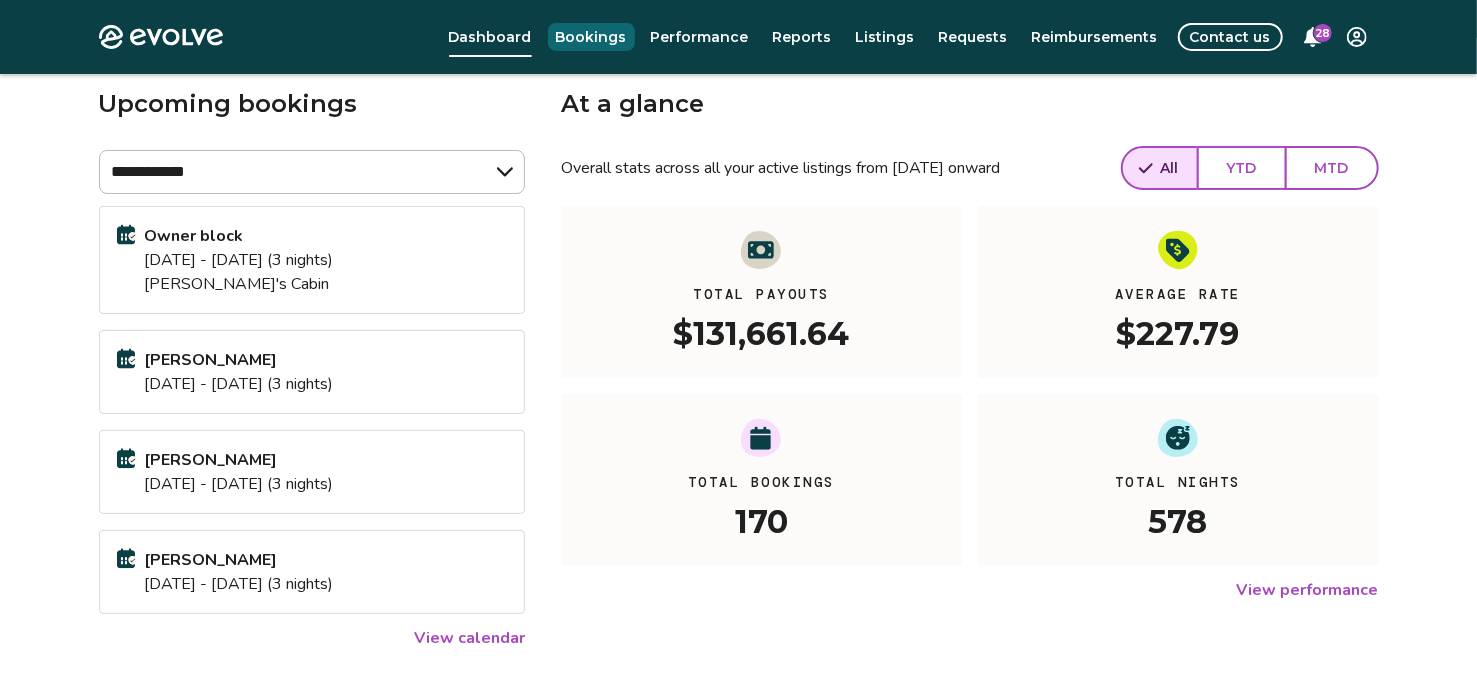 click on "Bookings" at bounding box center (591, 37) 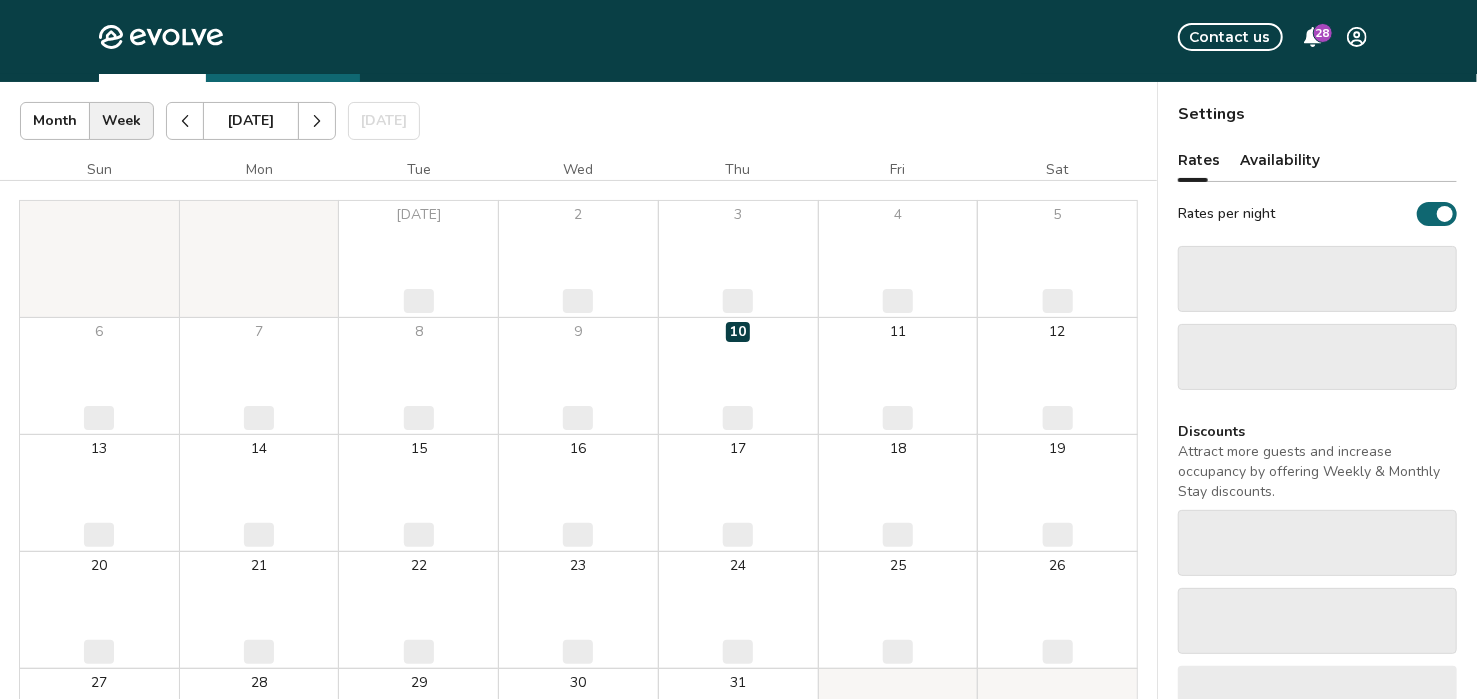 scroll, scrollTop: 0, scrollLeft: 0, axis: both 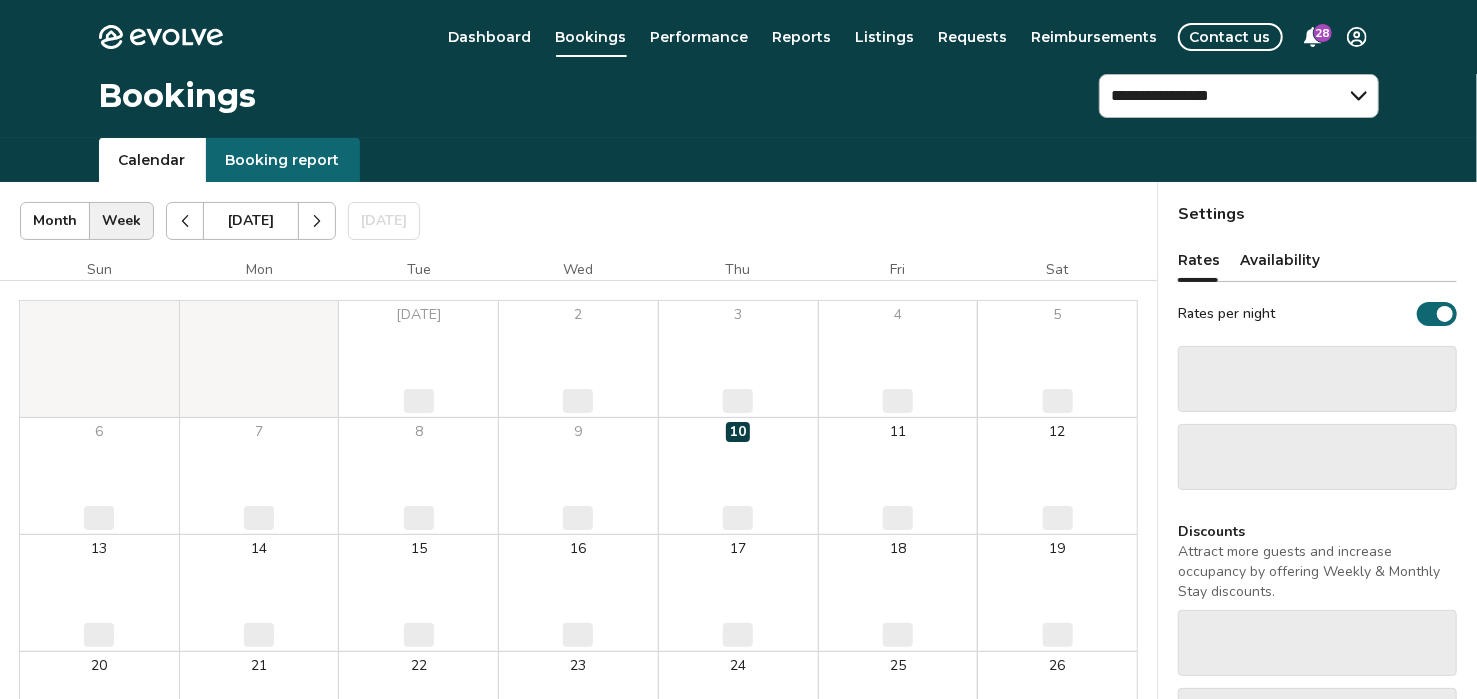 click on "Reports" at bounding box center [802, 37] 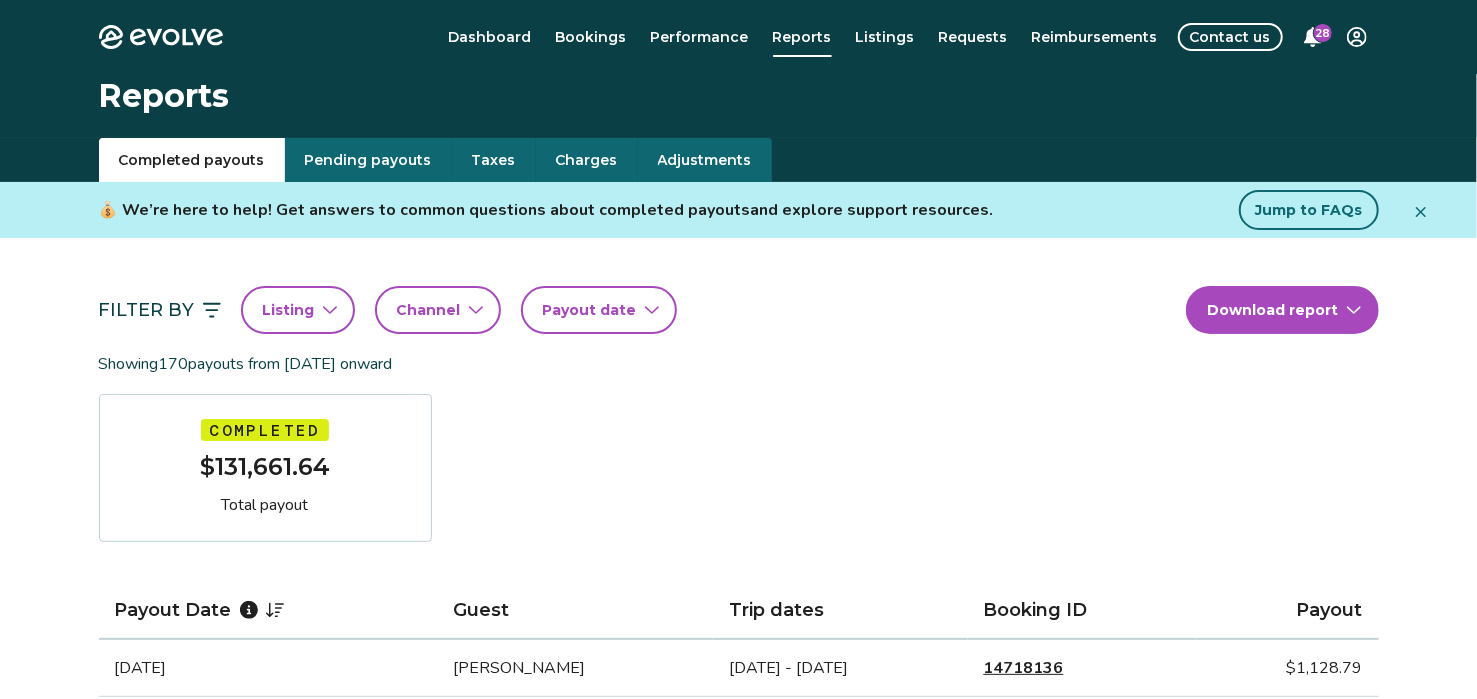 click on "Listing" at bounding box center (289, 310) 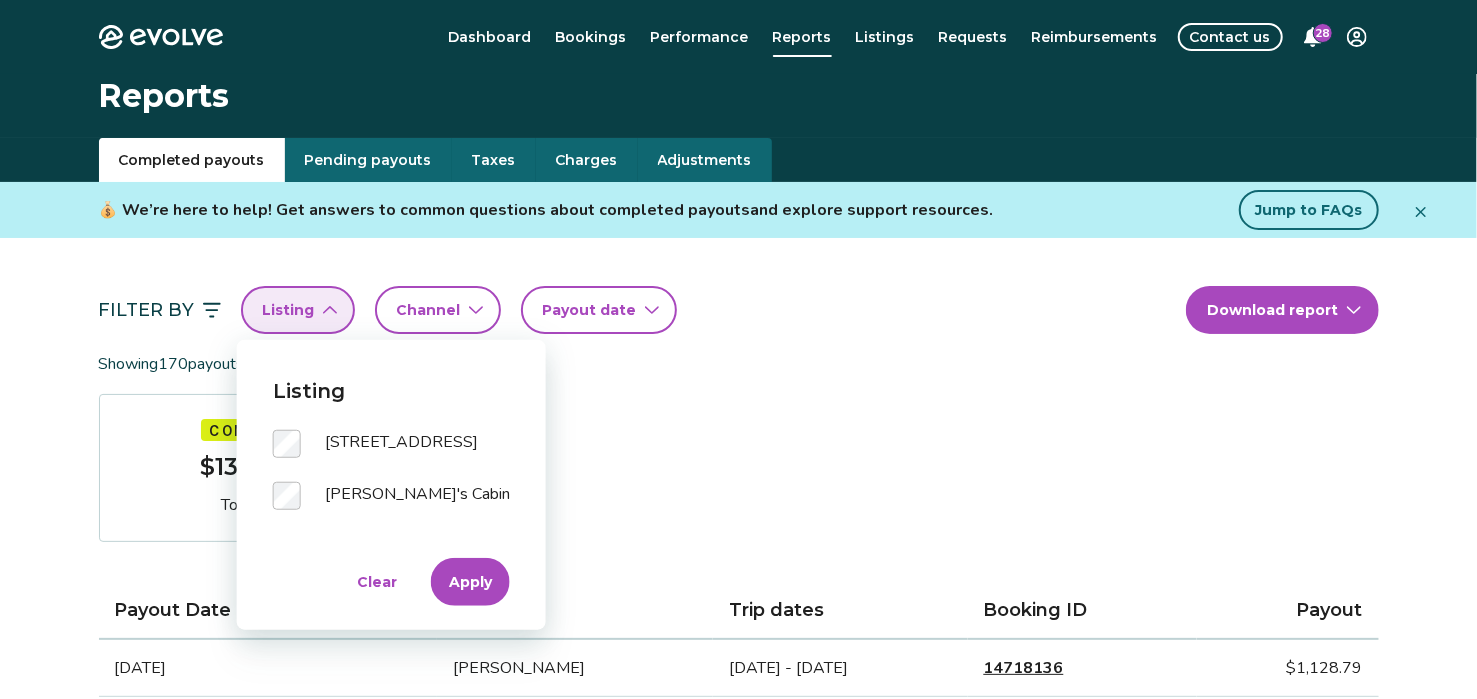 click on "Apply" at bounding box center (470, 582) 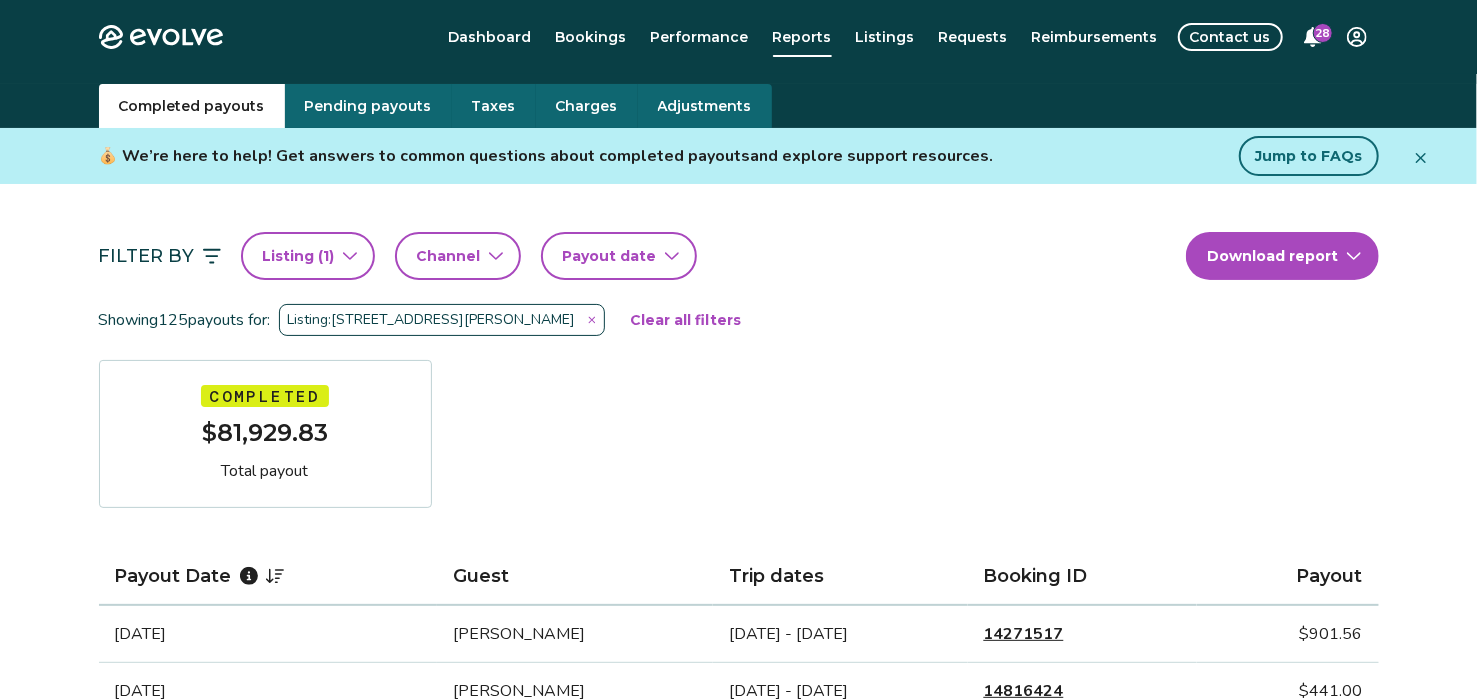 scroll, scrollTop: 100, scrollLeft: 0, axis: vertical 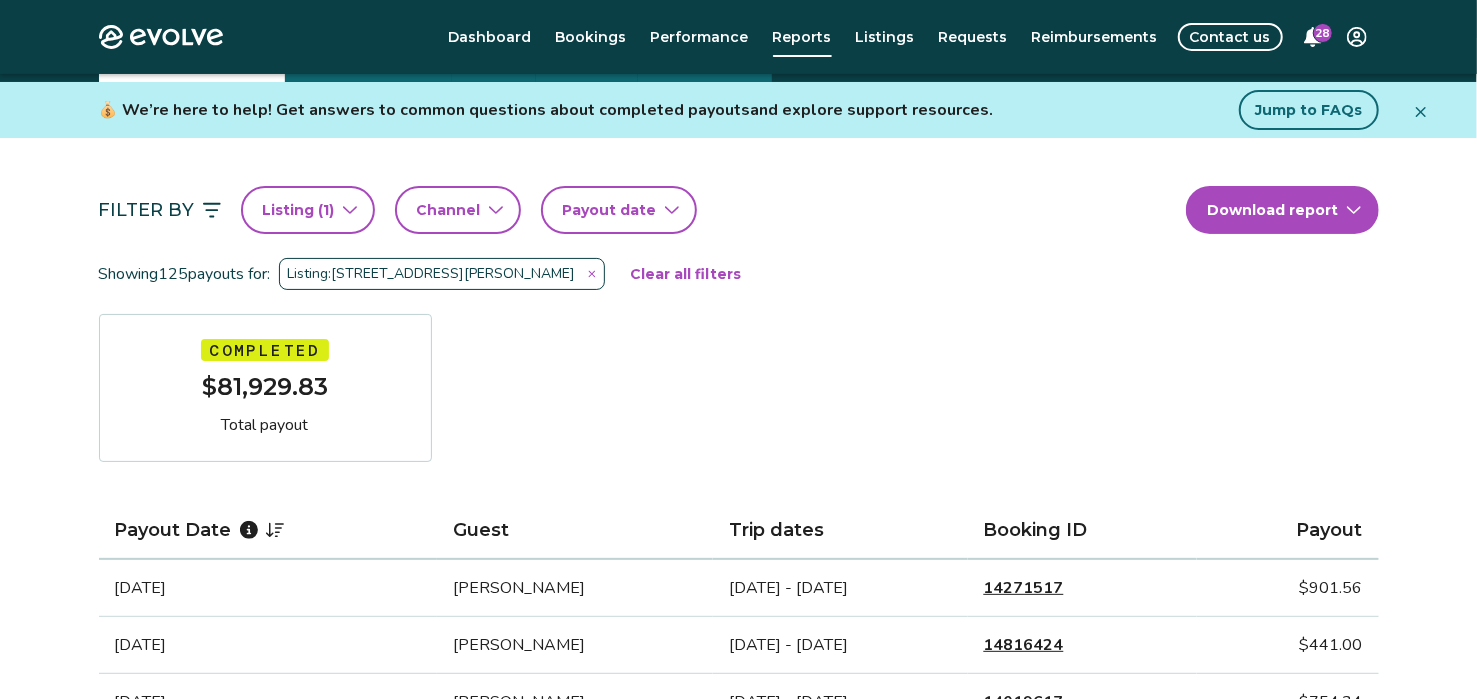 click 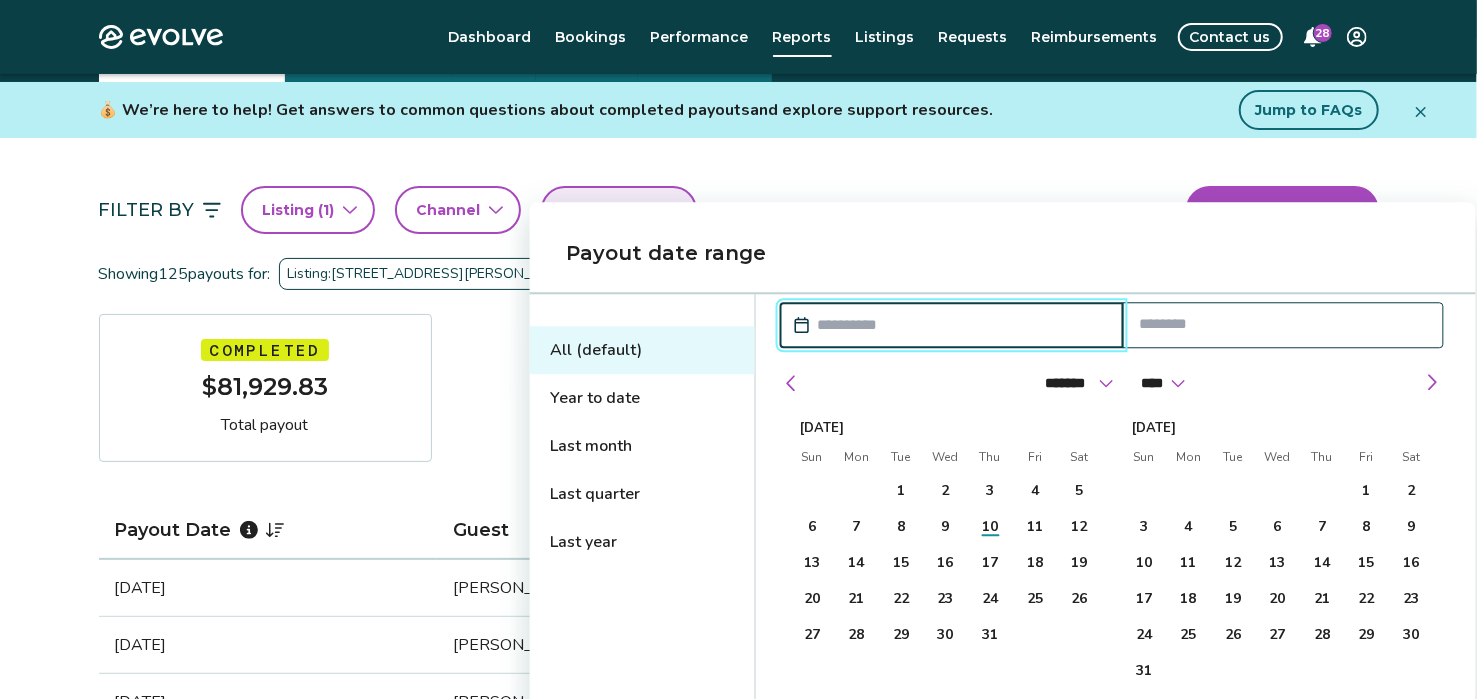 scroll, scrollTop: 200, scrollLeft: 0, axis: vertical 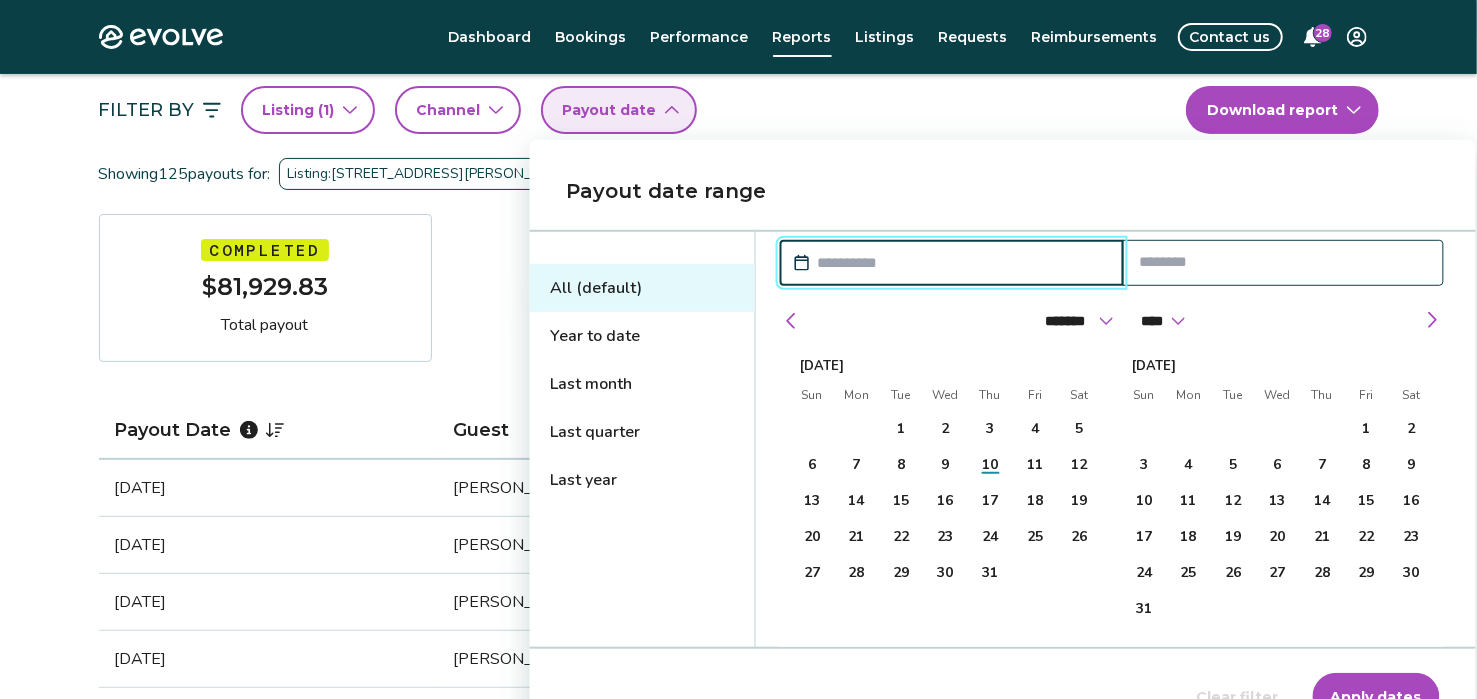 click at bounding box center (962, 263) 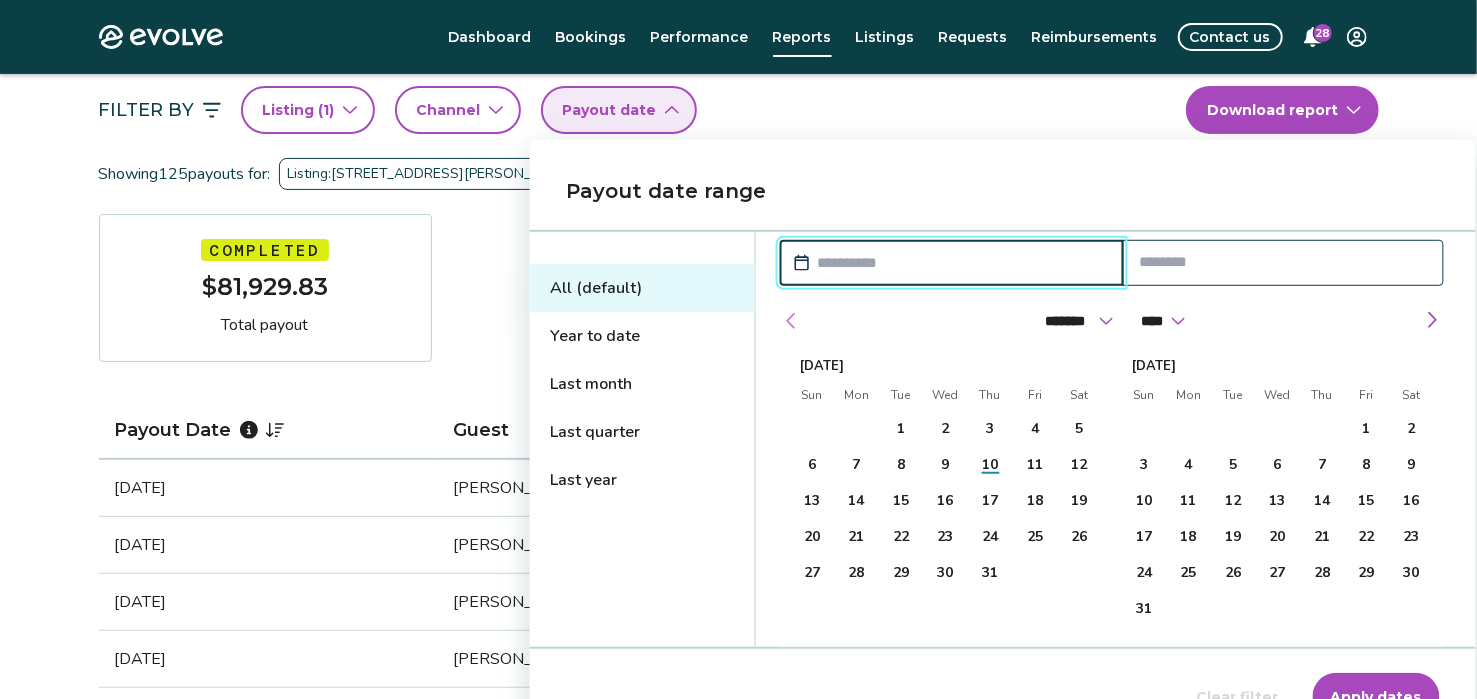 click at bounding box center [792, 321] 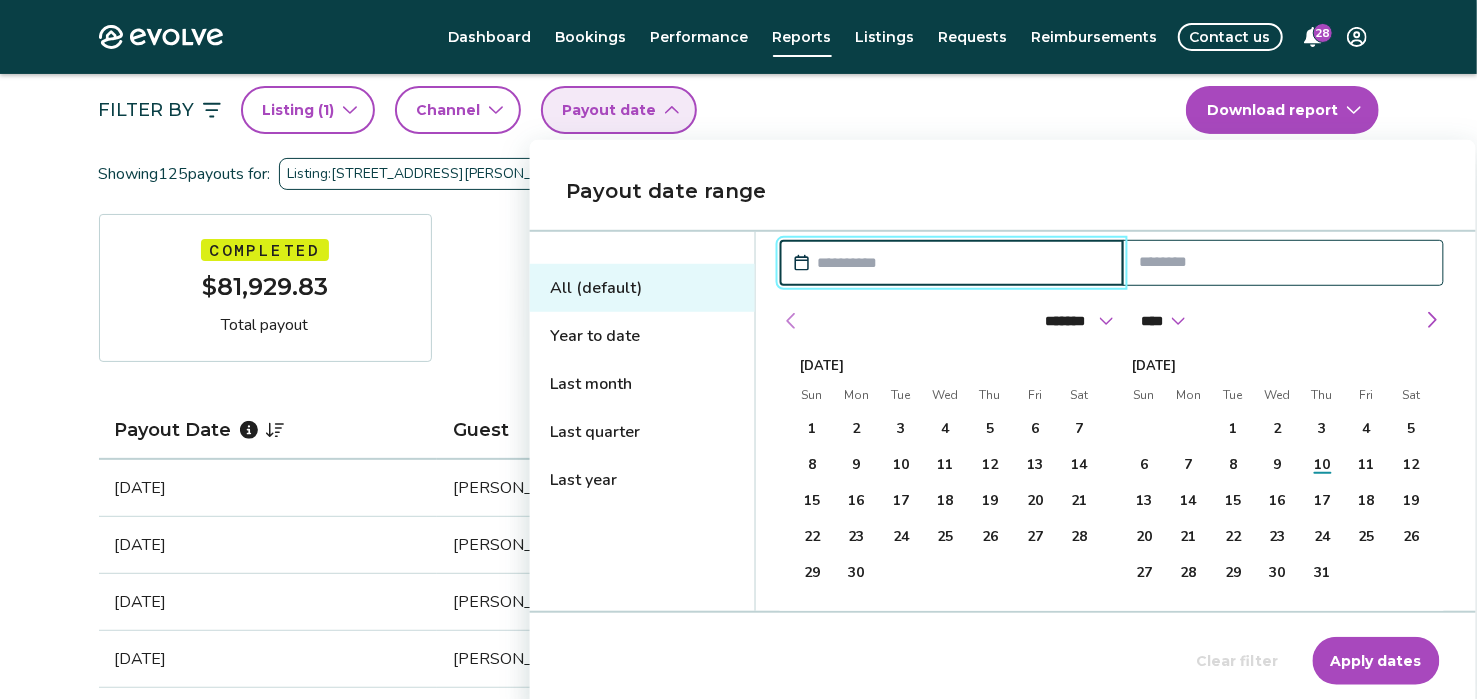 click at bounding box center [792, 321] 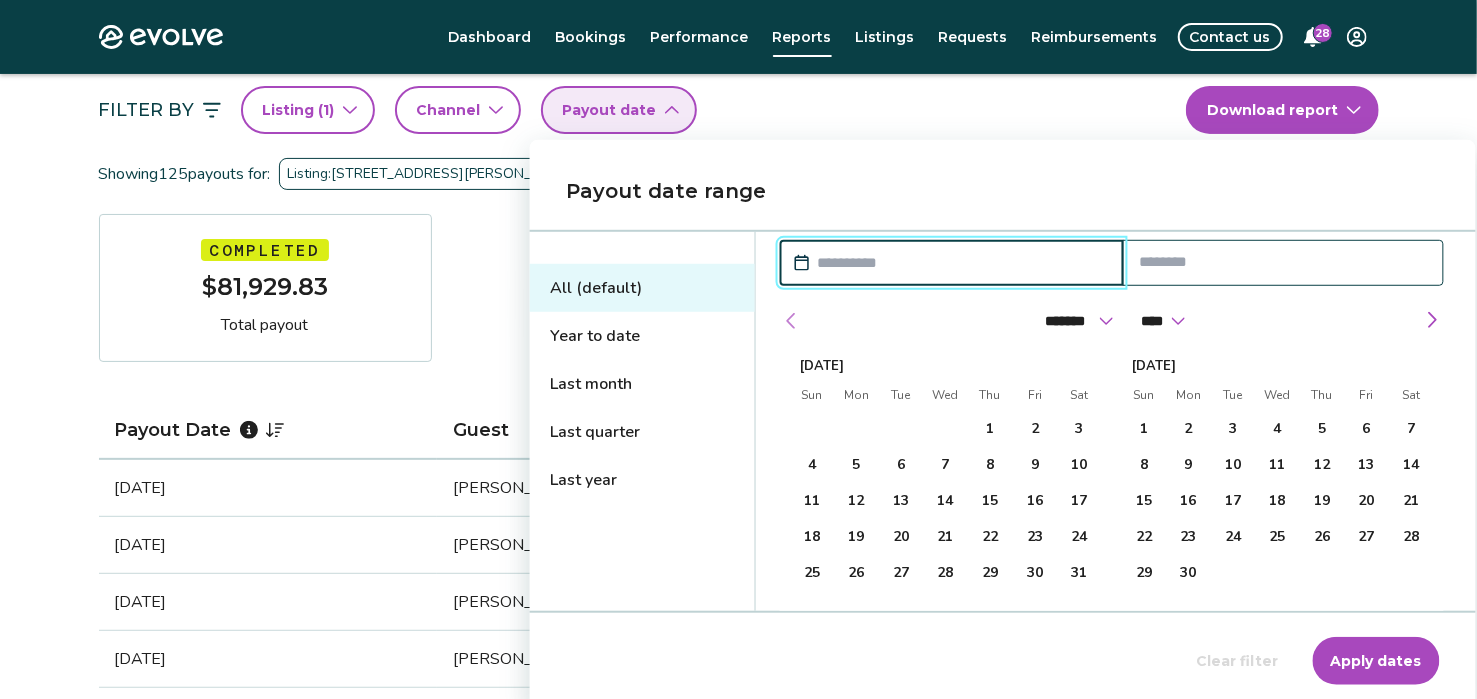 click at bounding box center (792, 321) 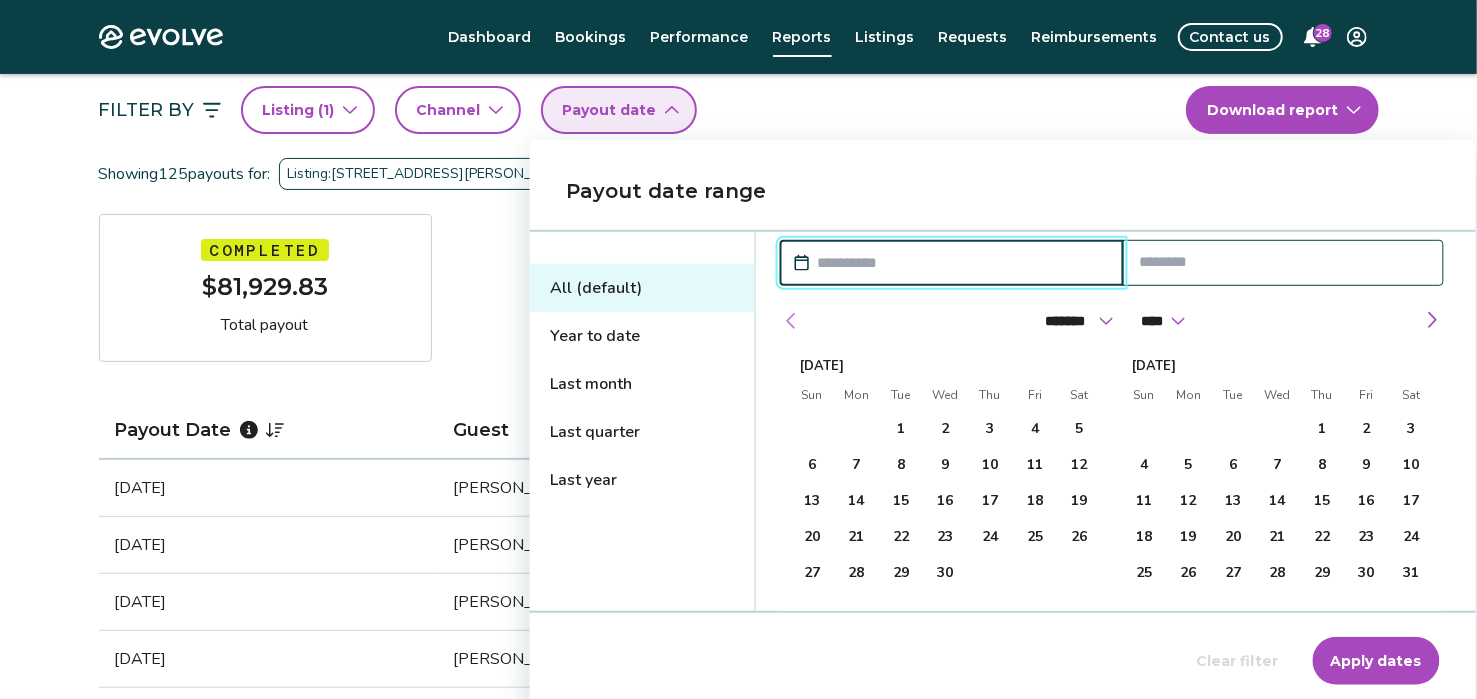 click at bounding box center (792, 321) 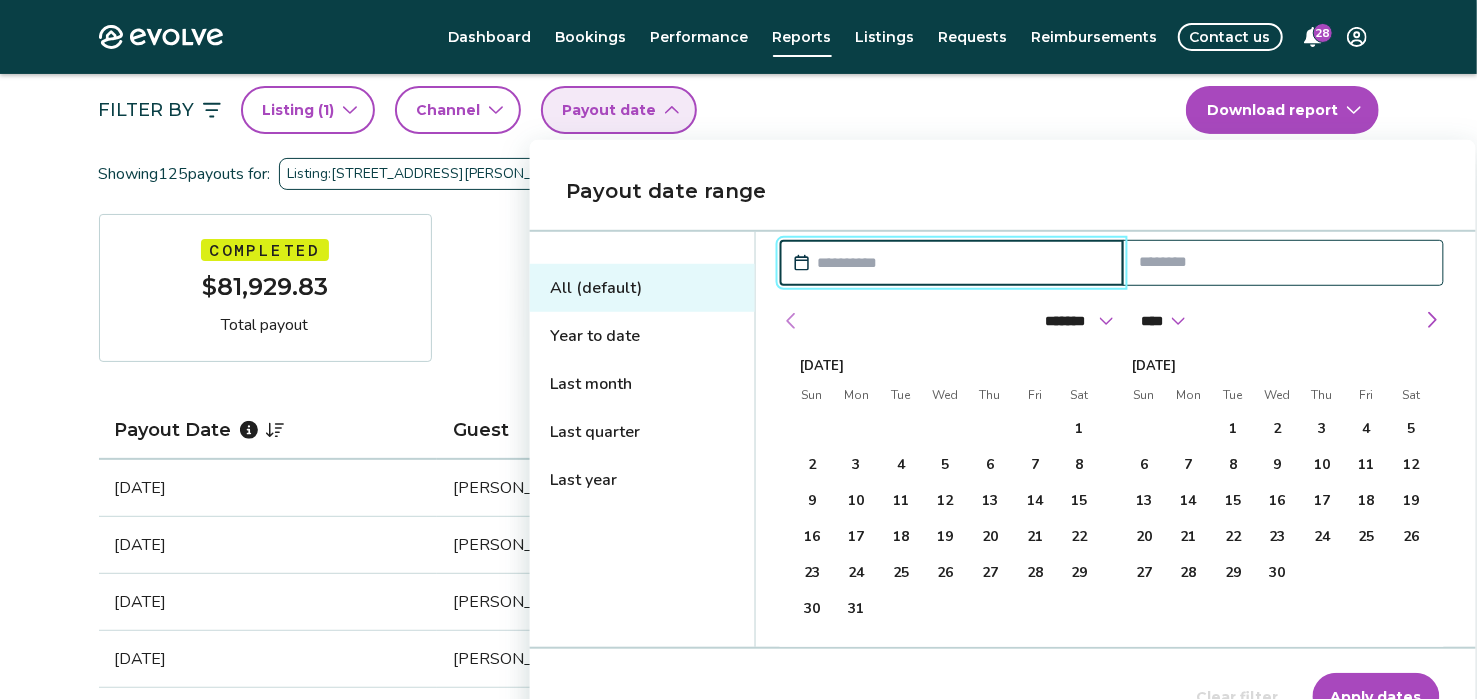 click at bounding box center [792, 321] 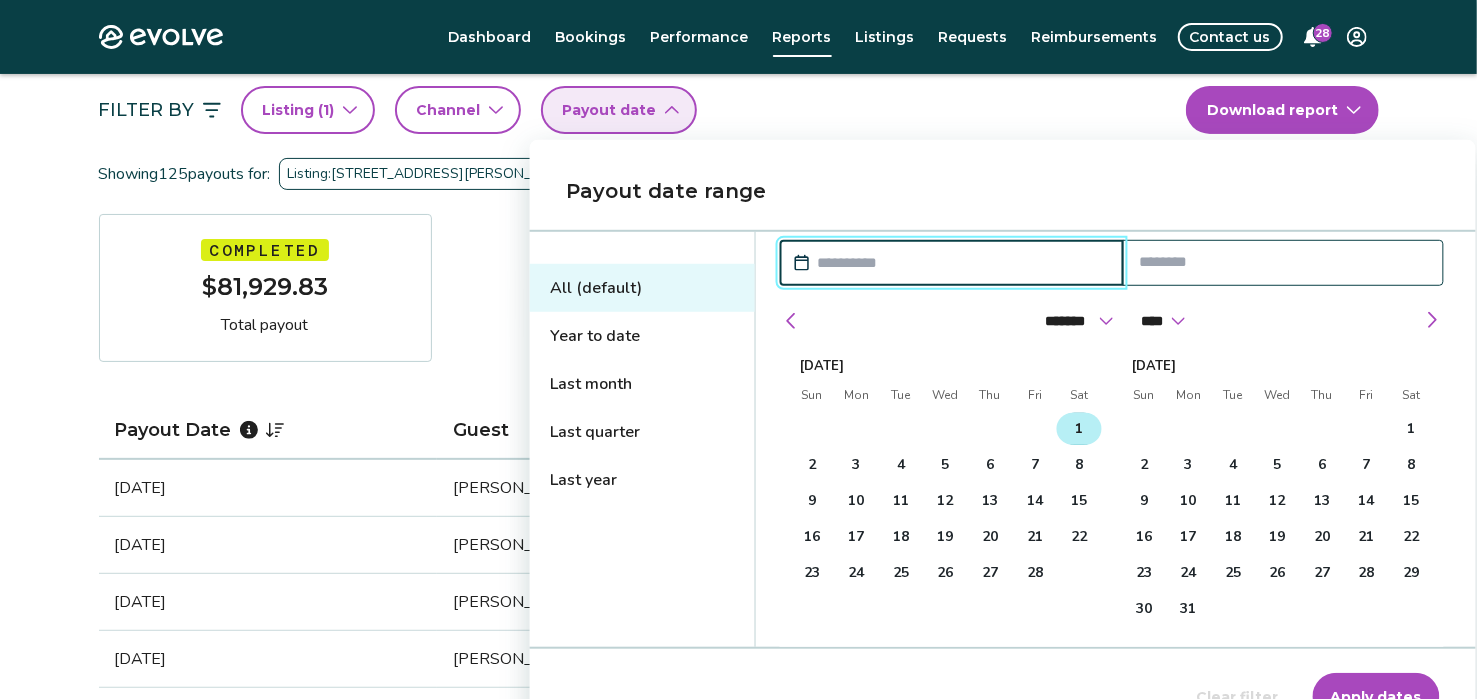 click on "1" at bounding box center (1079, 429) 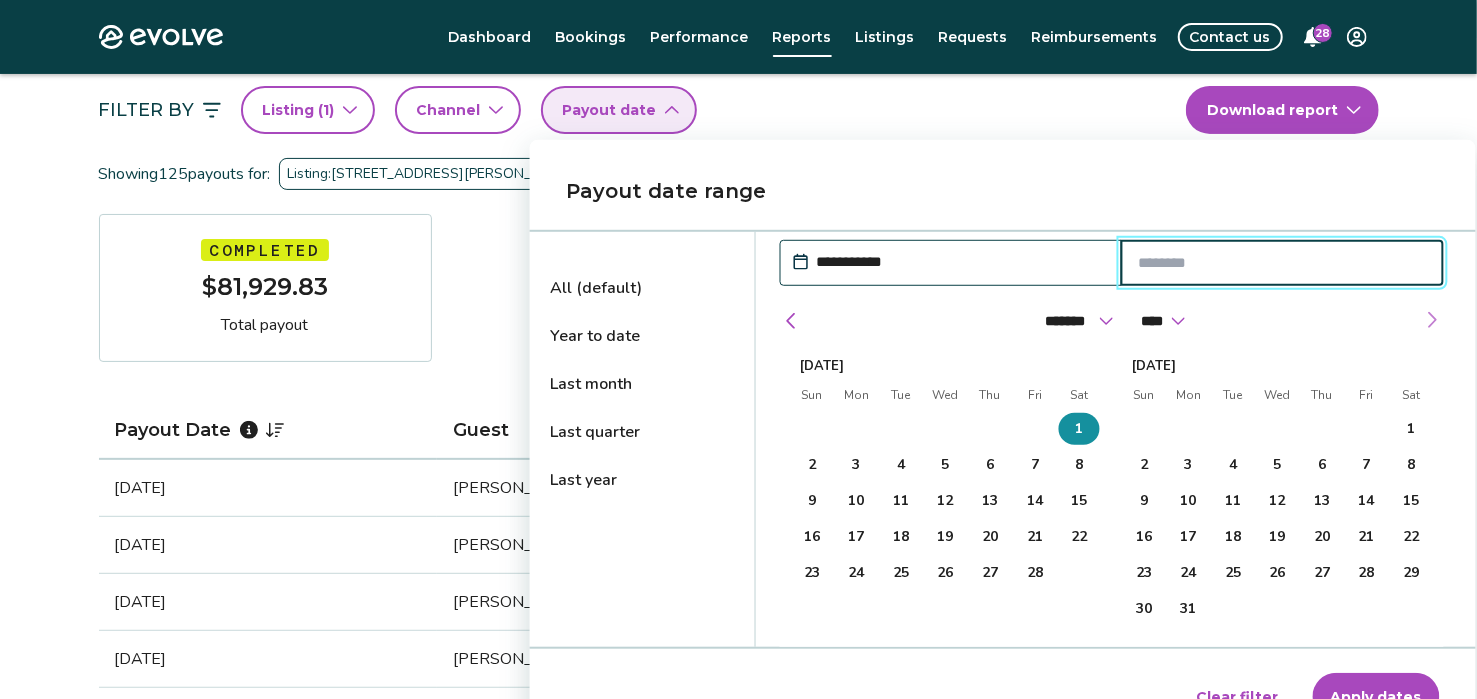click at bounding box center [1432, 320] 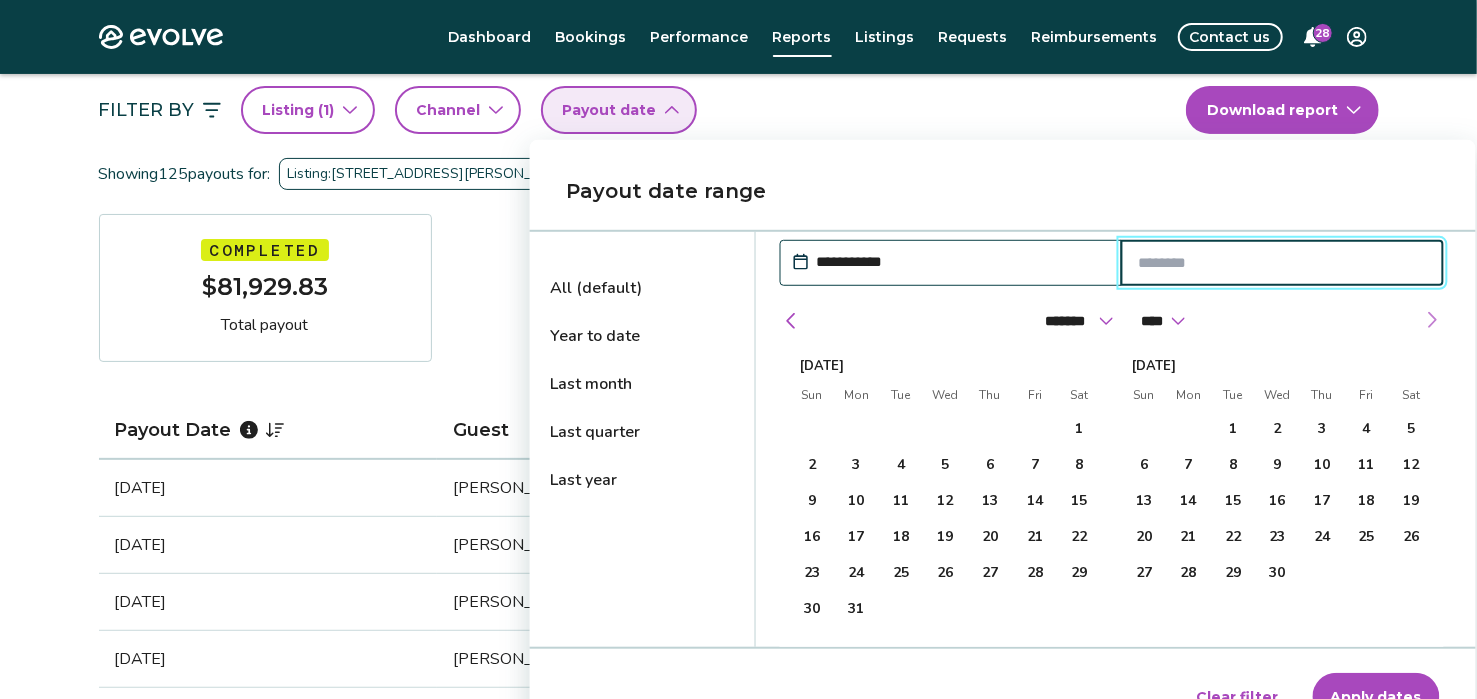 click at bounding box center (1432, 320) 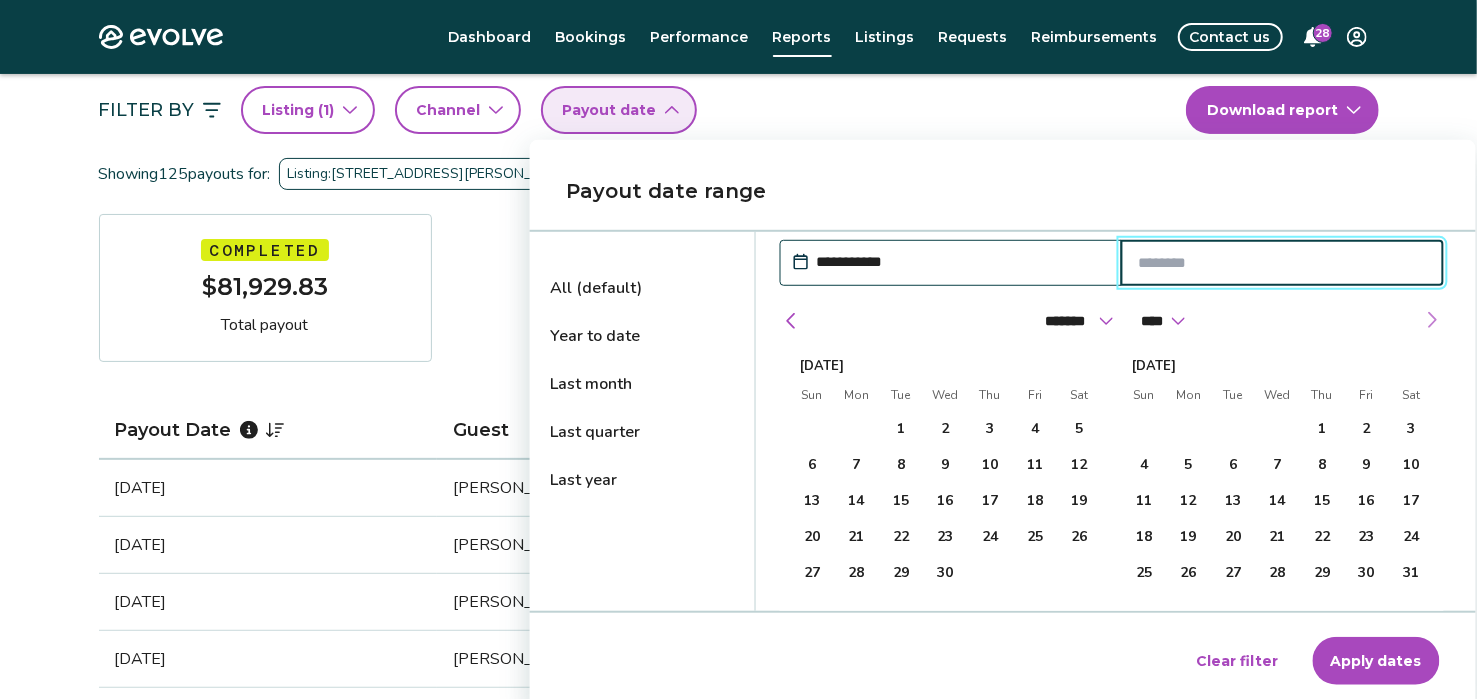 click at bounding box center [1432, 320] 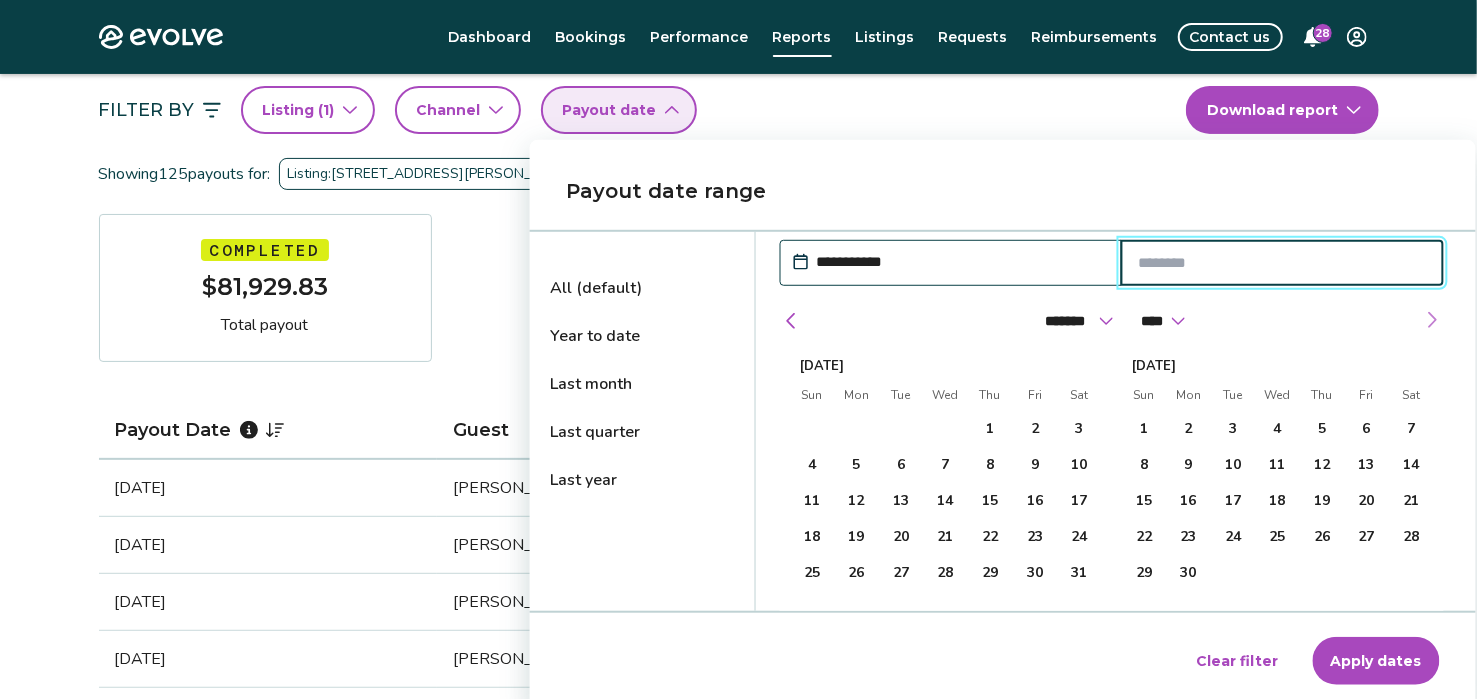 click at bounding box center [1432, 320] 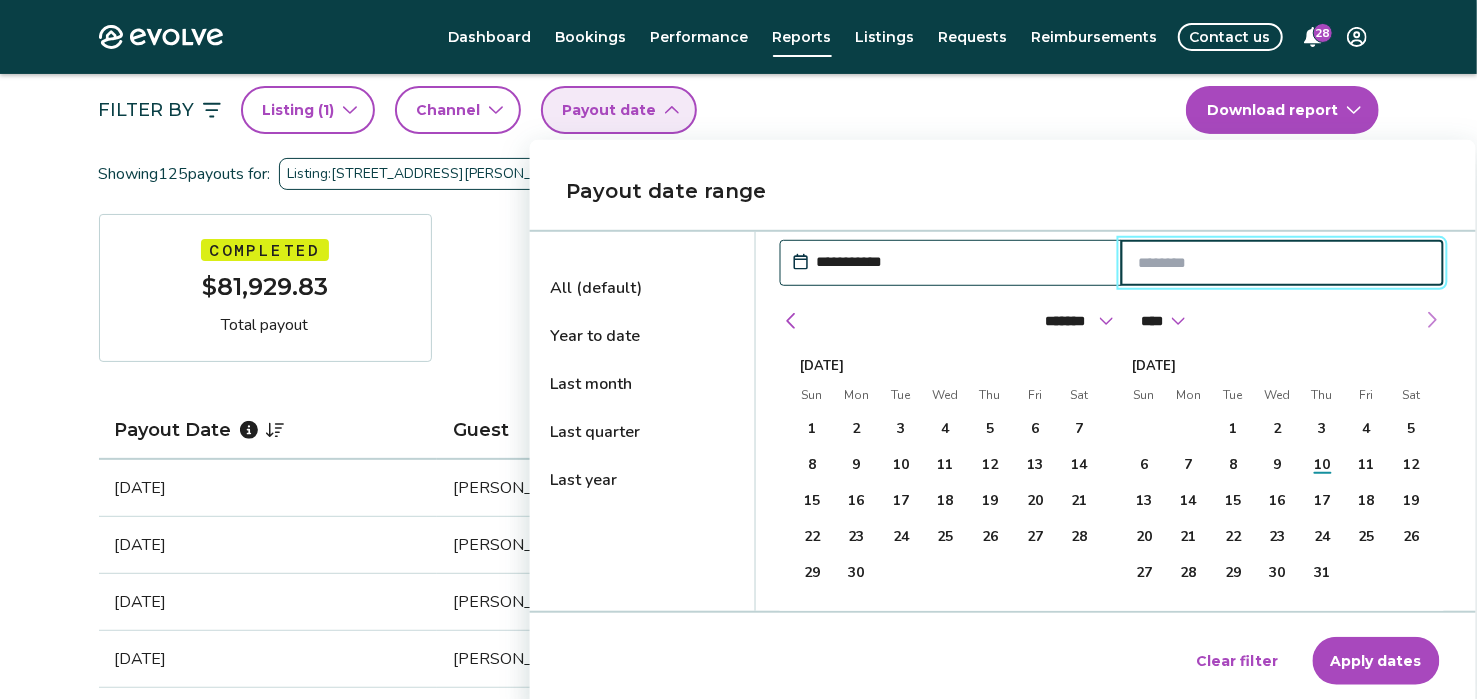 click at bounding box center [1432, 320] 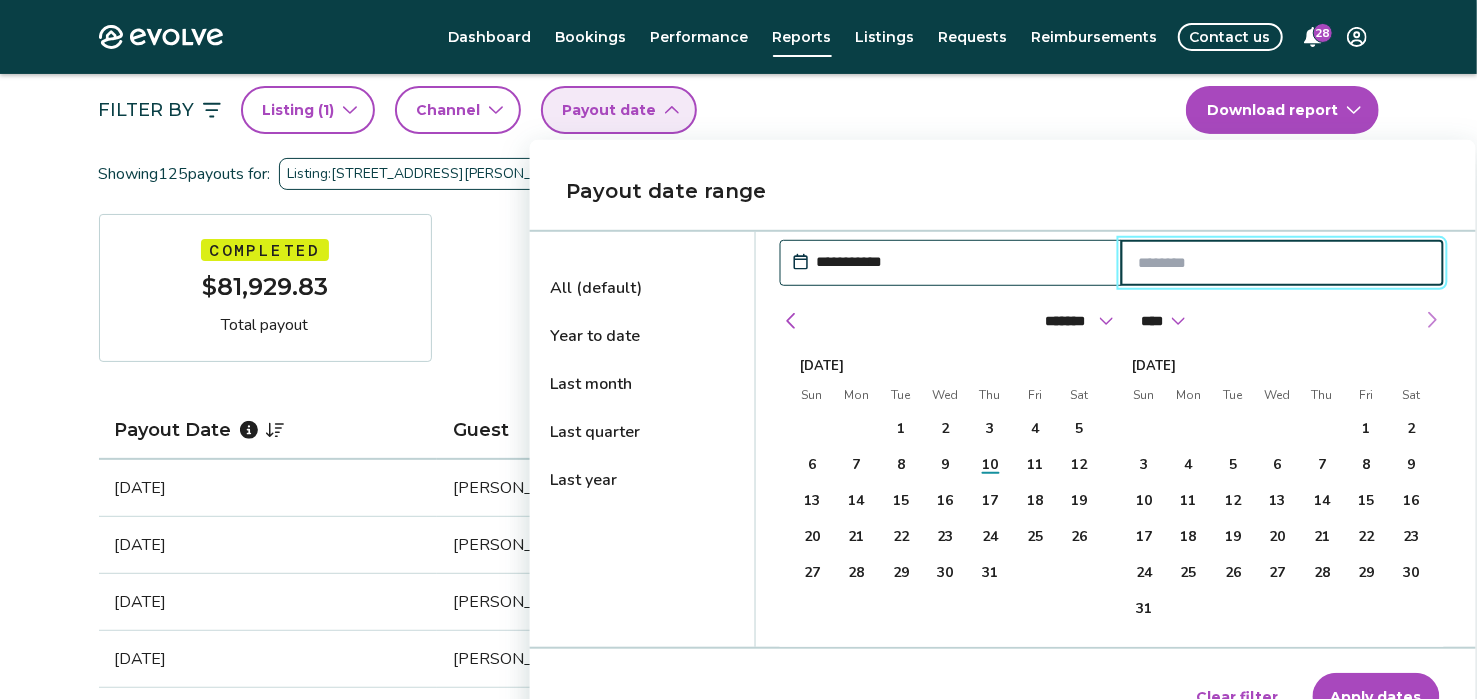 click at bounding box center [1432, 320] 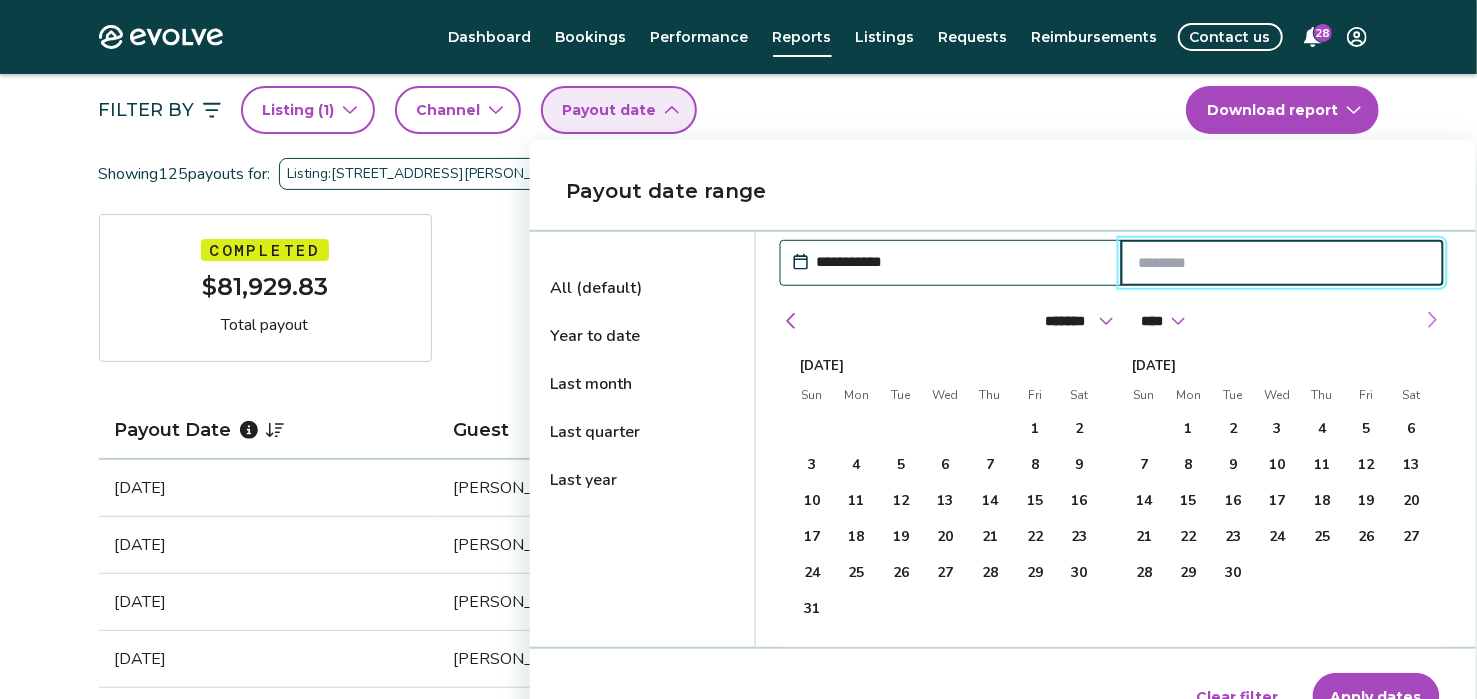 click at bounding box center [1432, 320] 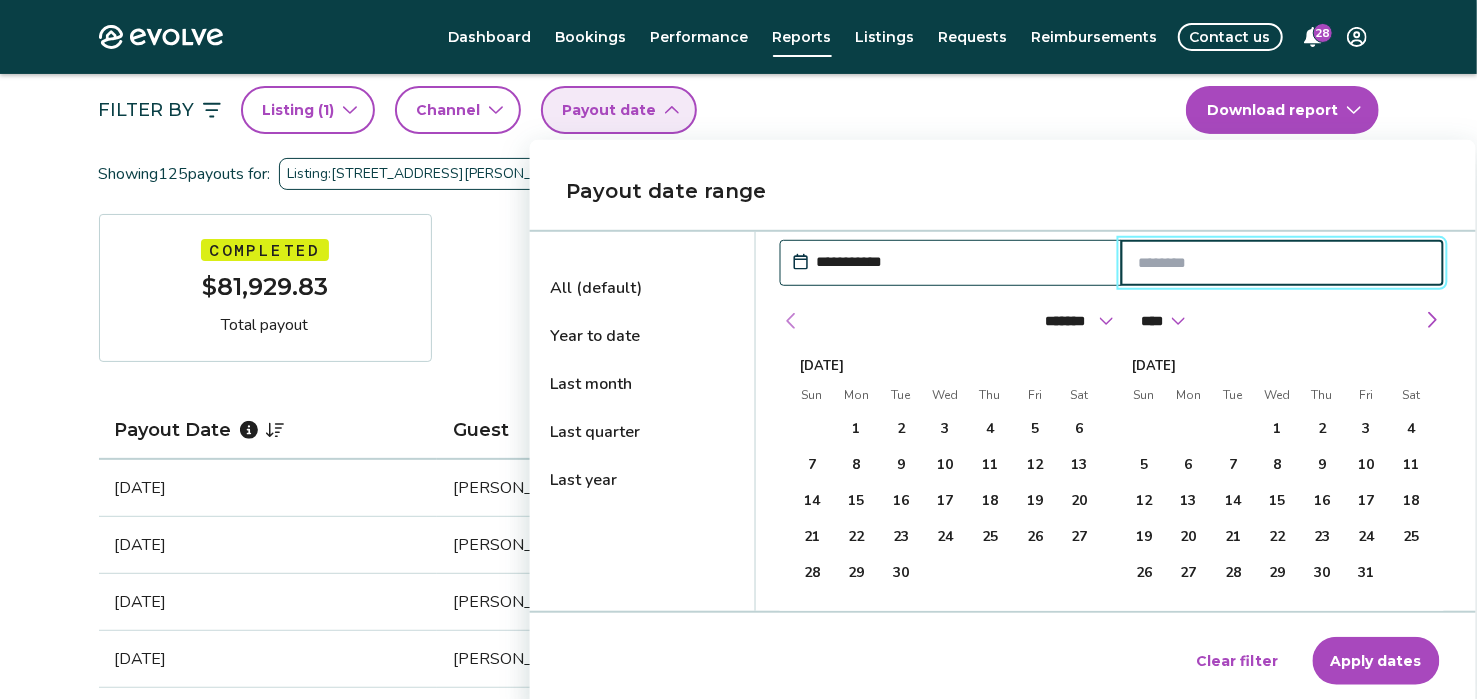click at bounding box center [792, 321] 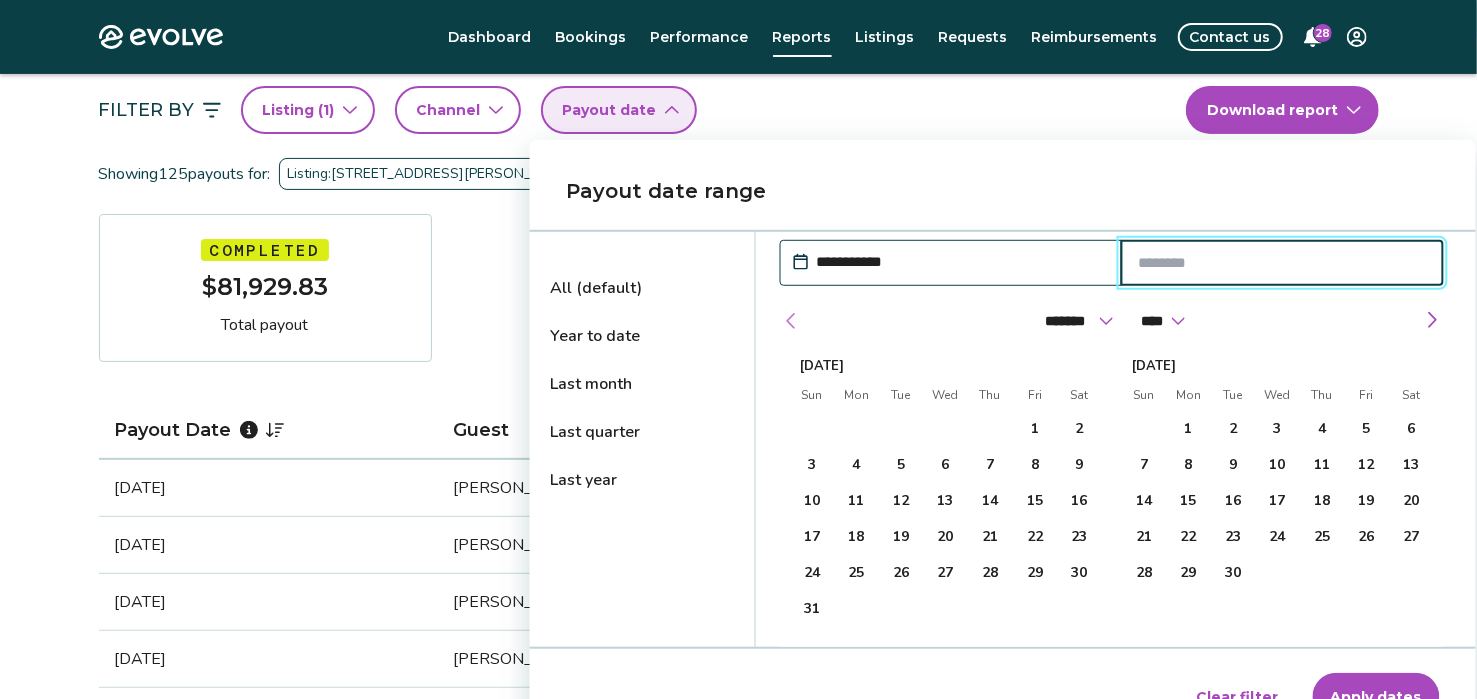 click at bounding box center (792, 321) 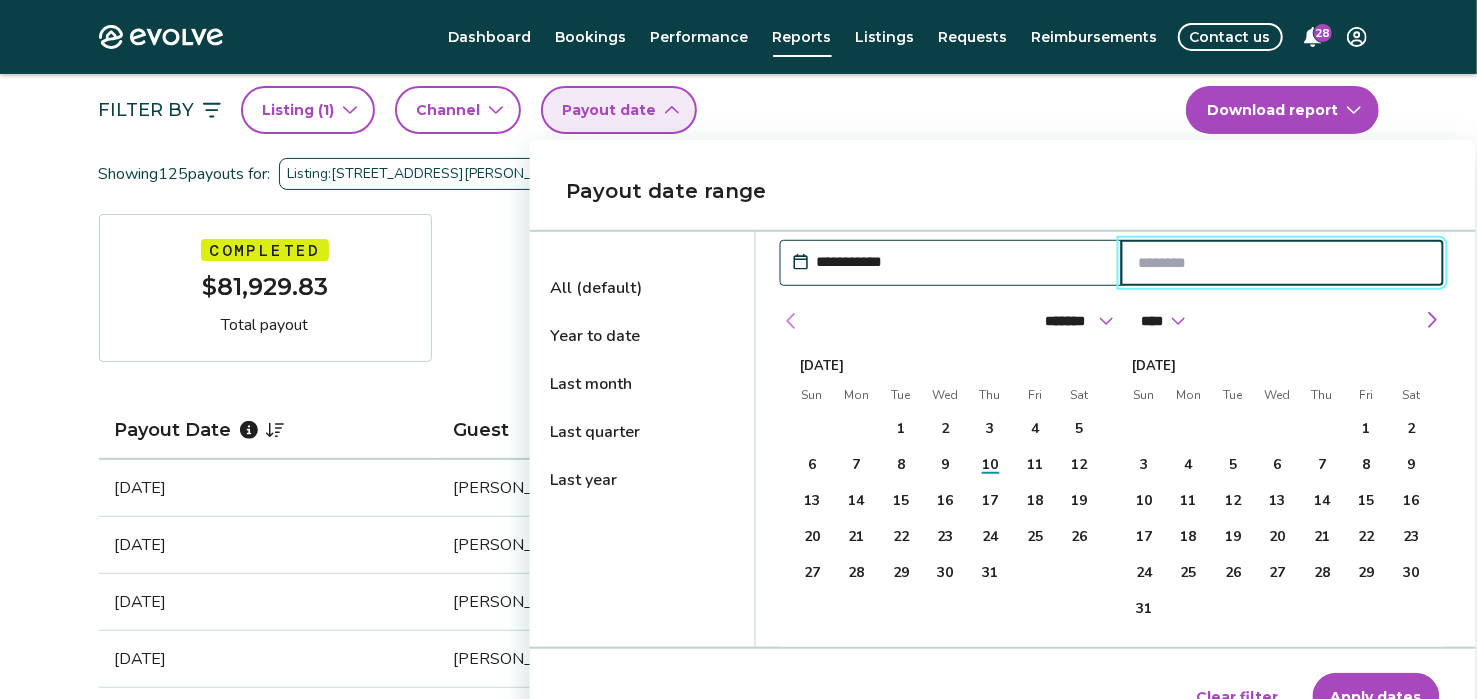 click at bounding box center [792, 321] 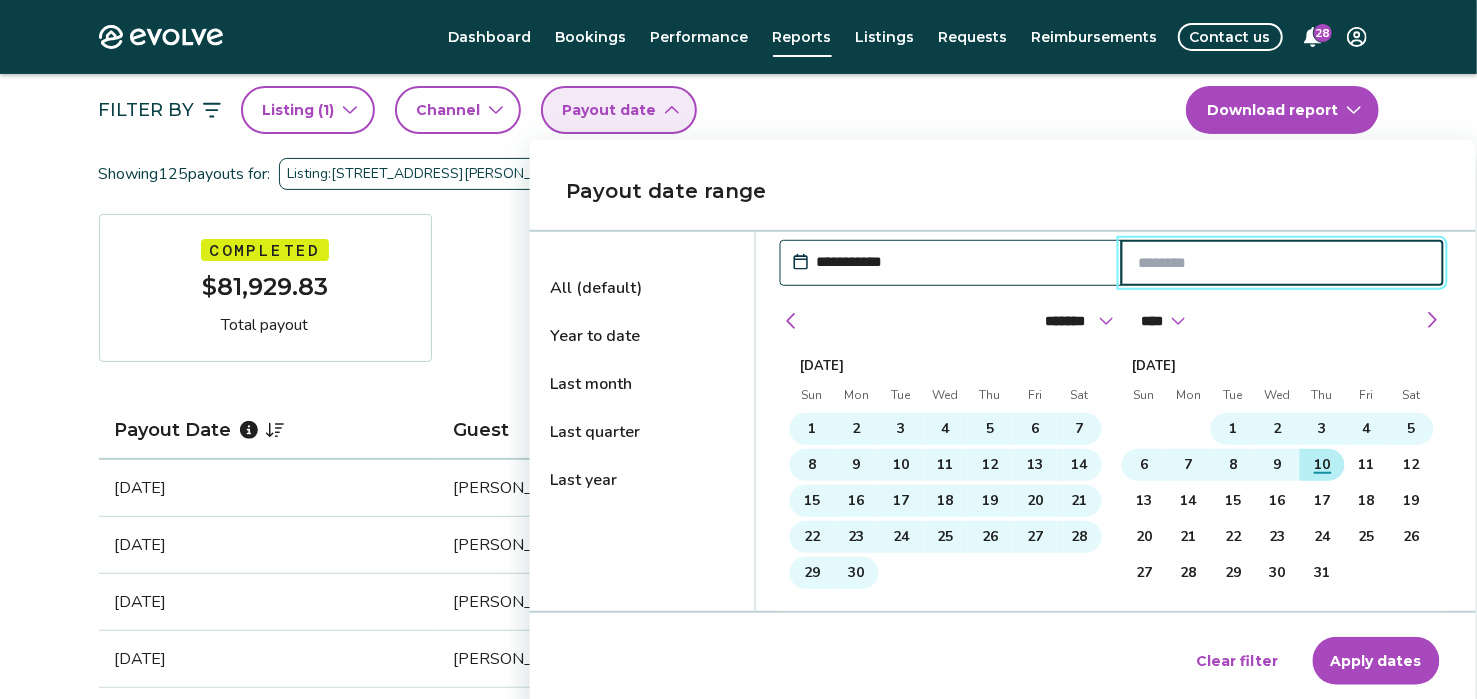 click on "10" at bounding box center [1322, 465] 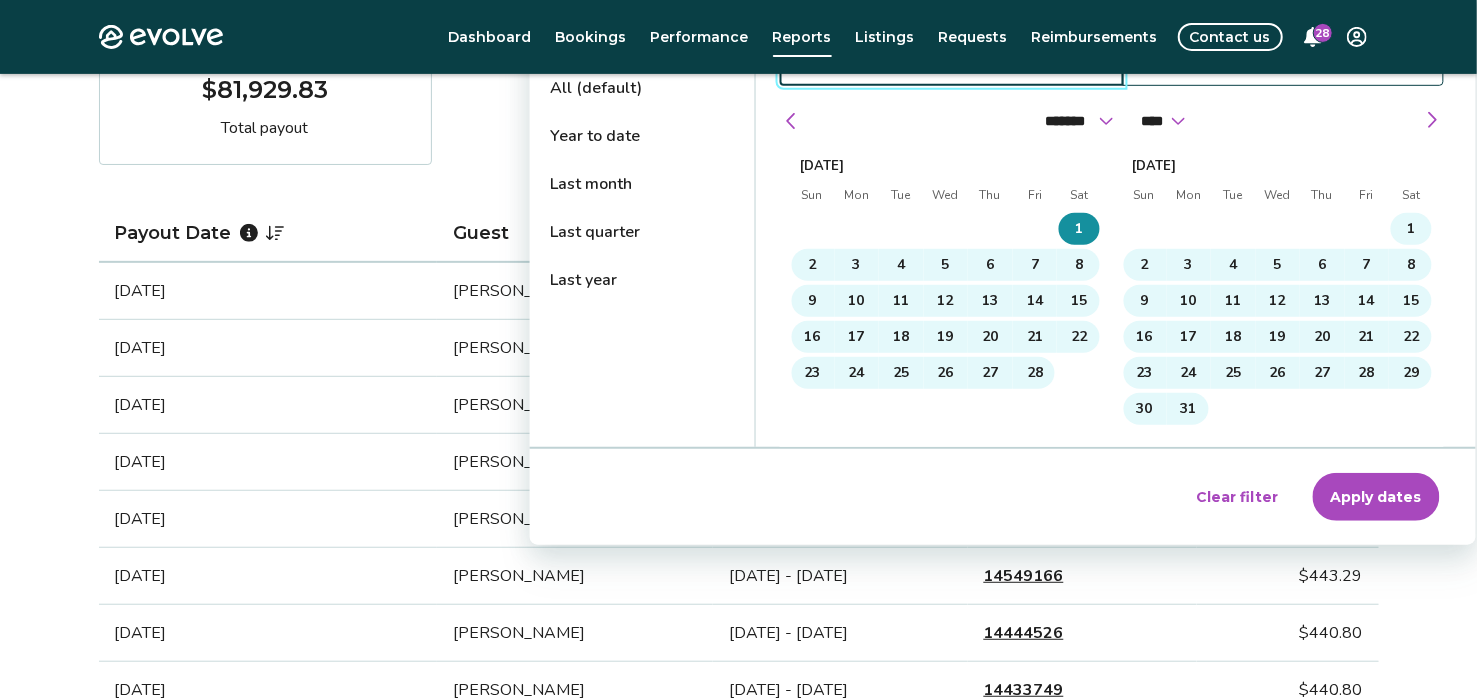 scroll, scrollTop: 400, scrollLeft: 0, axis: vertical 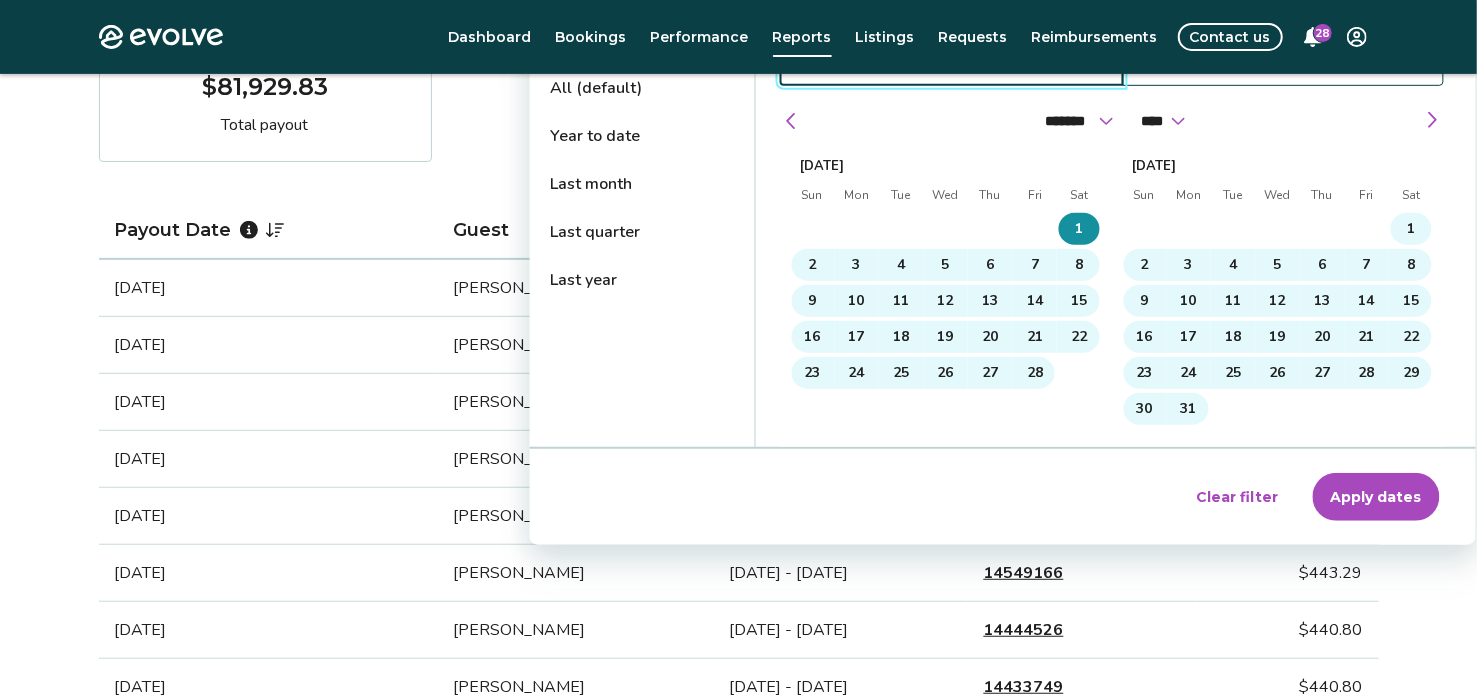 click on "Apply dates" at bounding box center [1376, 497] 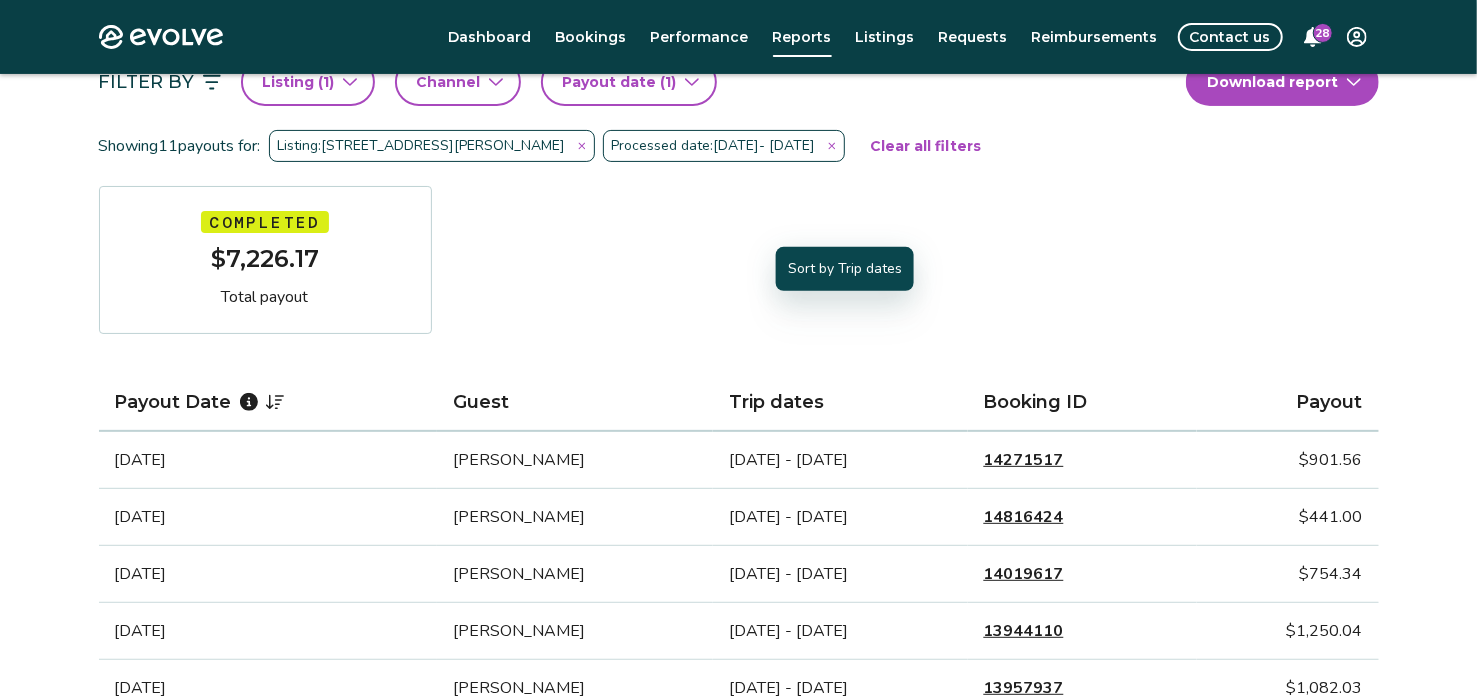 scroll, scrollTop: 0, scrollLeft: 0, axis: both 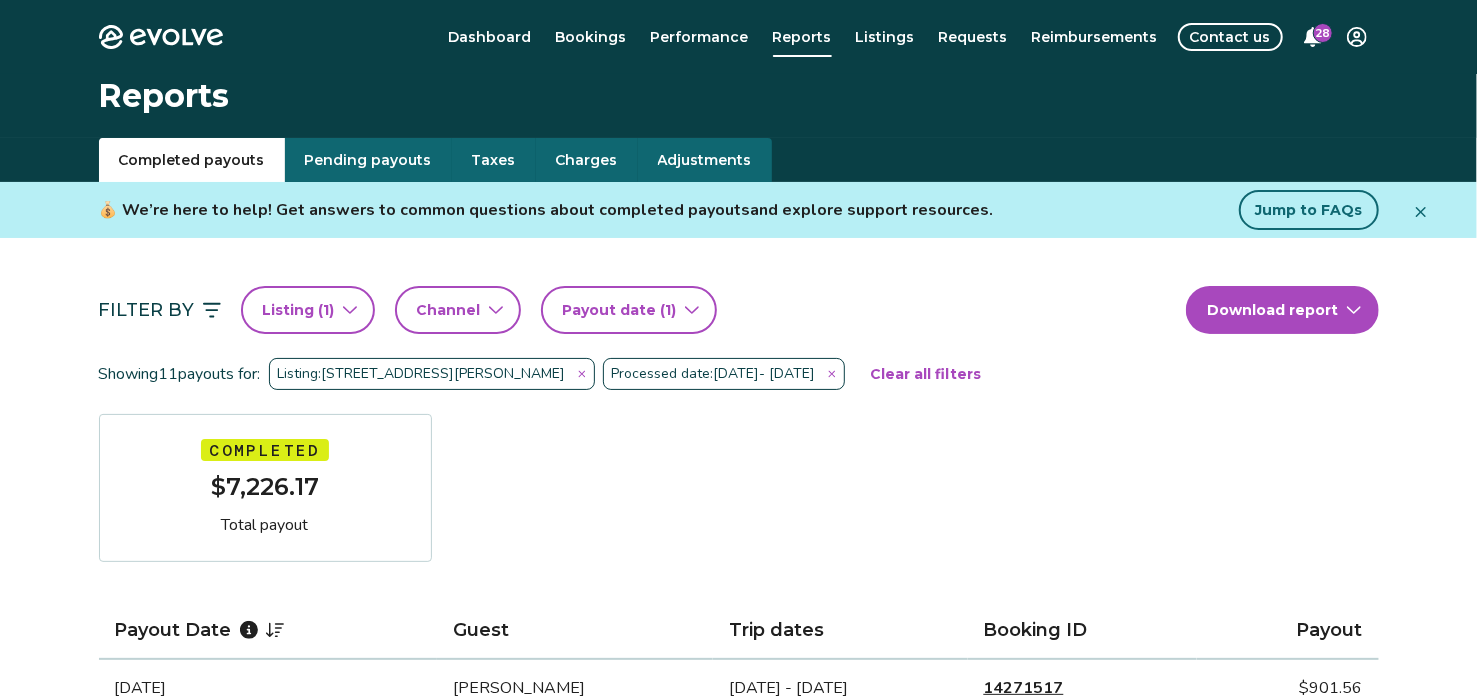 click on "Processed date:  [DATE]  -   [DATE]" at bounding box center [724, 374] 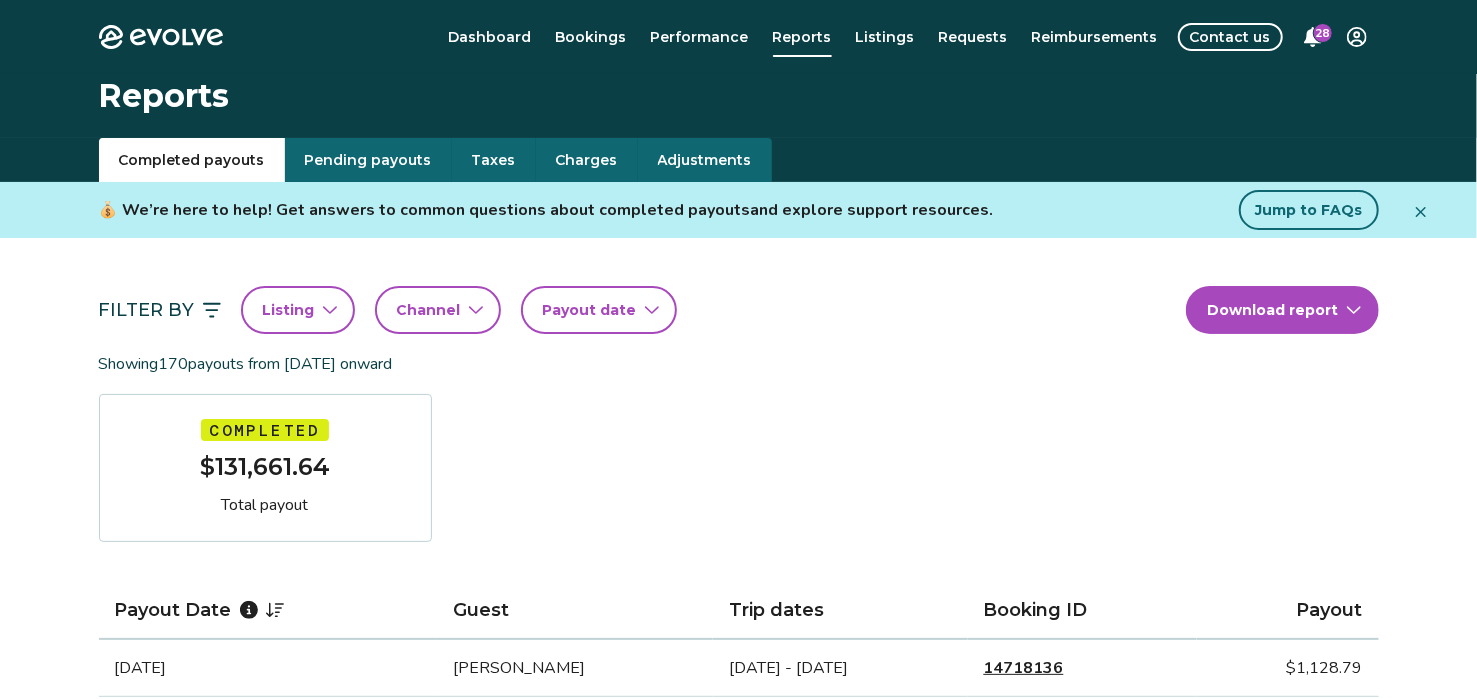 click on "Listing" at bounding box center [298, 310] 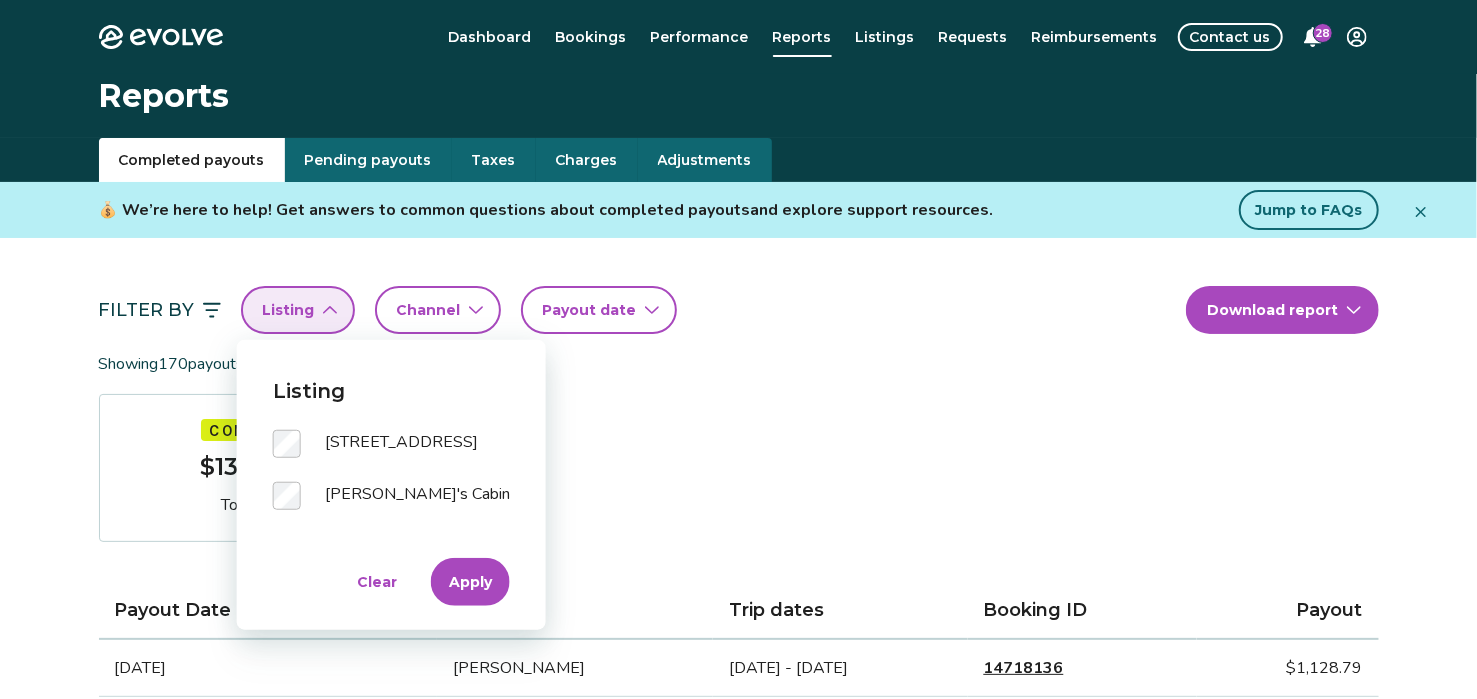 click on "Apply" at bounding box center [470, 582] 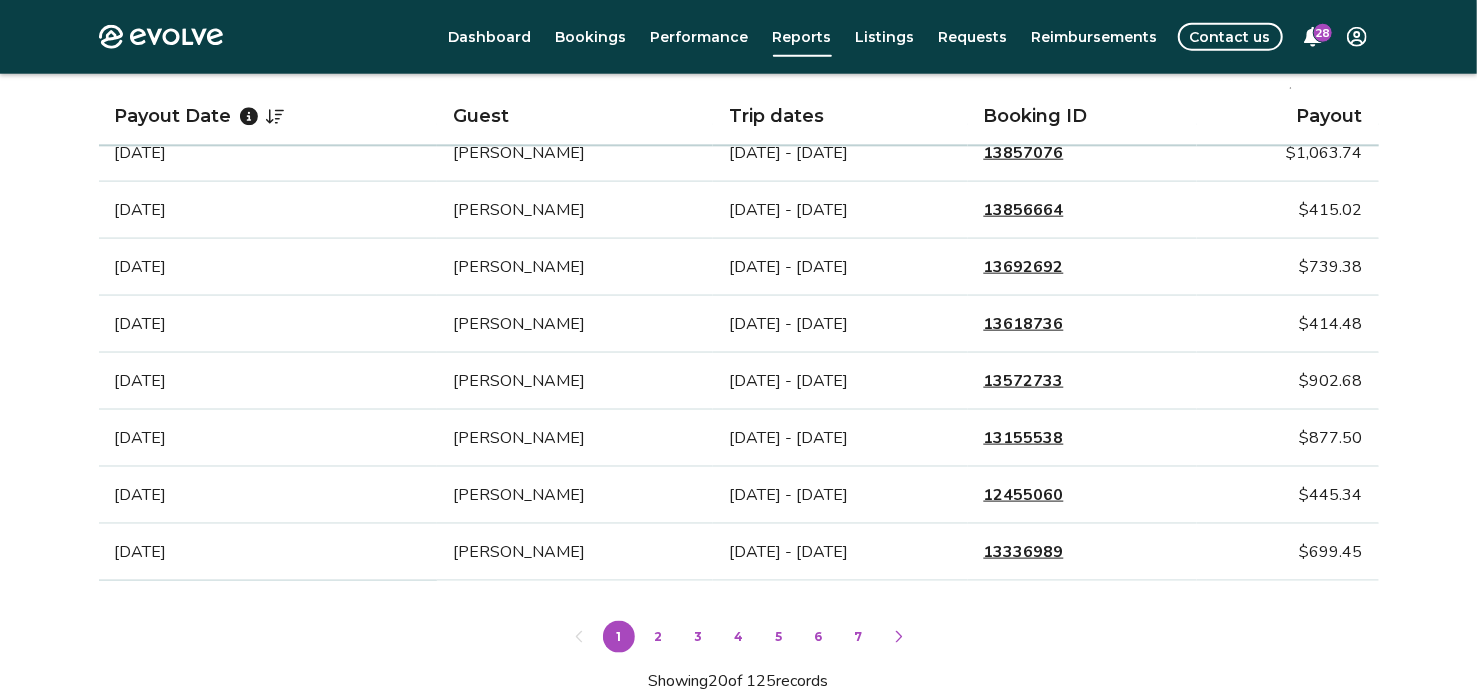 scroll, scrollTop: 1200, scrollLeft: 0, axis: vertical 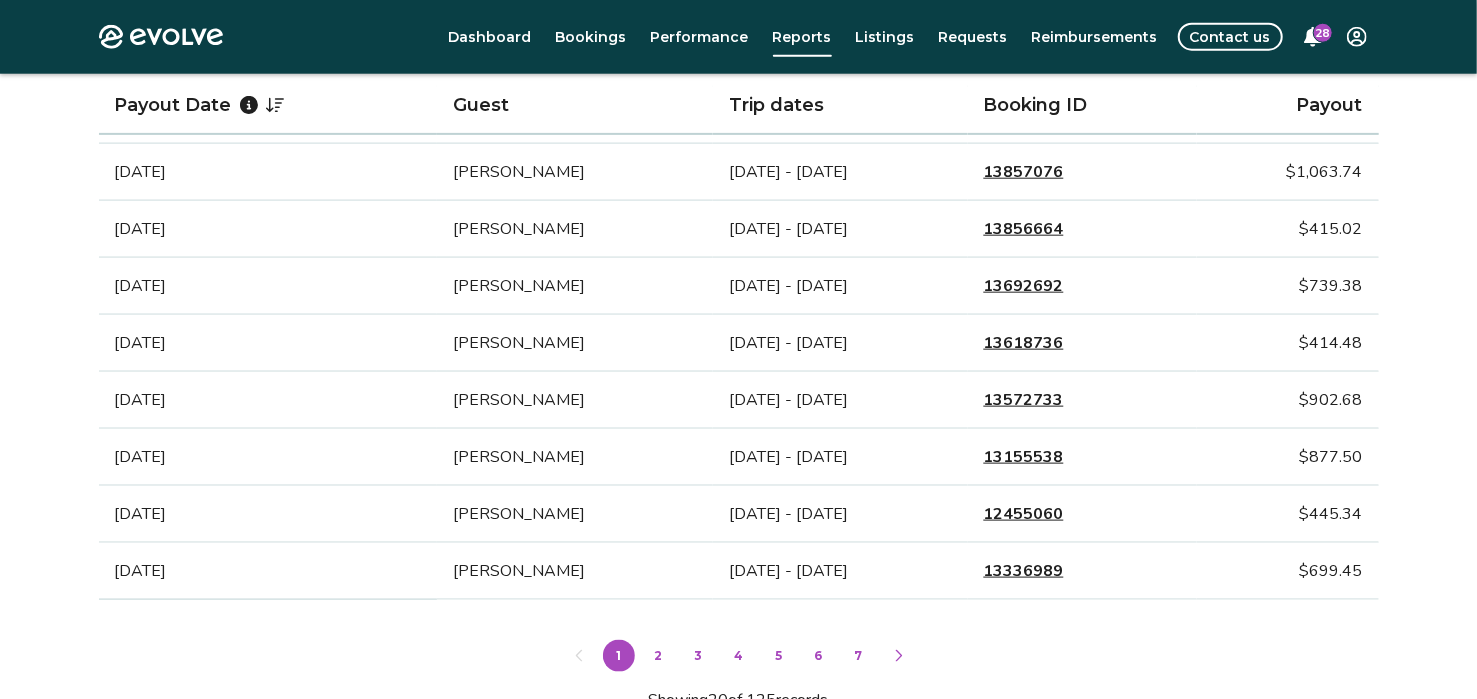 click on "2" at bounding box center [659, 656] 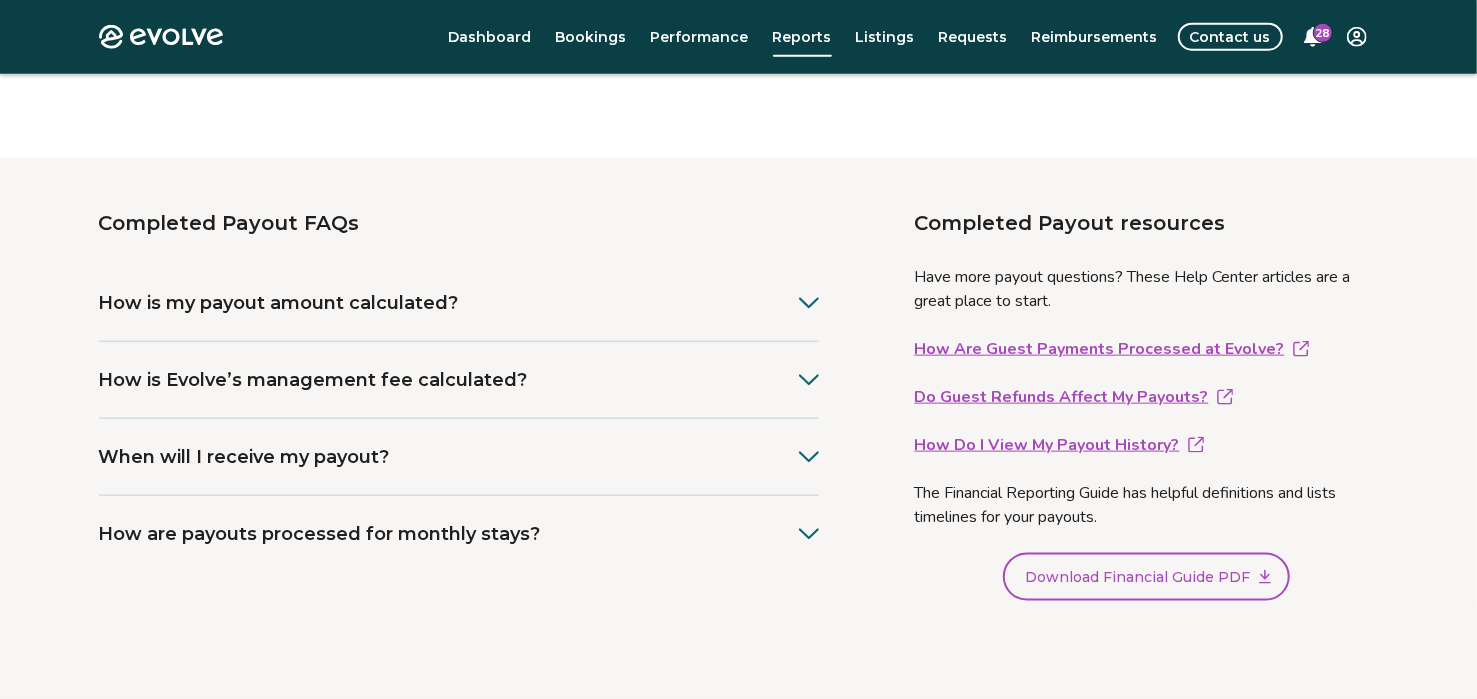 scroll, scrollTop: 1191, scrollLeft: 0, axis: vertical 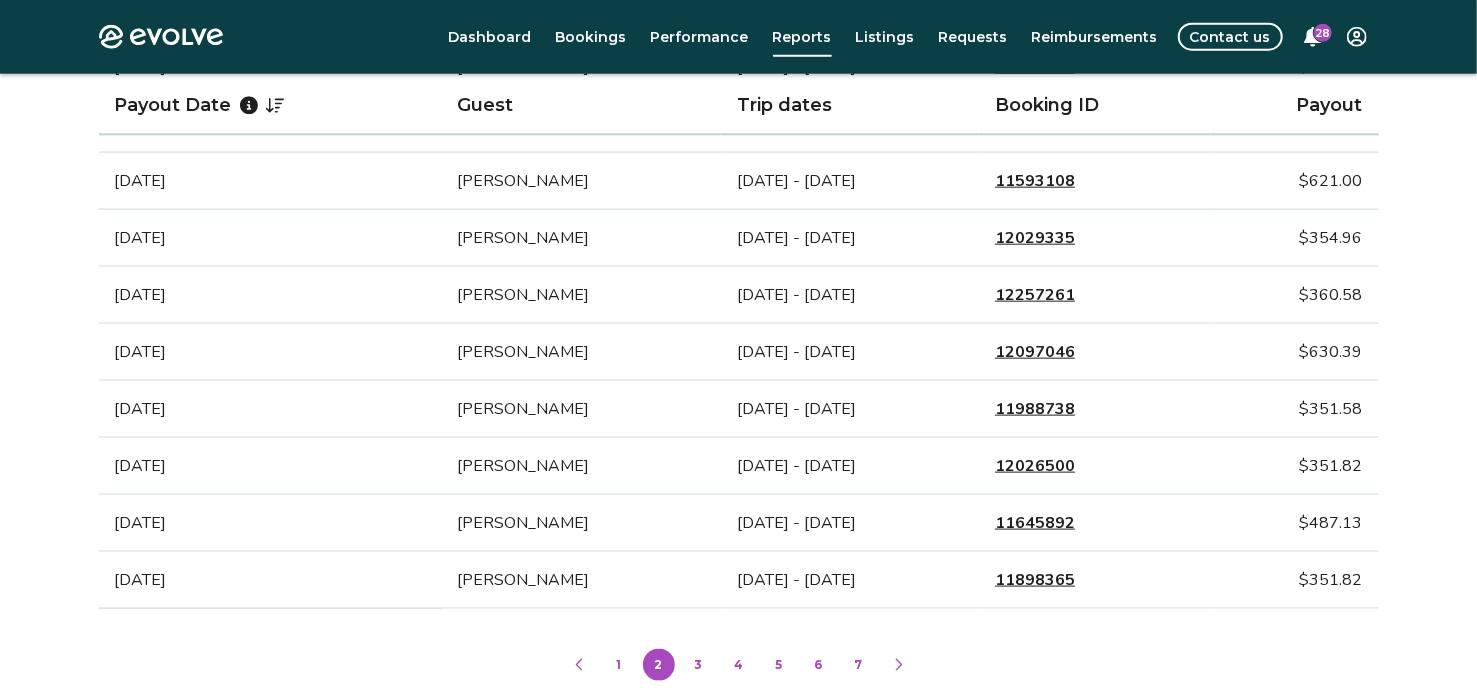 click on "3" at bounding box center [699, 665] 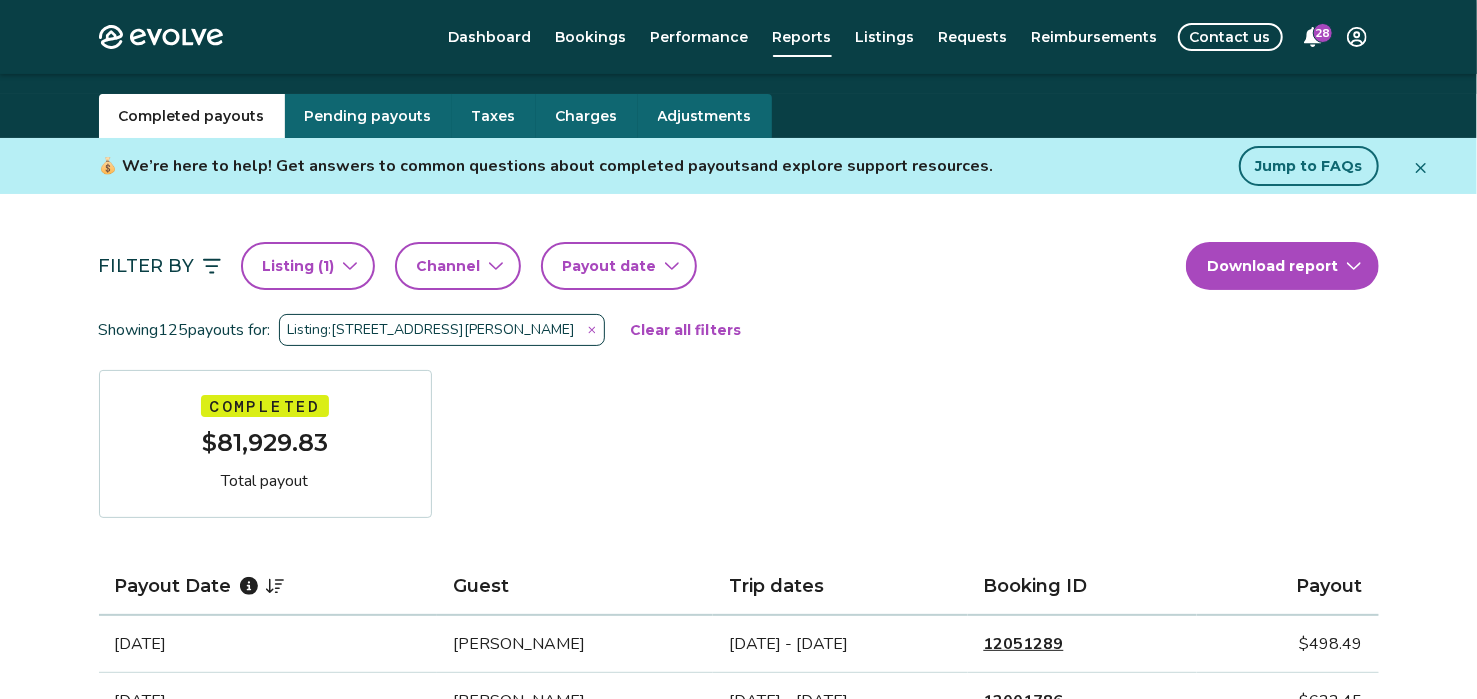 scroll, scrollTop: 0, scrollLeft: 0, axis: both 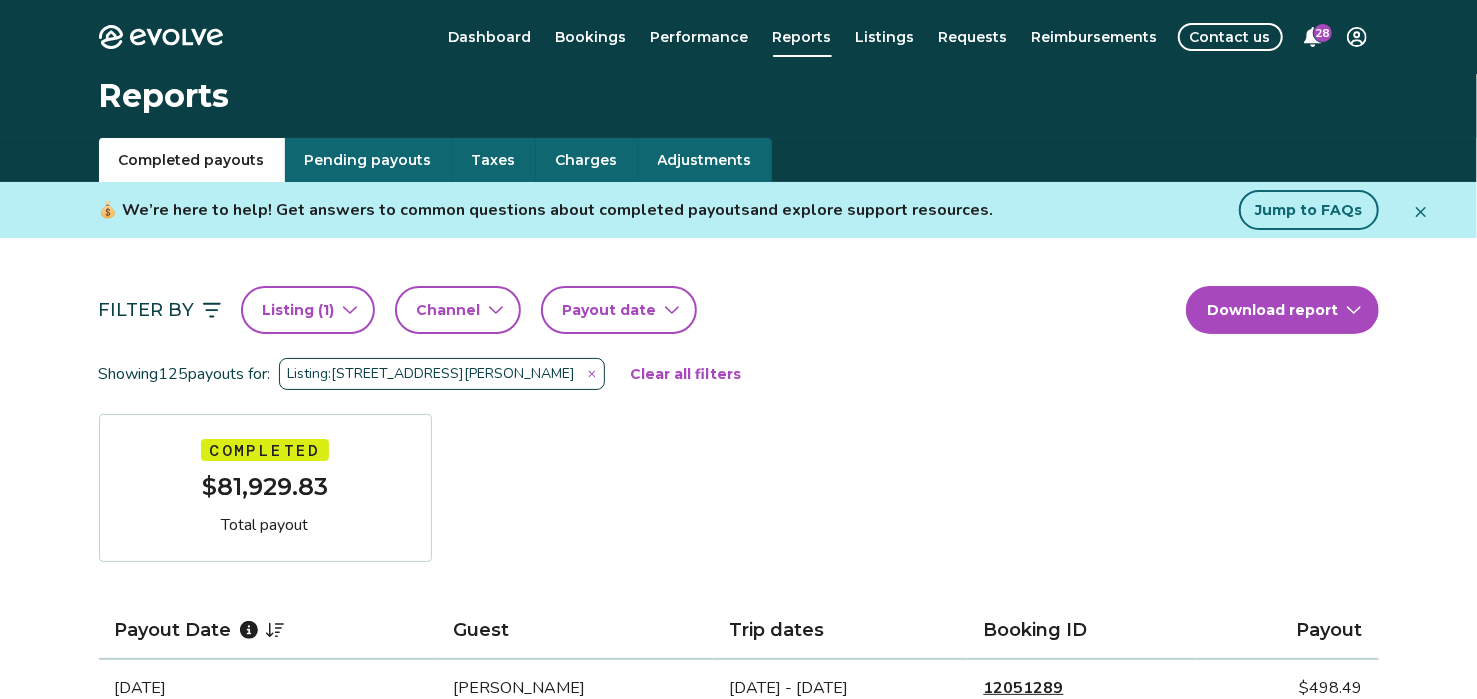 click on "Payout date" at bounding box center [610, 310] 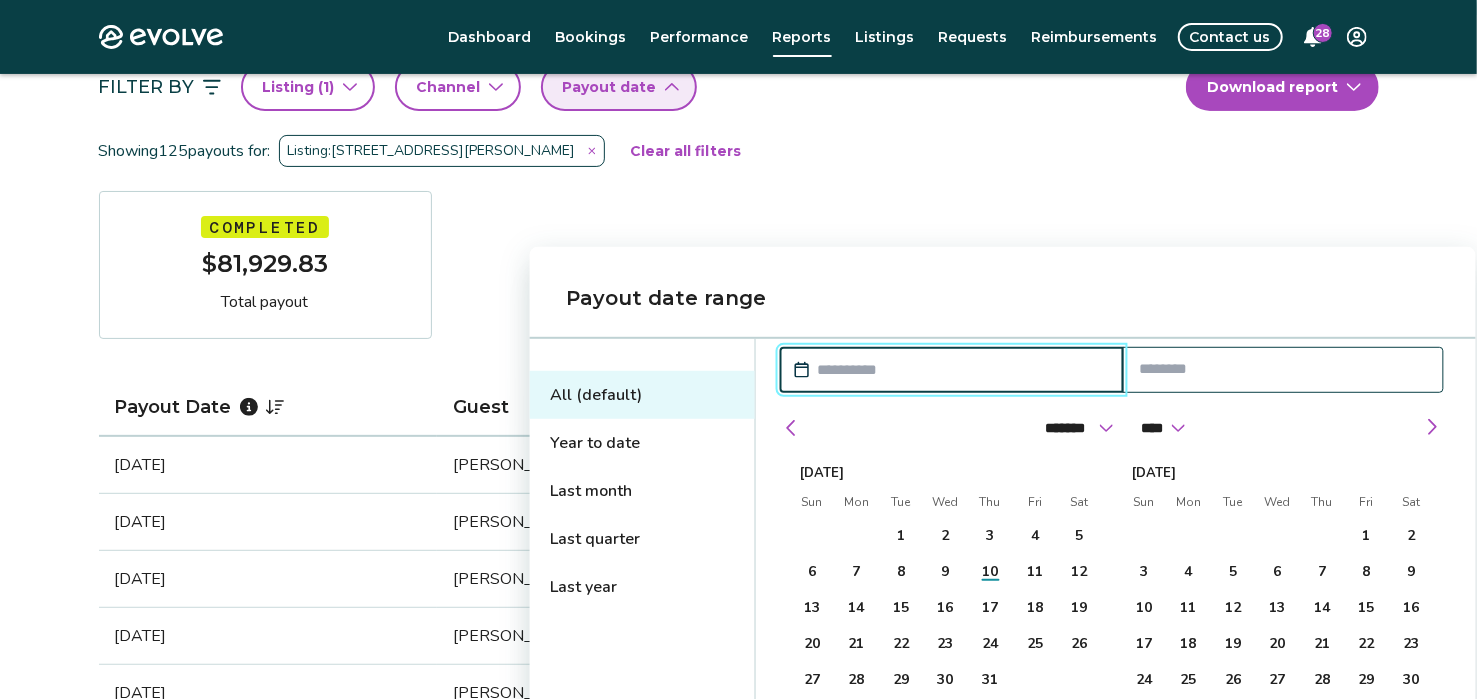 scroll, scrollTop: 300, scrollLeft: 0, axis: vertical 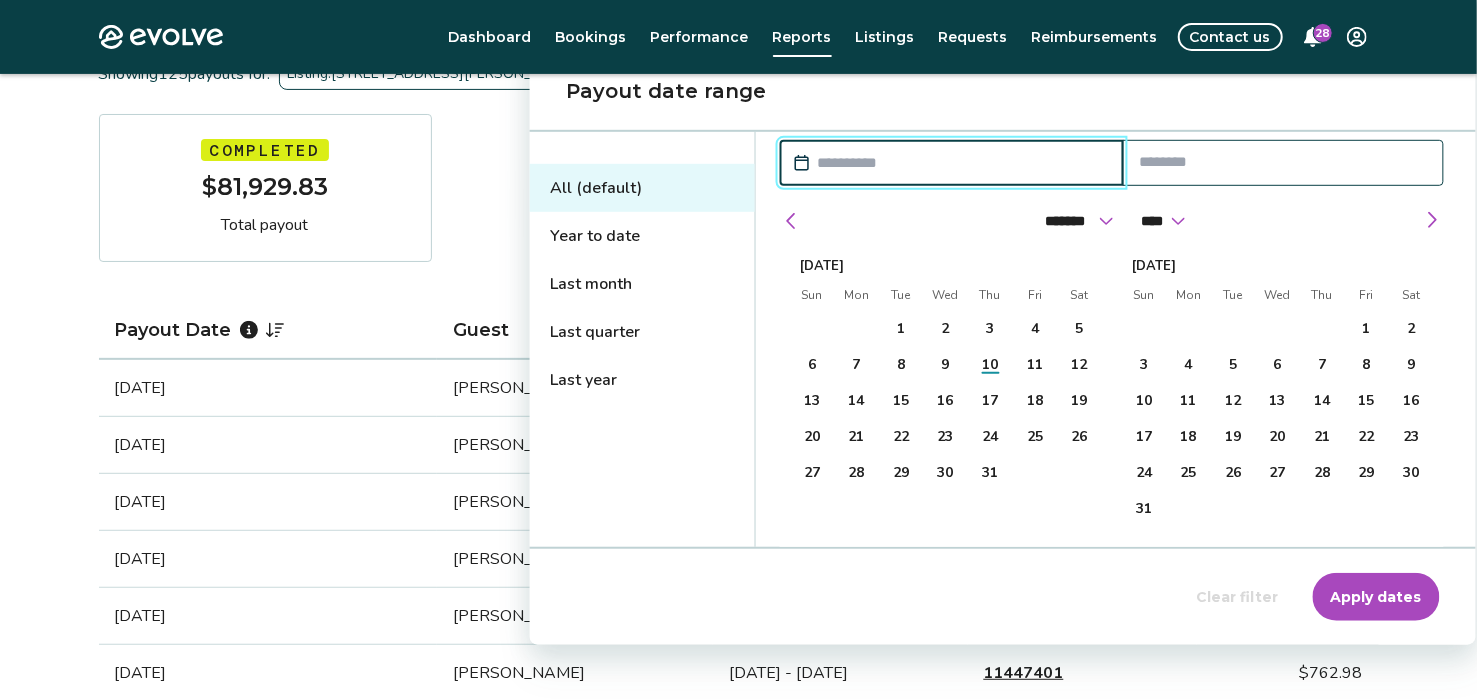 click at bounding box center [962, 163] 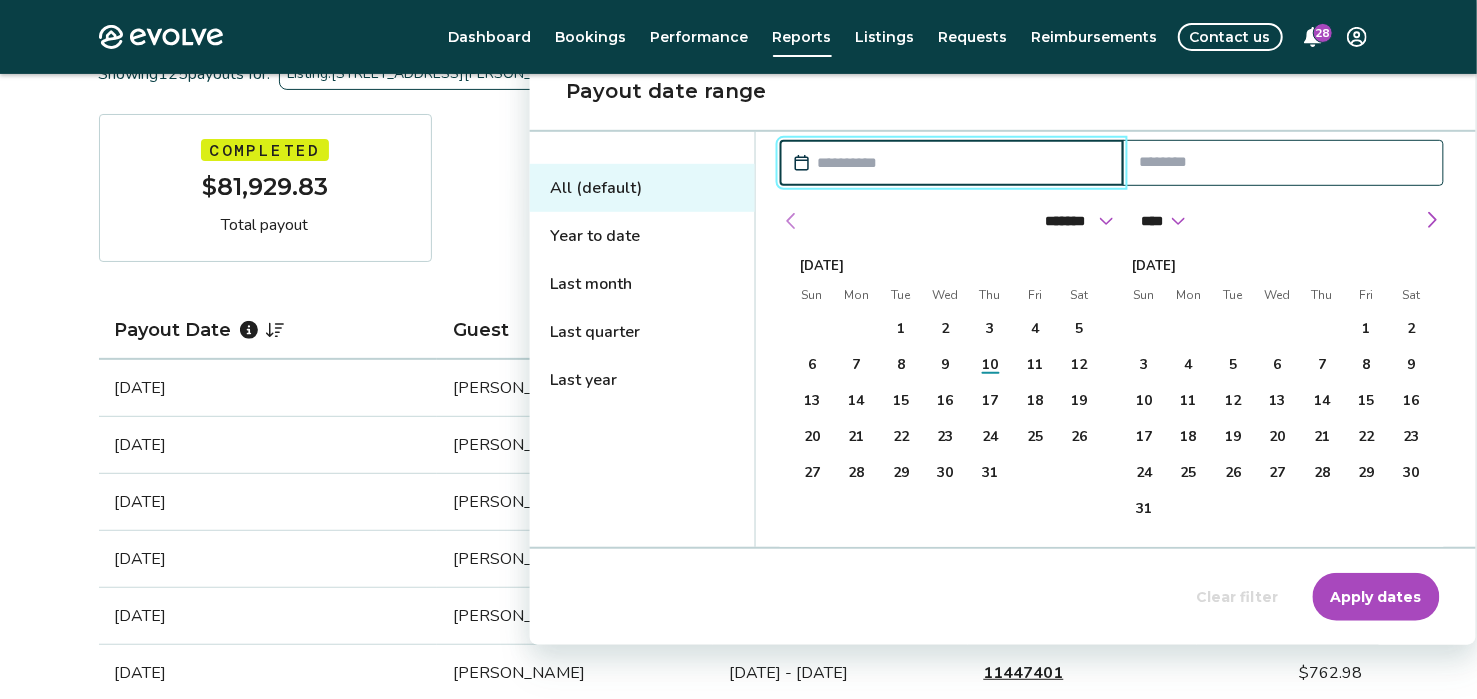 click at bounding box center (792, 221) 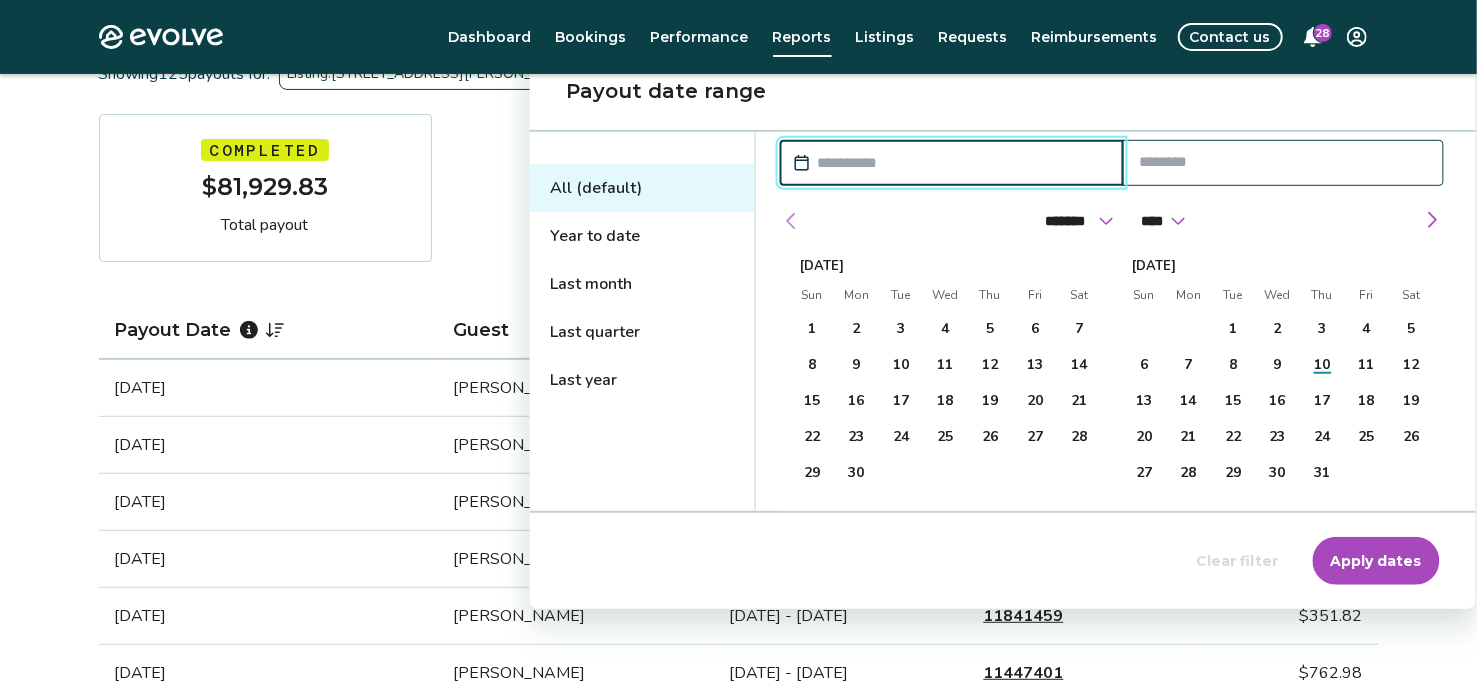 click at bounding box center [792, 221] 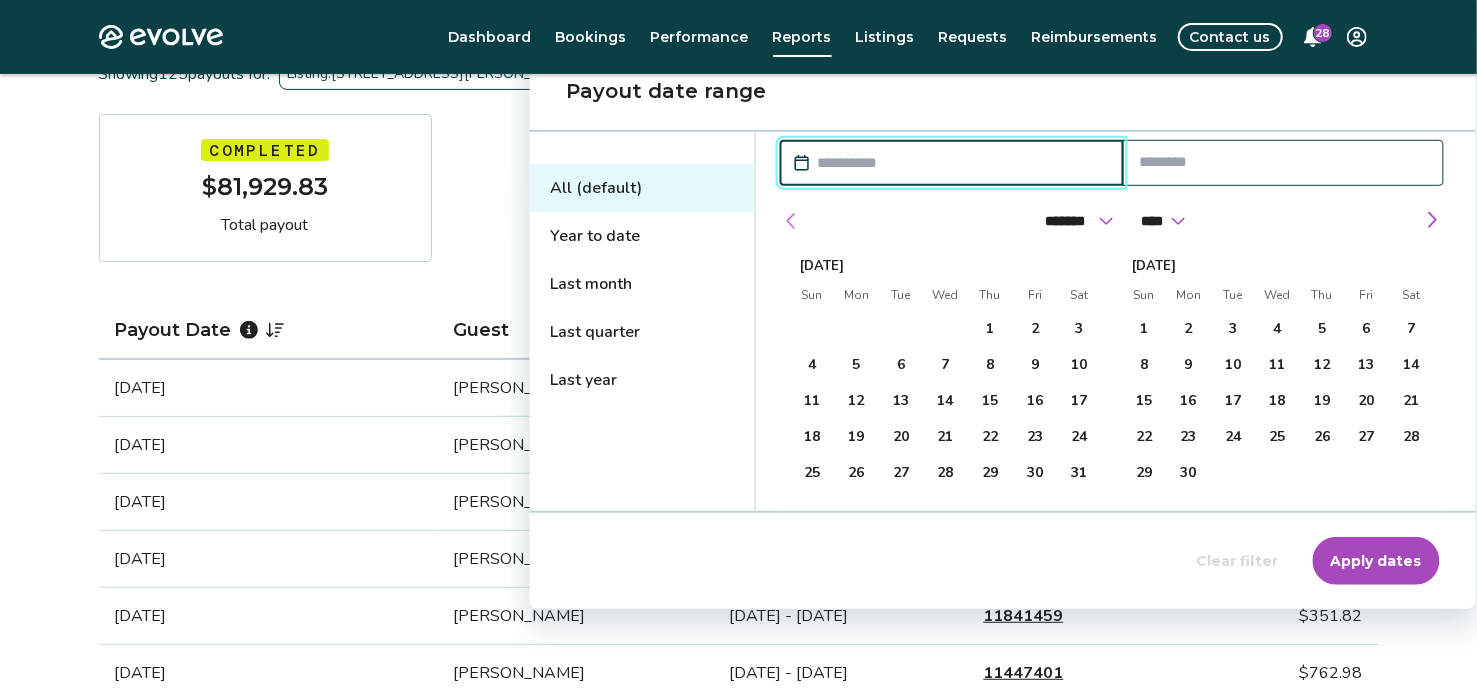 click at bounding box center (792, 221) 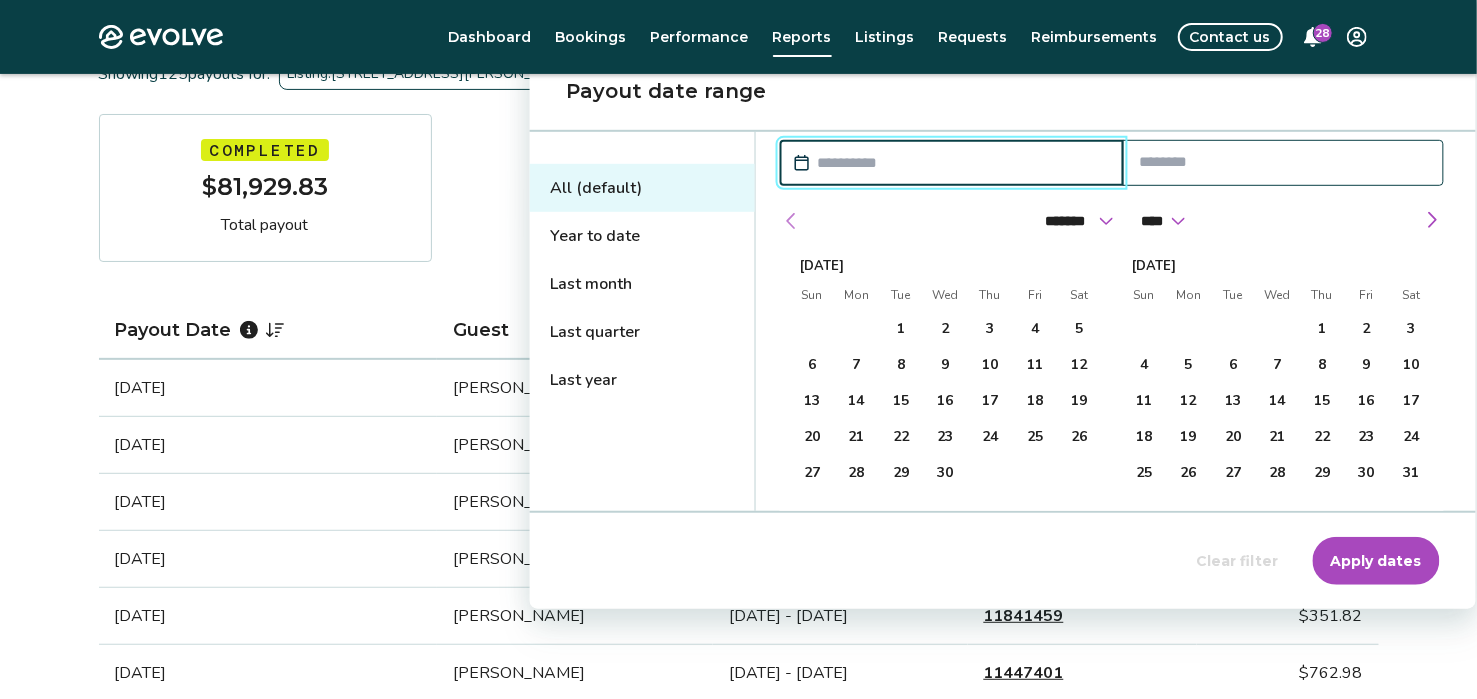 click at bounding box center (792, 221) 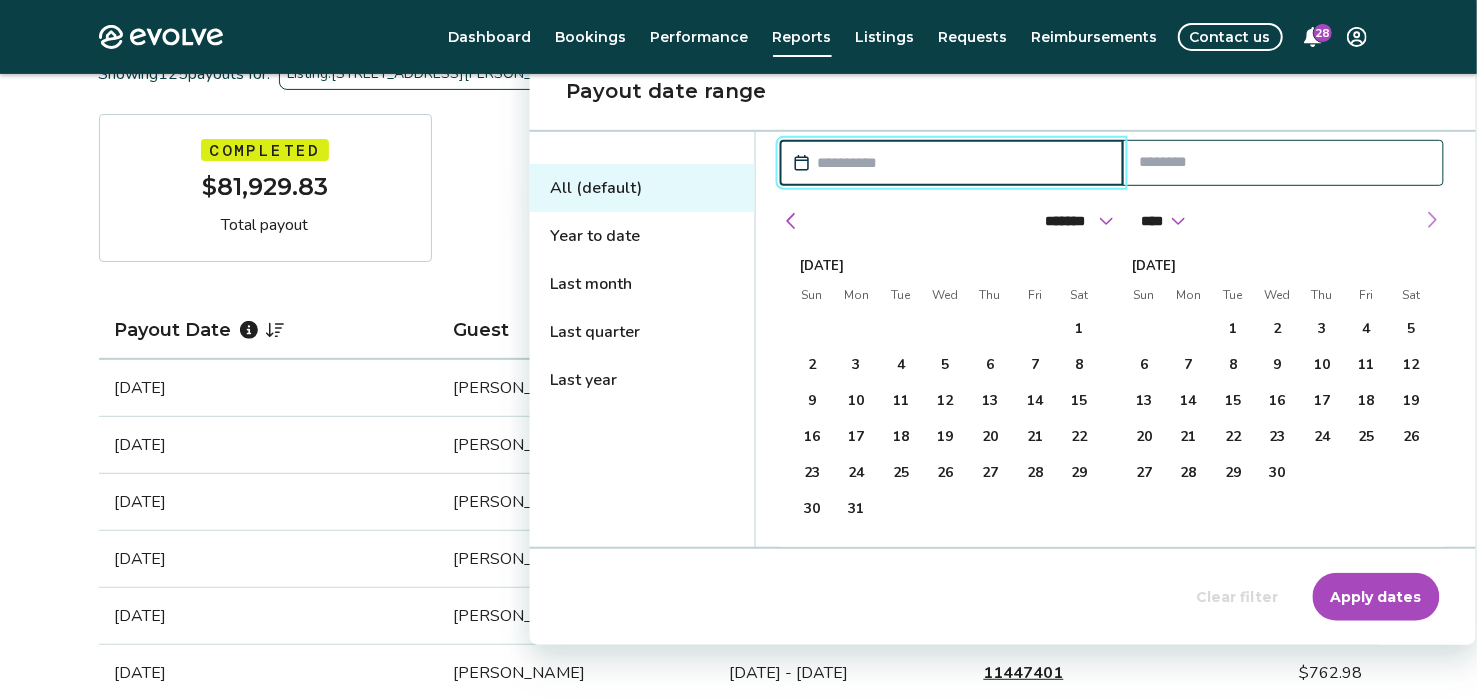 click at bounding box center [1432, 220] 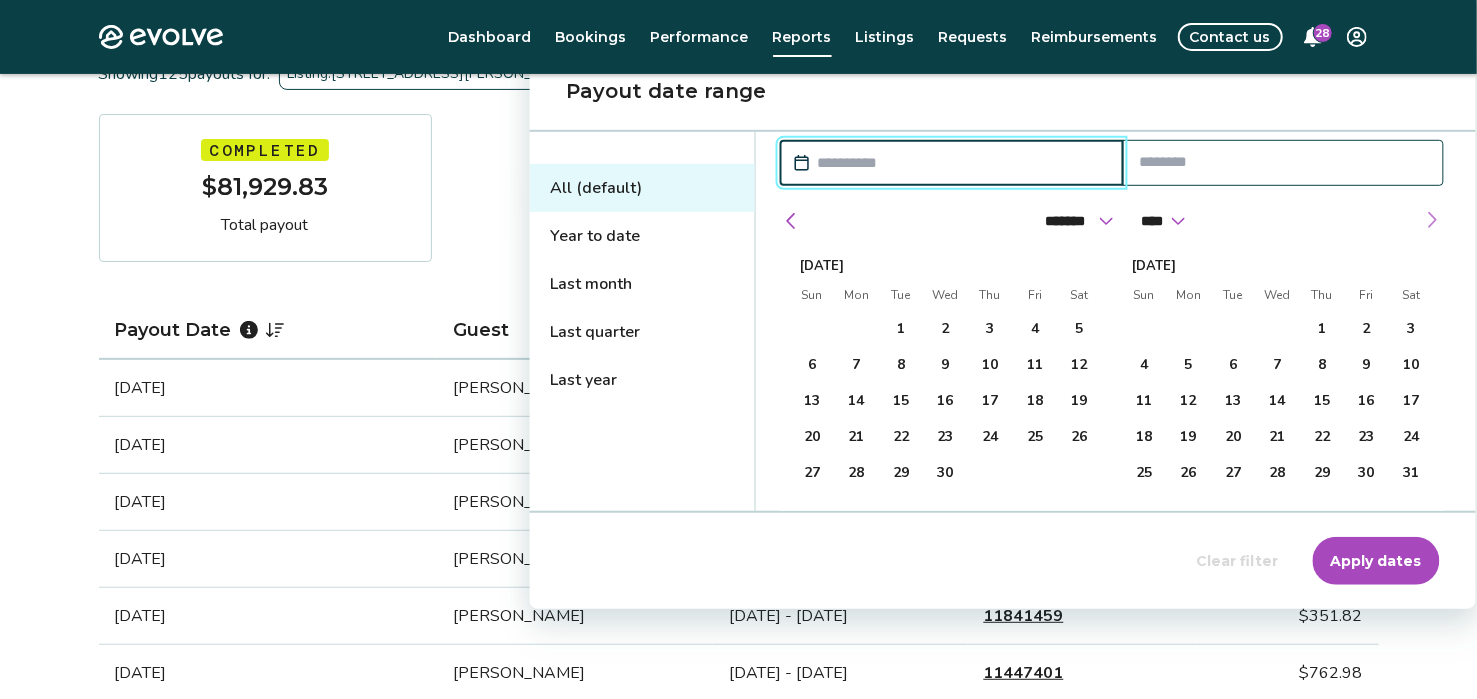 click at bounding box center (1432, 220) 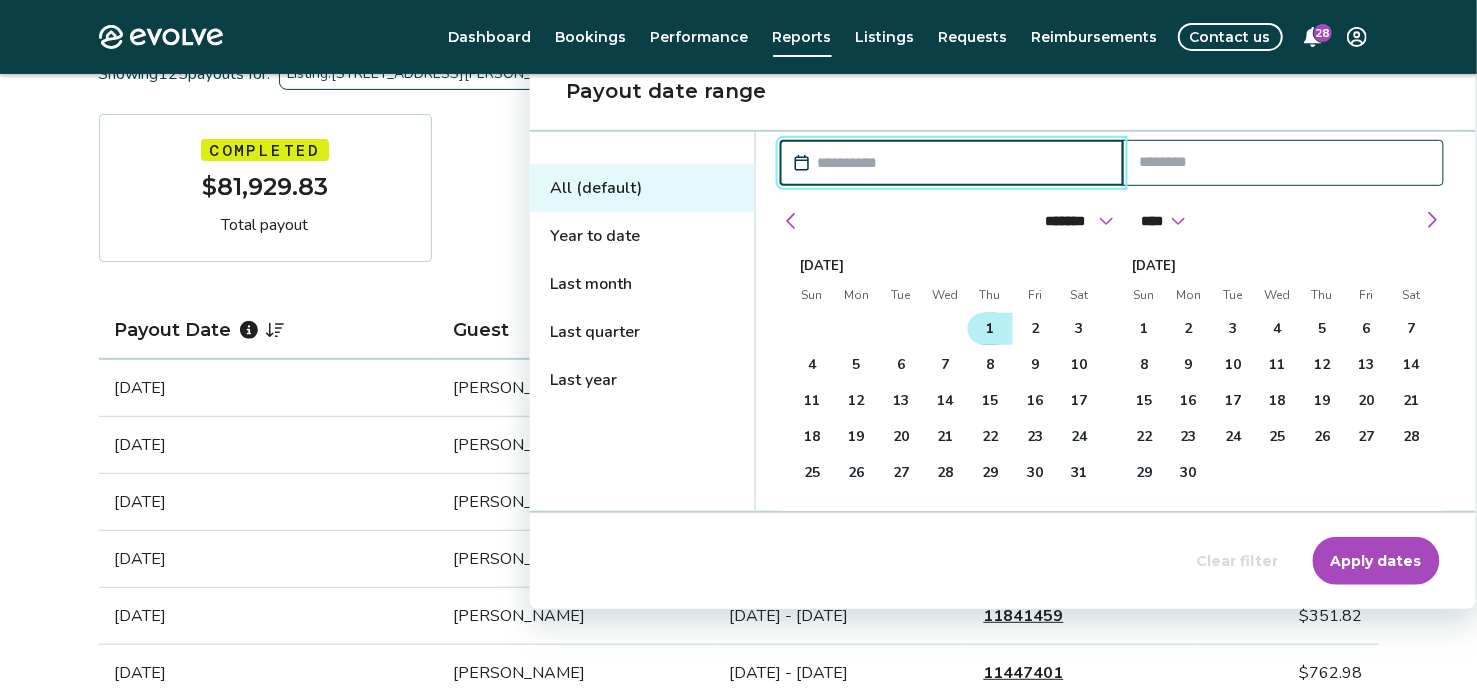 click on "1" at bounding box center [990, 329] 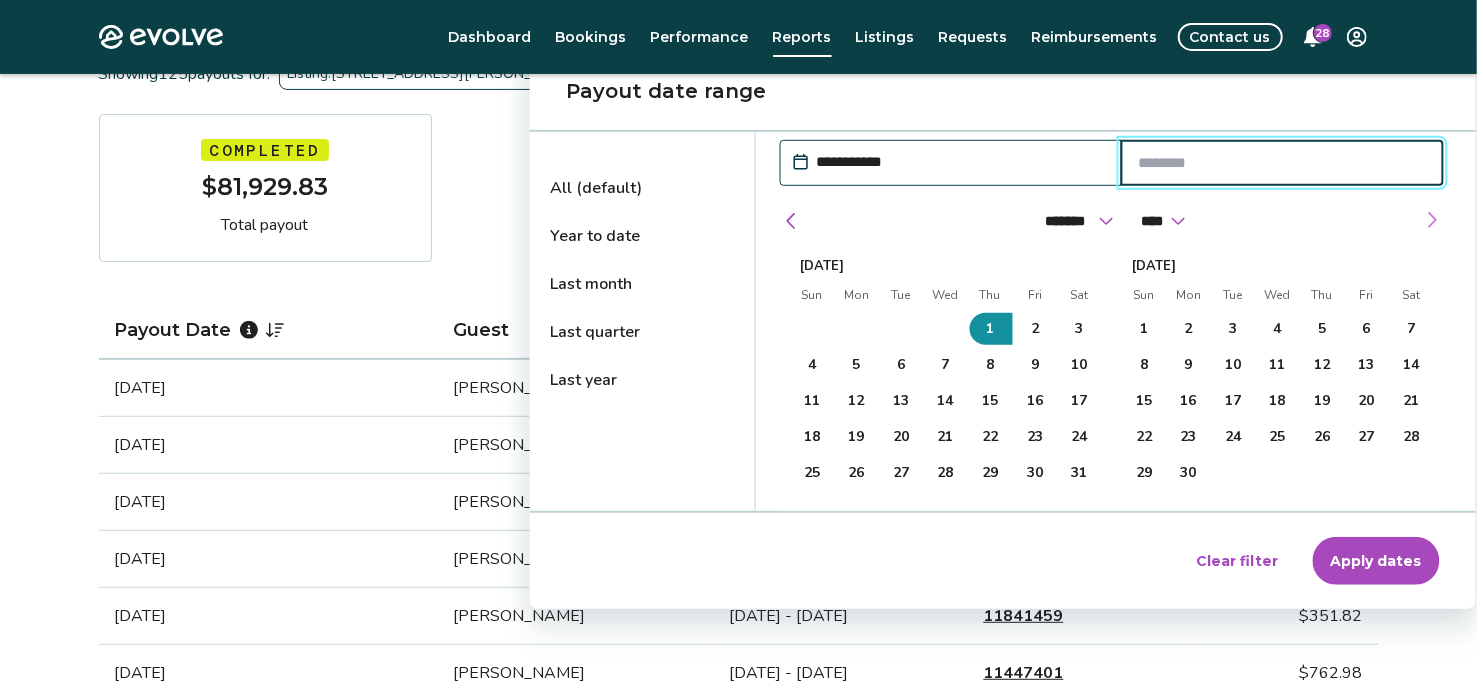 click at bounding box center [1432, 220] 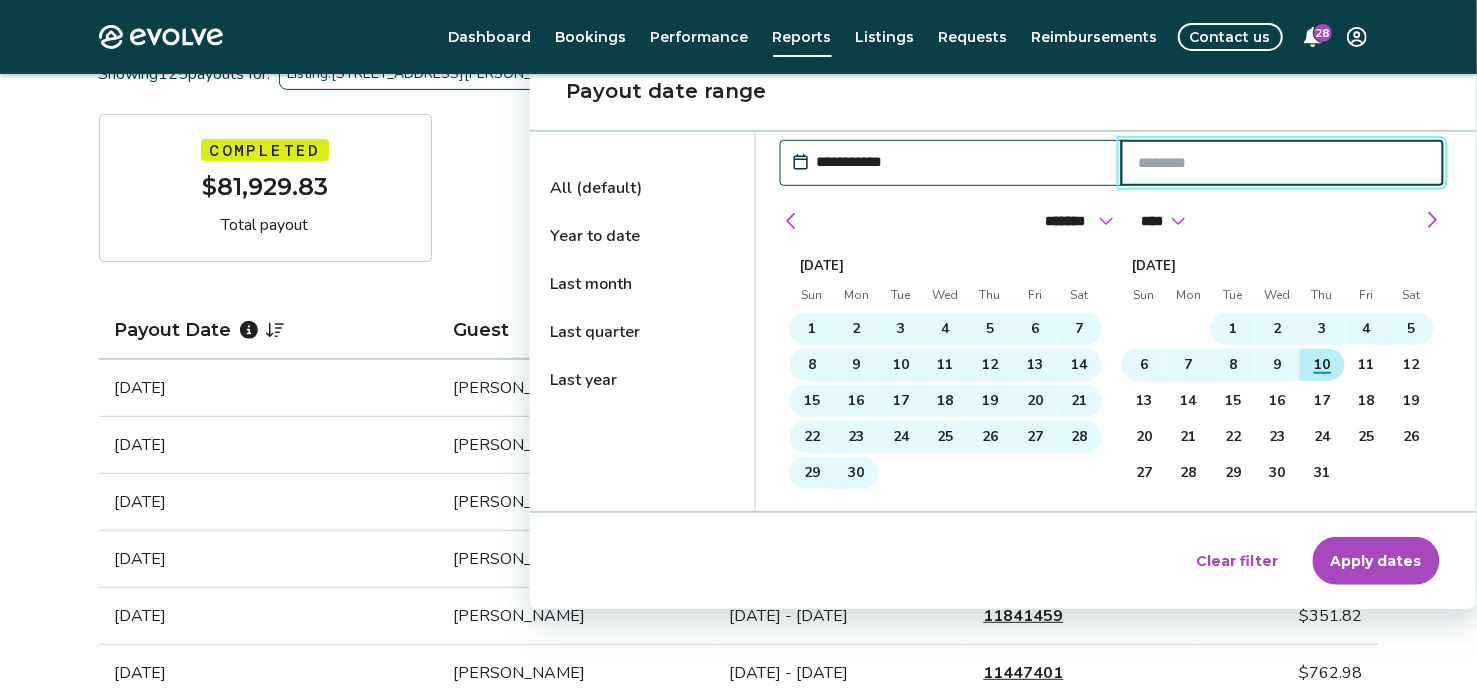 click on "10" at bounding box center (1322, 365) 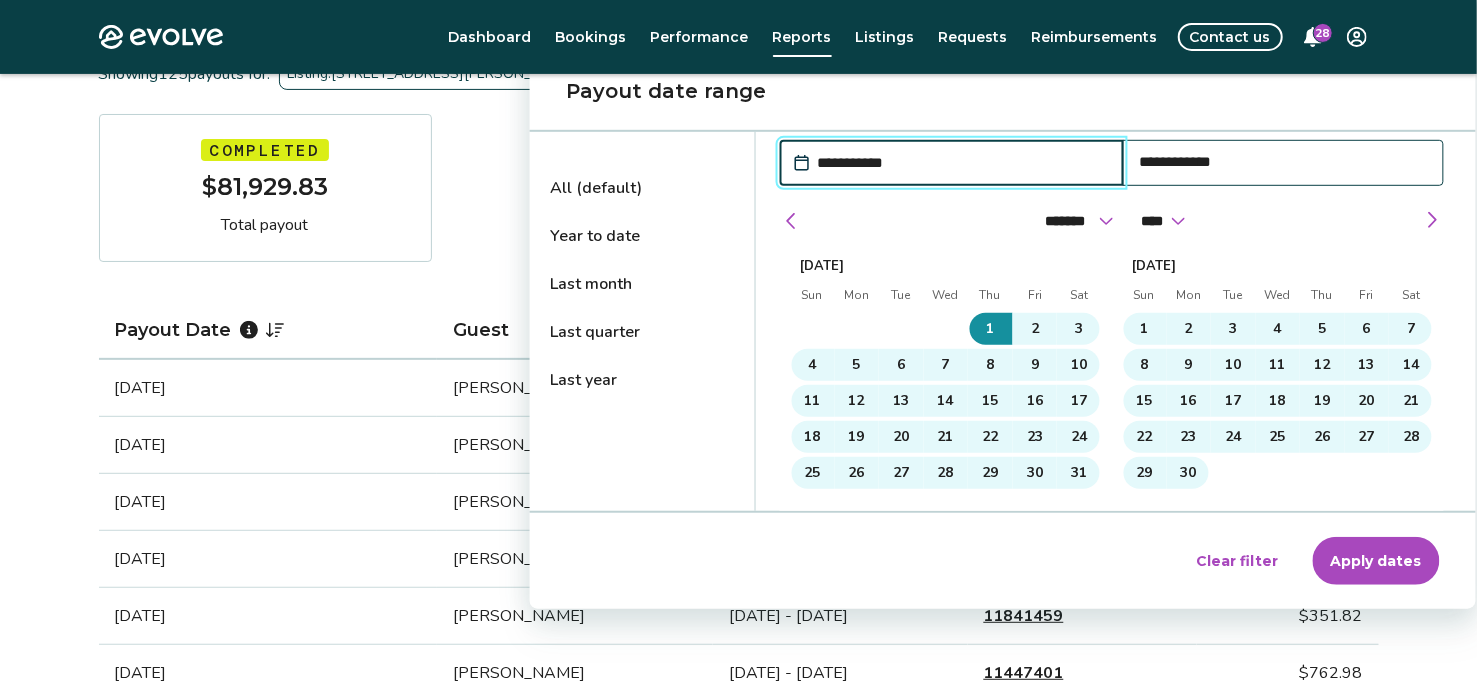 click on "Apply dates" at bounding box center [1376, 561] 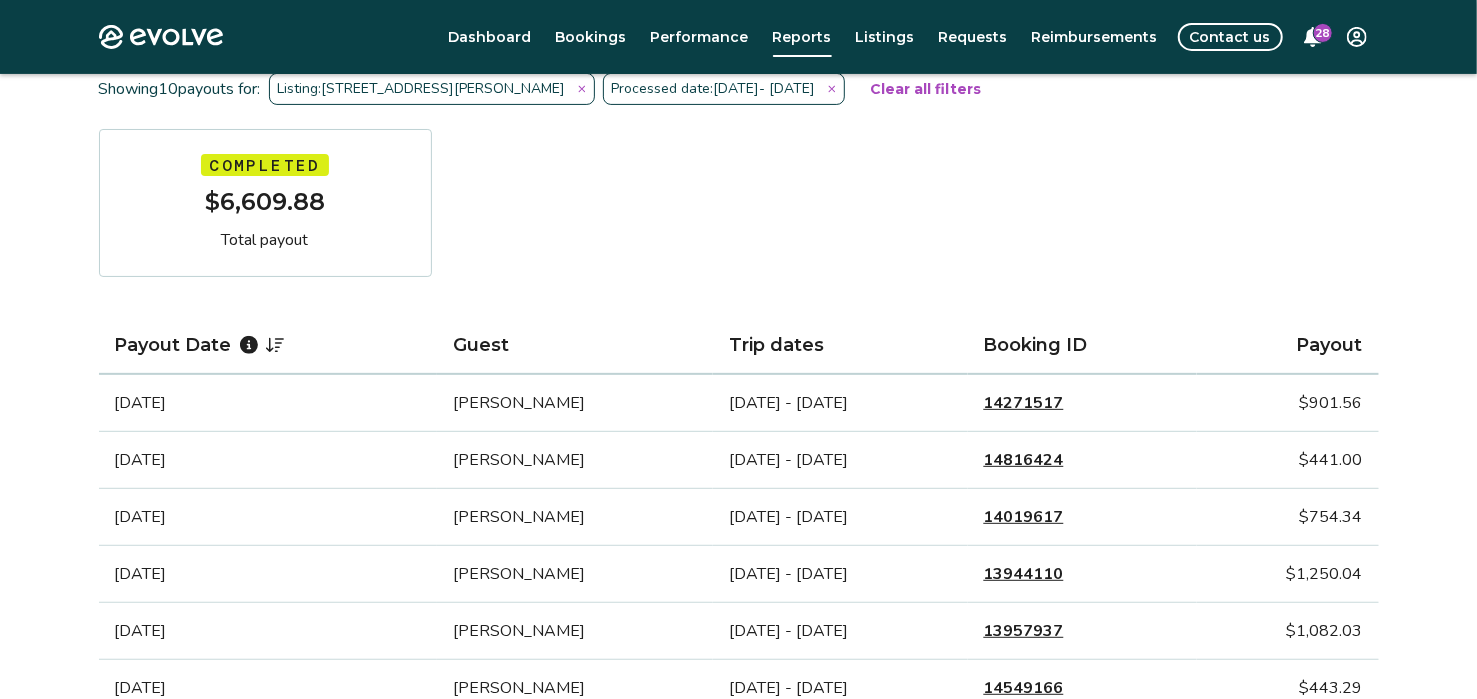 scroll, scrollTop: 185, scrollLeft: 0, axis: vertical 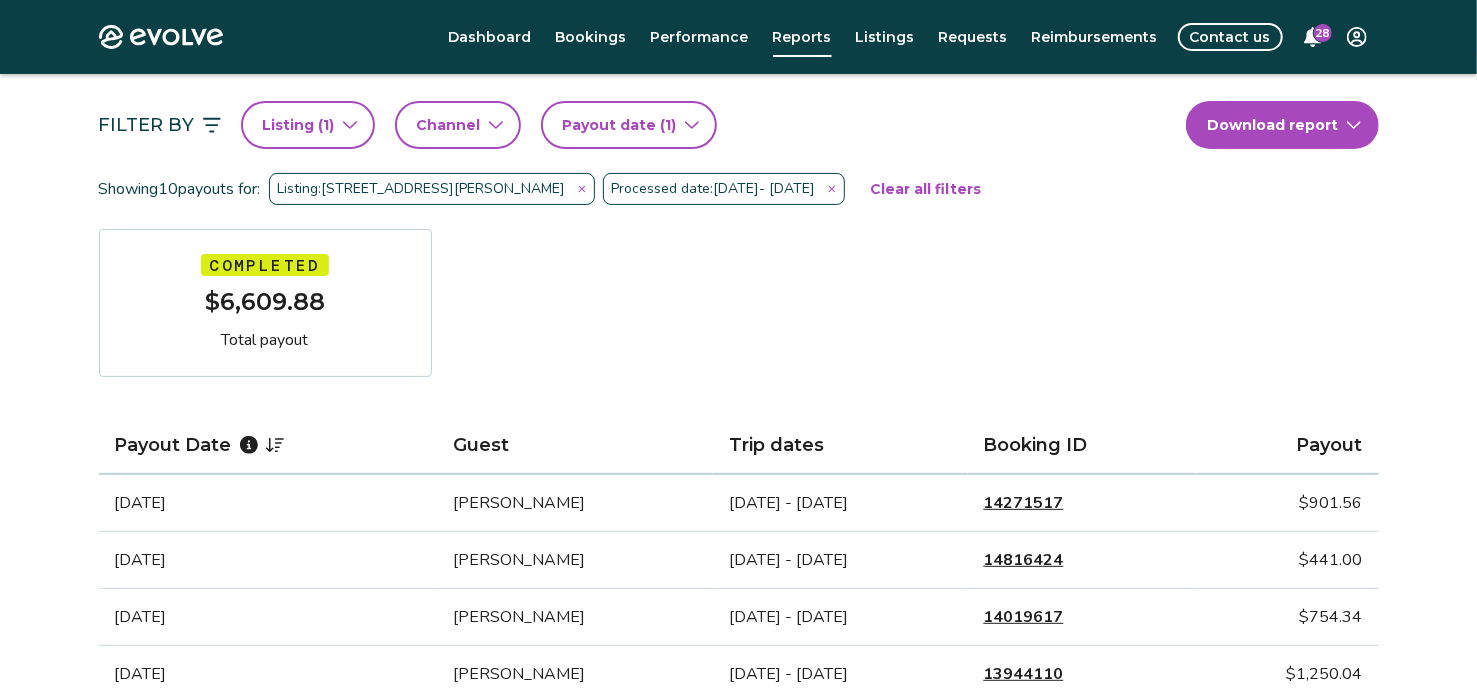 click on "Processed date:  [DATE]  -   [DATE]" at bounding box center (724, 189) 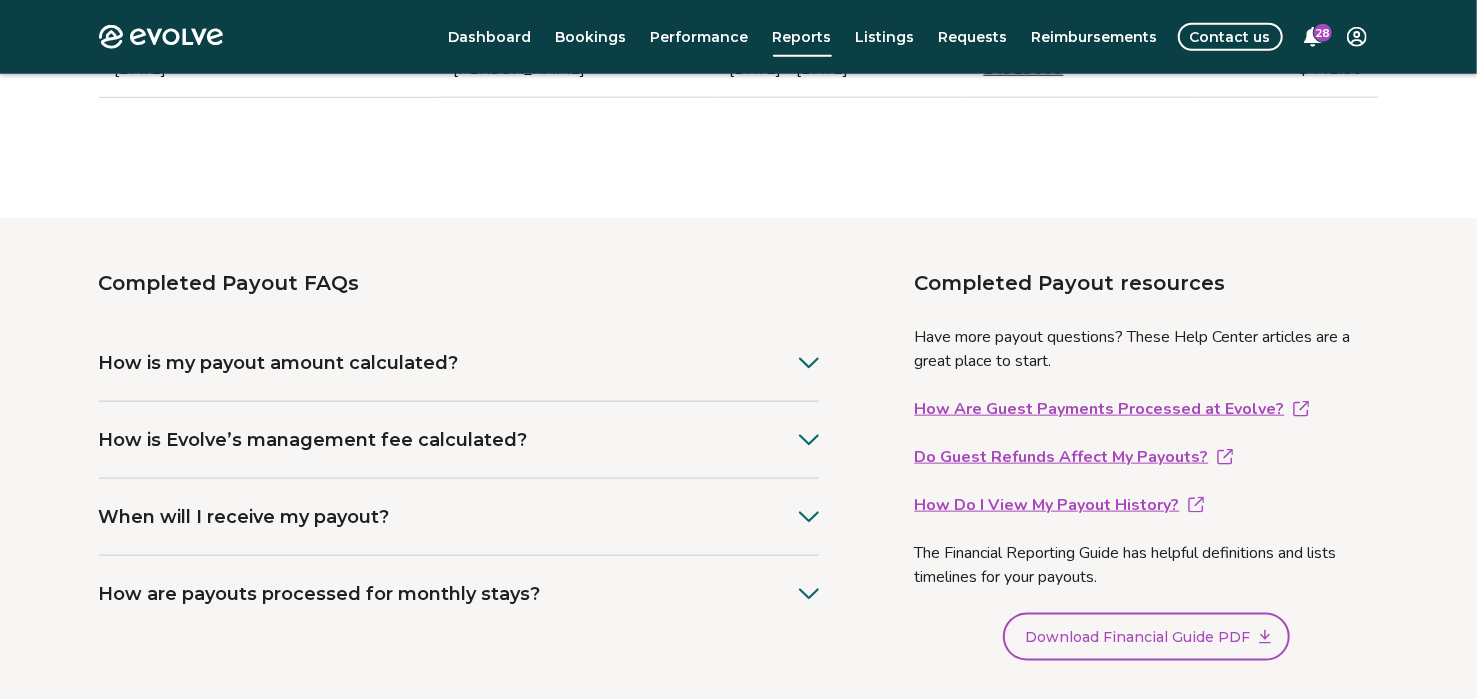 scroll, scrollTop: 1185, scrollLeft: 0, axis: vertical 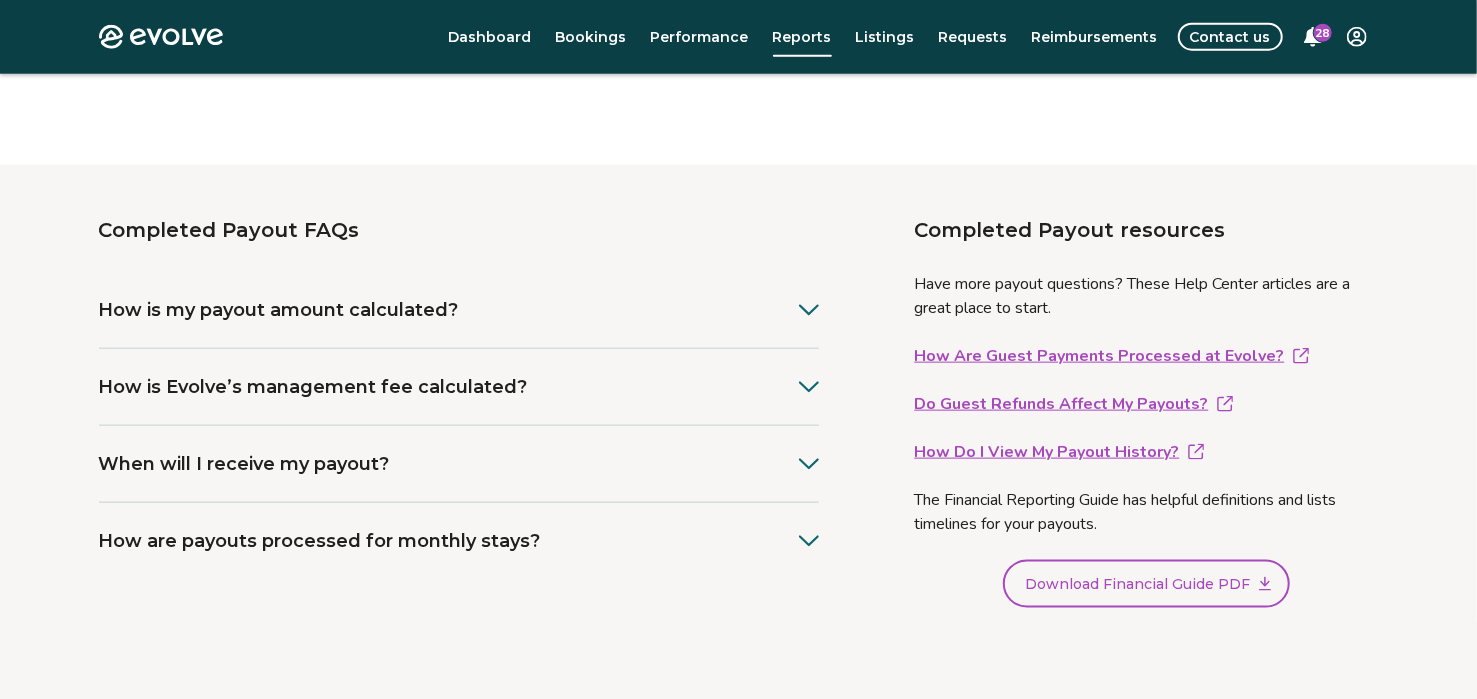 click on "Download Financial Guide PDF" at bounding box center [1137, 584] 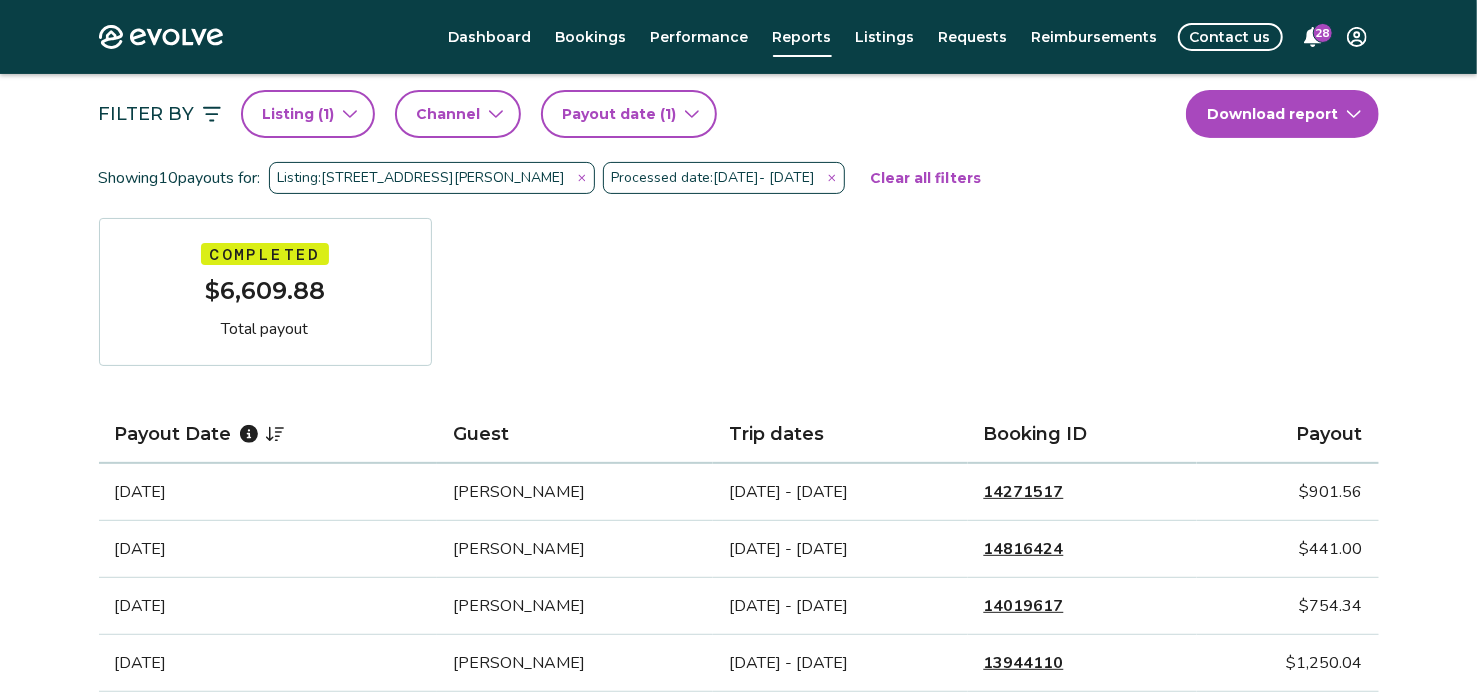 scroll, scrollTop: 85, scrollLeft: 0, axis: vertical 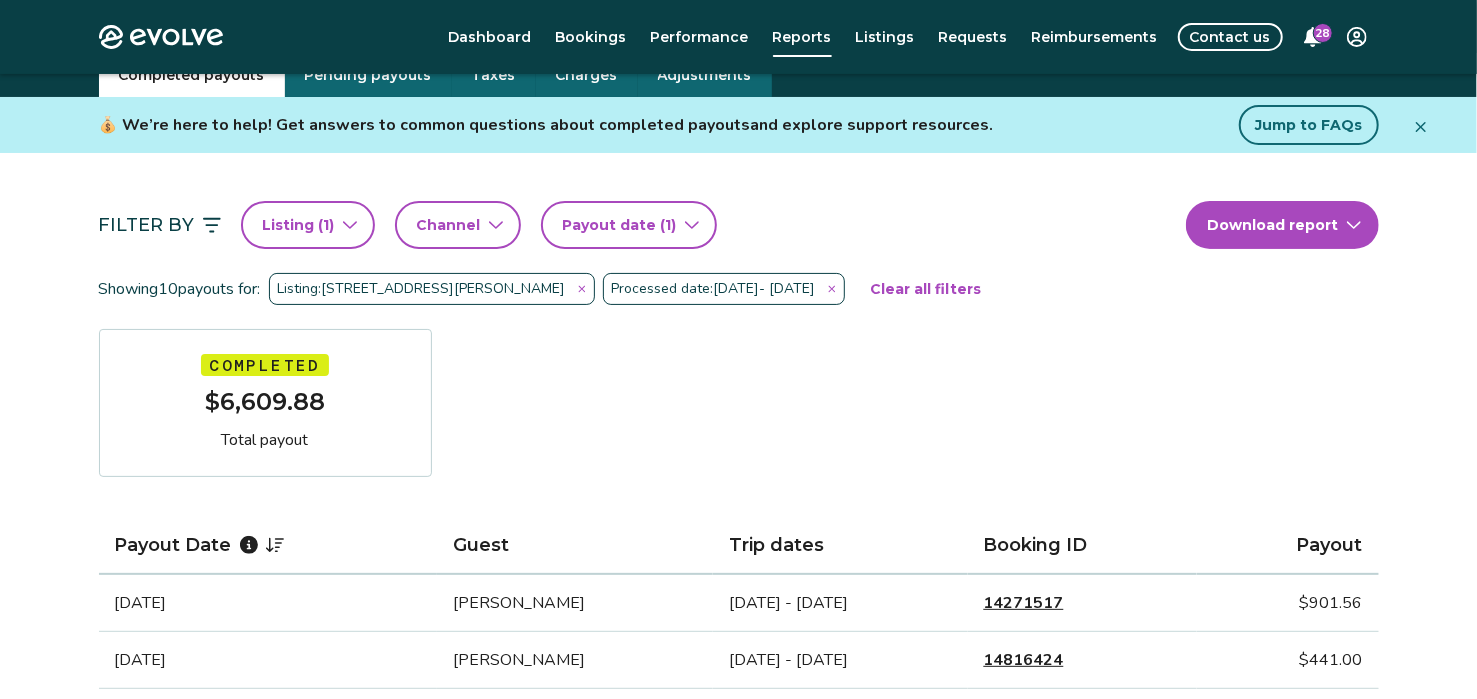 click on "Evolve Dashboard Bookings Performance Reports Listings Requests Reimbursements Contact us 28 Reports Completed payouts Pending payouts Taxes Charges Adjustments 💰 We’re here to help! Get answers to common questions about   completed payouts  and explore support resources. Jump to FAQs Filter By  Listing ( 1 ) Channel Payout date (1) Download   report Showing  10  payouts   for: Listing:  [STREET_ADDRESS][PERSON_NAME] Processed date:  [DATE]  -   [DATE] Clear all filters Completed $6,609.88 Total payout Payout Date Guest Trip dates Booking ID Payout [DATE] [PERSON_NAME] [DATE] - [DATE] 14271517 $901.56 [DATE] [PERSON_NAME] [DATE] - [DATE] 14816424 $441.00 [DATE] [PERSON_NAME] [DATE] - [DATE] 14019617 $754.34 [DATE] [PERSON_NAME] [DATE] - [DATE] 13944110 $1,250.04 [DATE] [PERSON_NAME] [DATE] - [DATE] 13957937 $1,082.03 [DATE] [PERSON_NAME] [DATE] - [DATE] 14549166 $443.29 [DATE] [PERSON_NAME] [DATE] - [DATE] 14444526 $440.80" at bounding box center [738, 901] 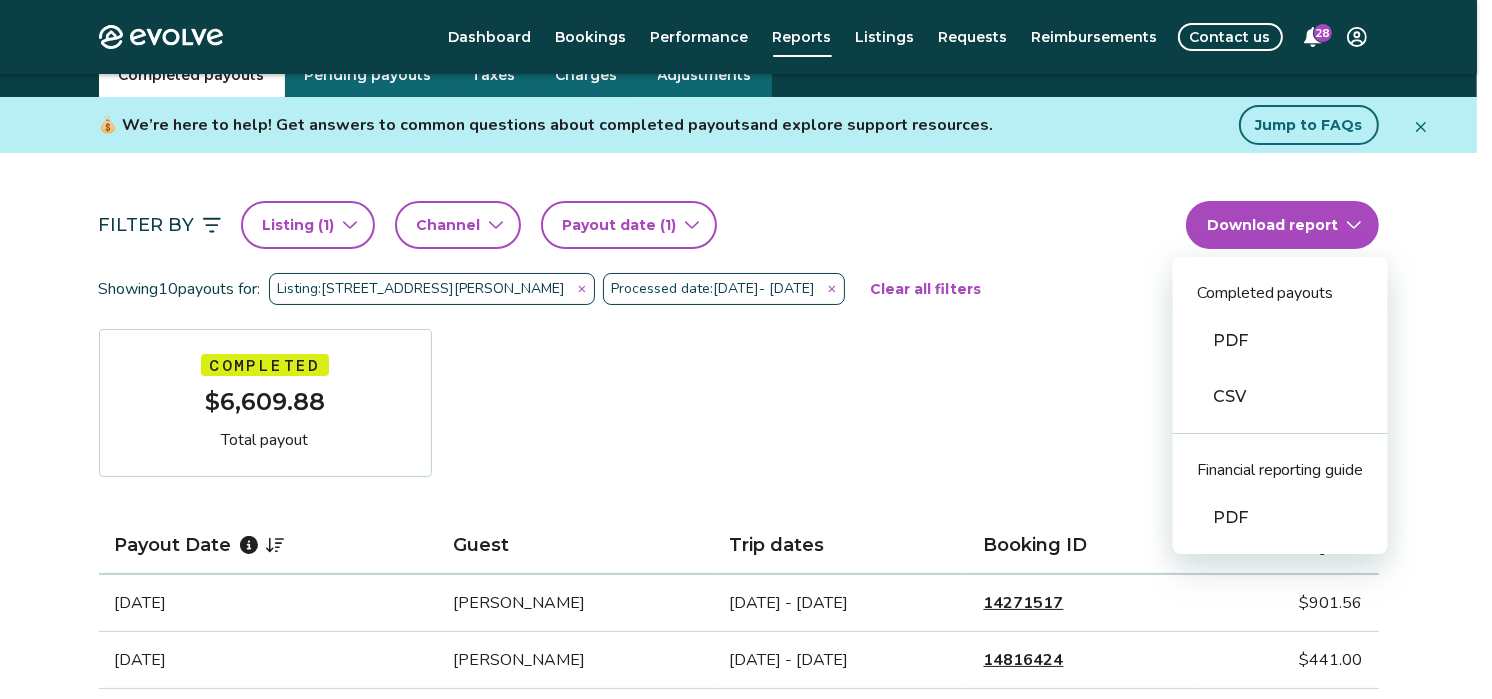 click on "PDF" at bounding box center (1280, 341) 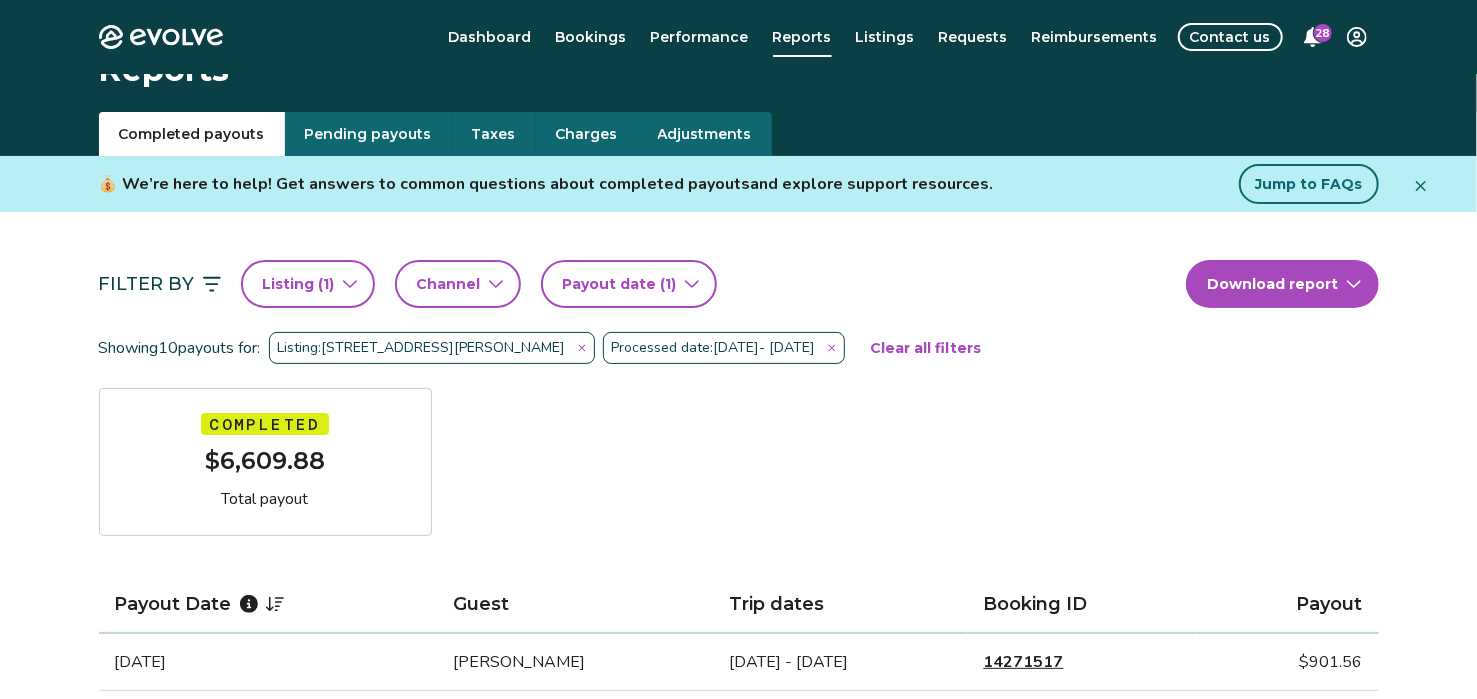 scroll, scrollTop: 0, scrollLeft: 0, axis: both 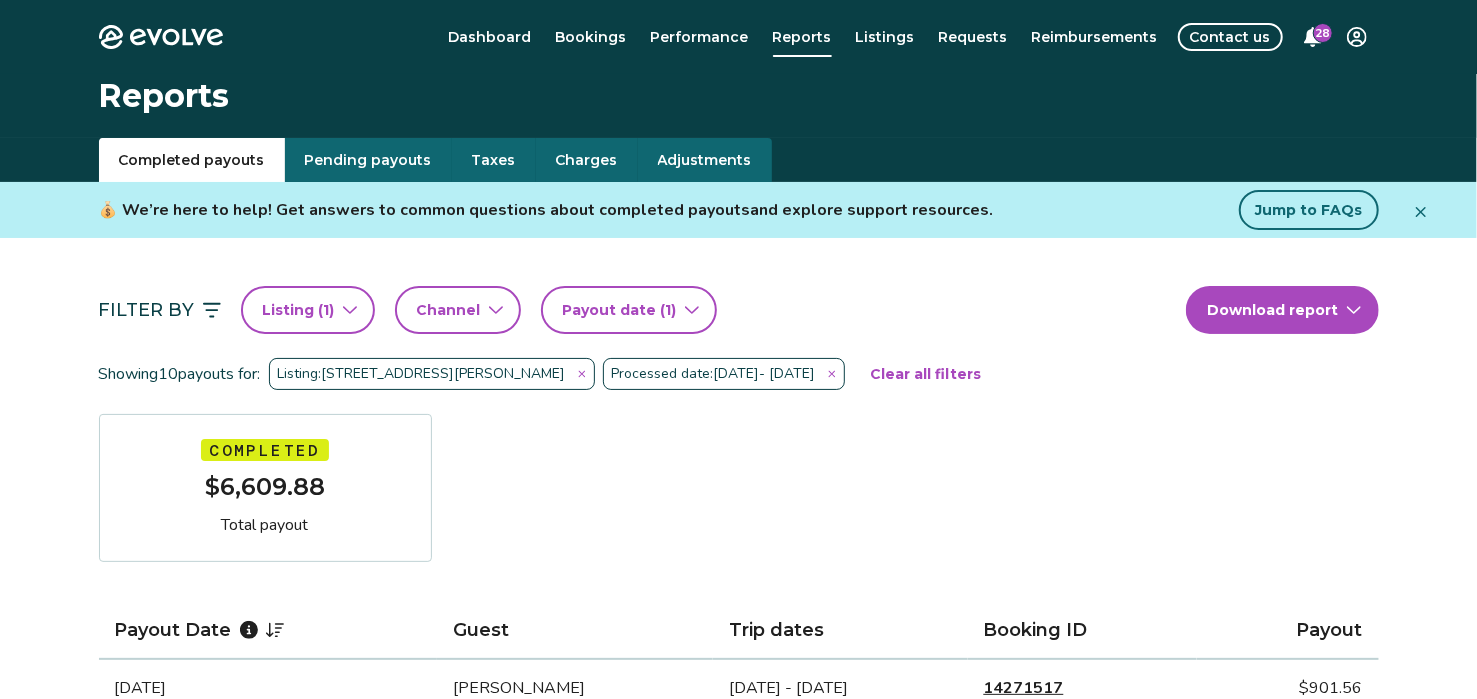 click on "Clear all filters" at bounding box center (926, 374) 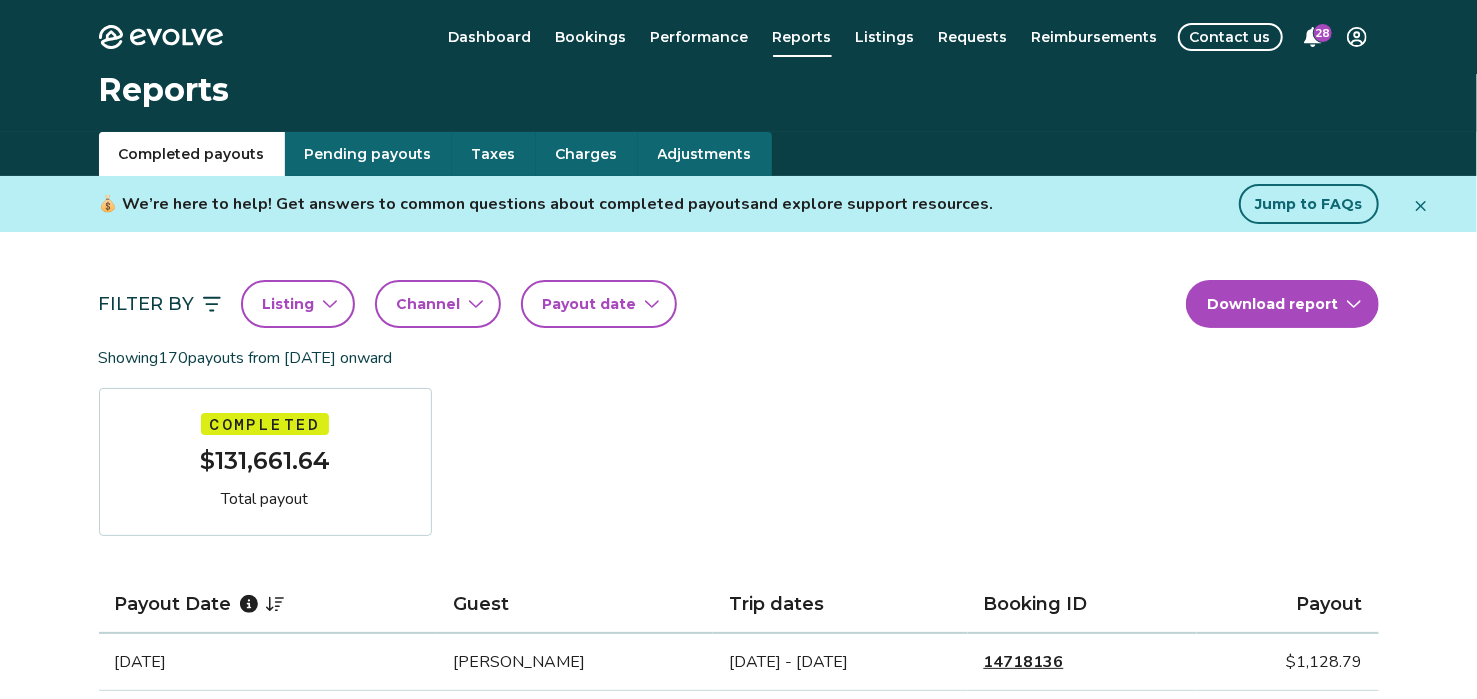 scroll, scrollTop: 0, scrollLeft: 0, axis: both 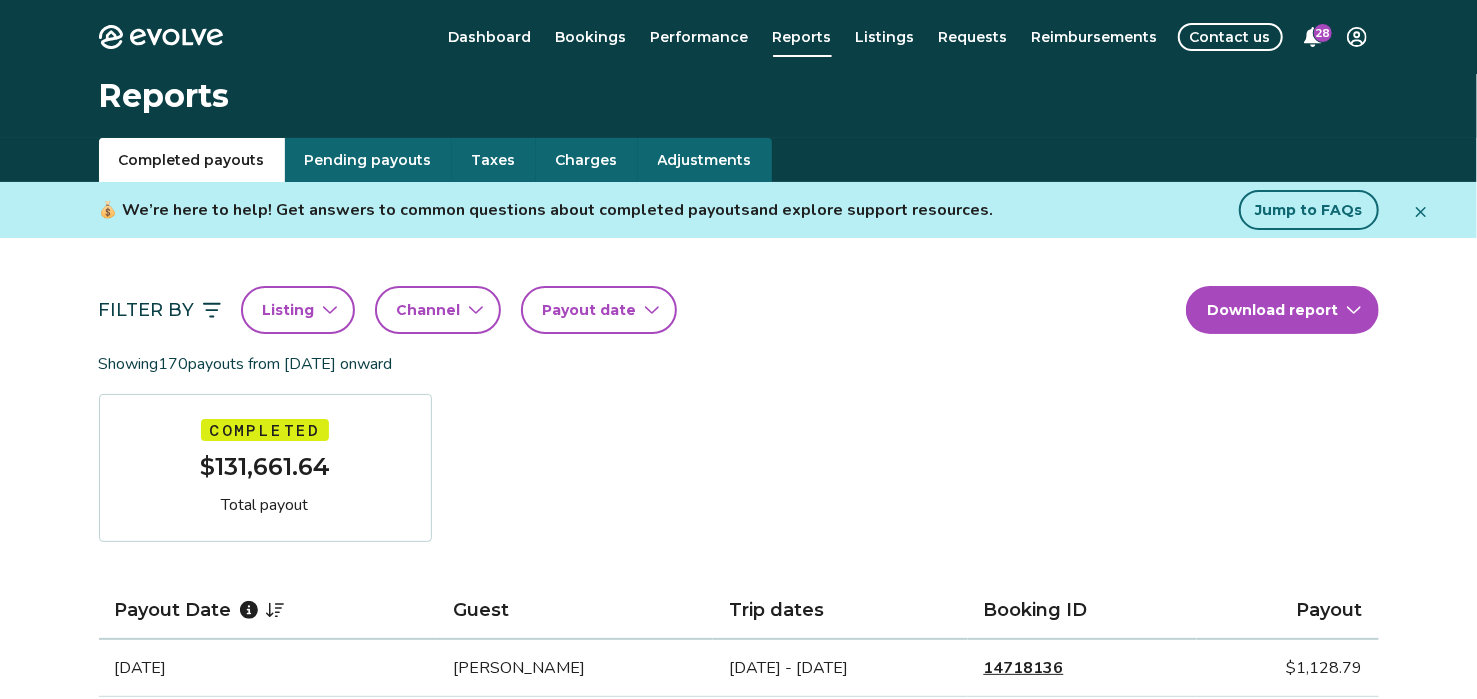 click on "Payout date" at bounding box center [590, 310] 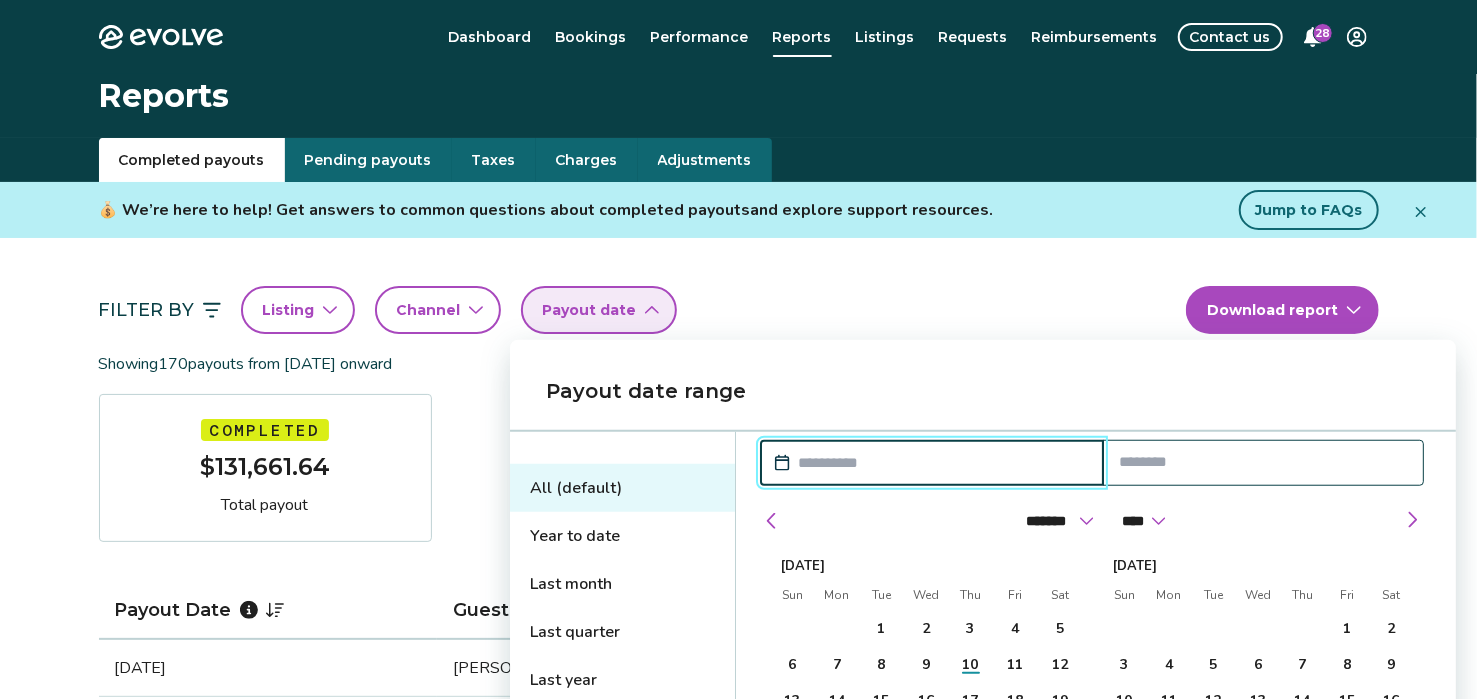 click on "******* ******** ***** ***** *** **** **** ****** ********* ******* ******** ******** **** **** **** **** **** **** **** **** **** **** **** **** **** **** **** **** **** **** **** **** **** **** **** **** **** ****" at bounding box center (1092, 516) 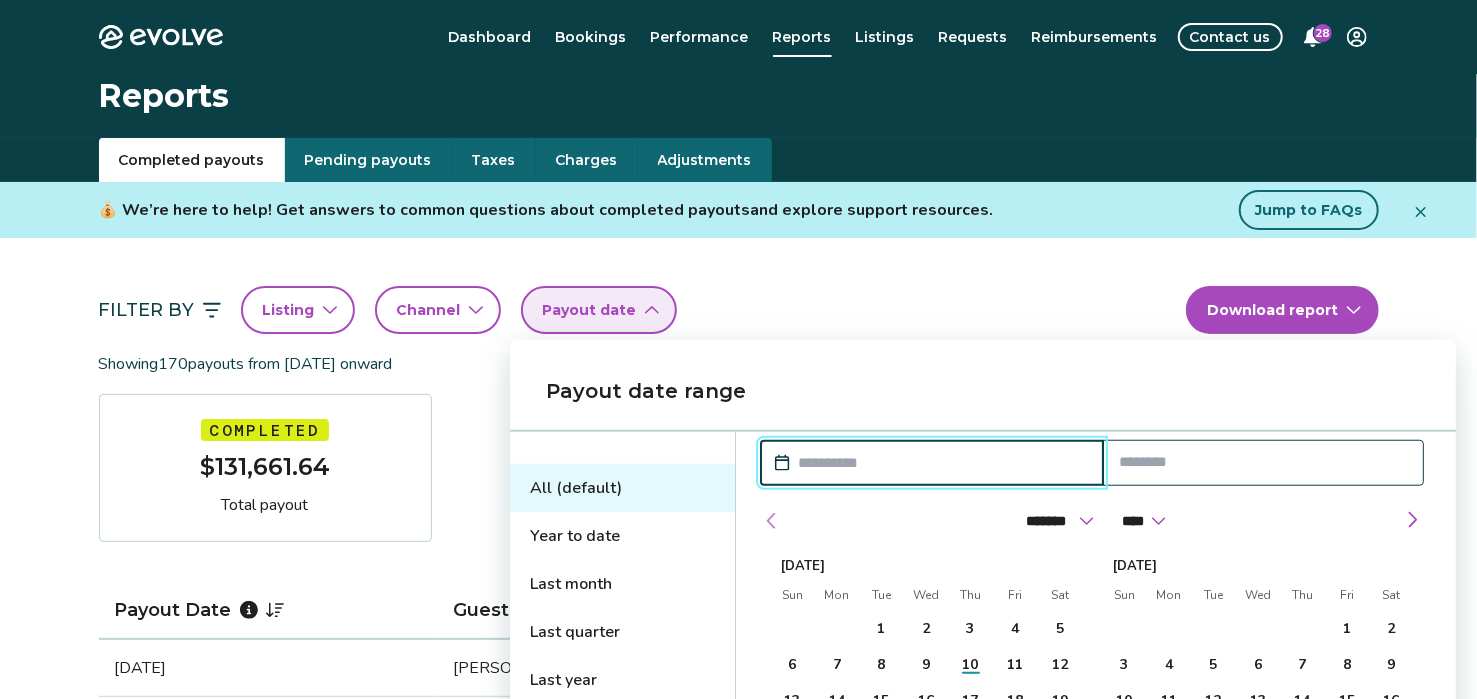 click at bounding box center [772, 521] 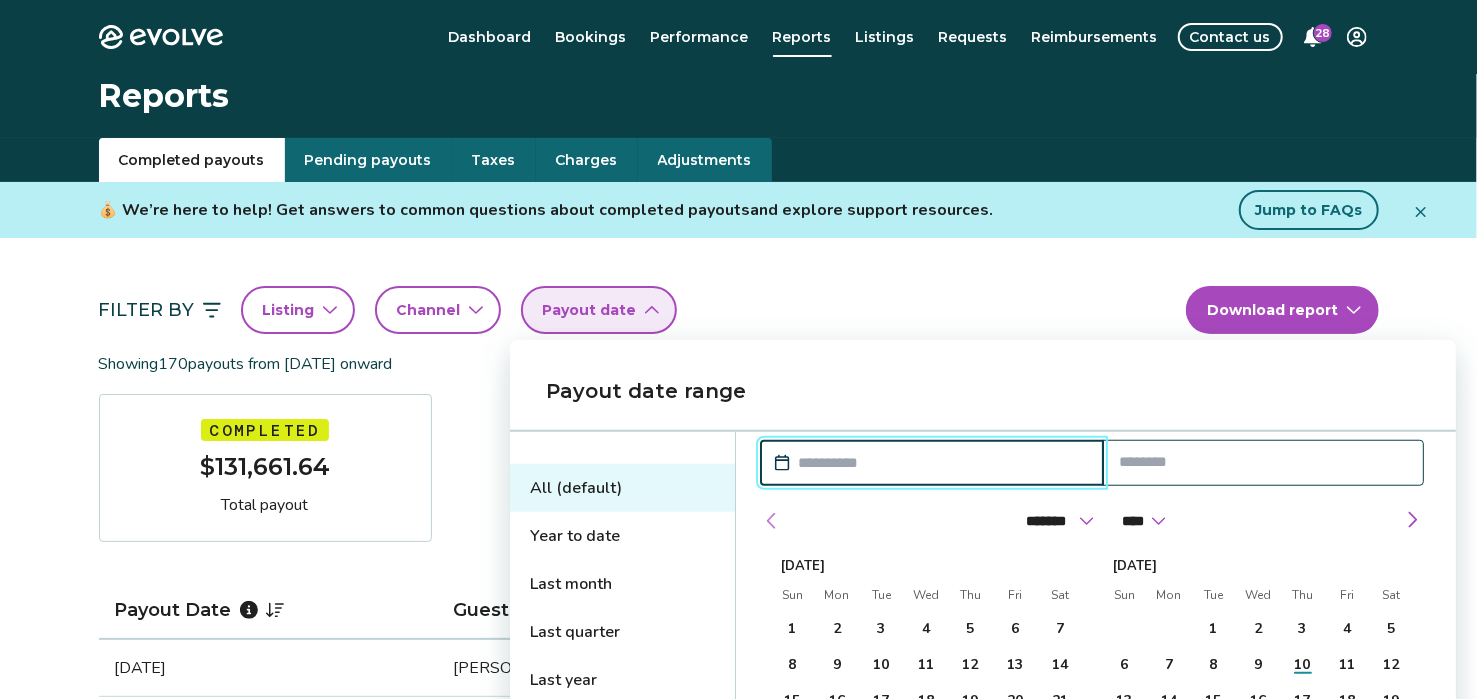 click at bounding box center [772, 521] 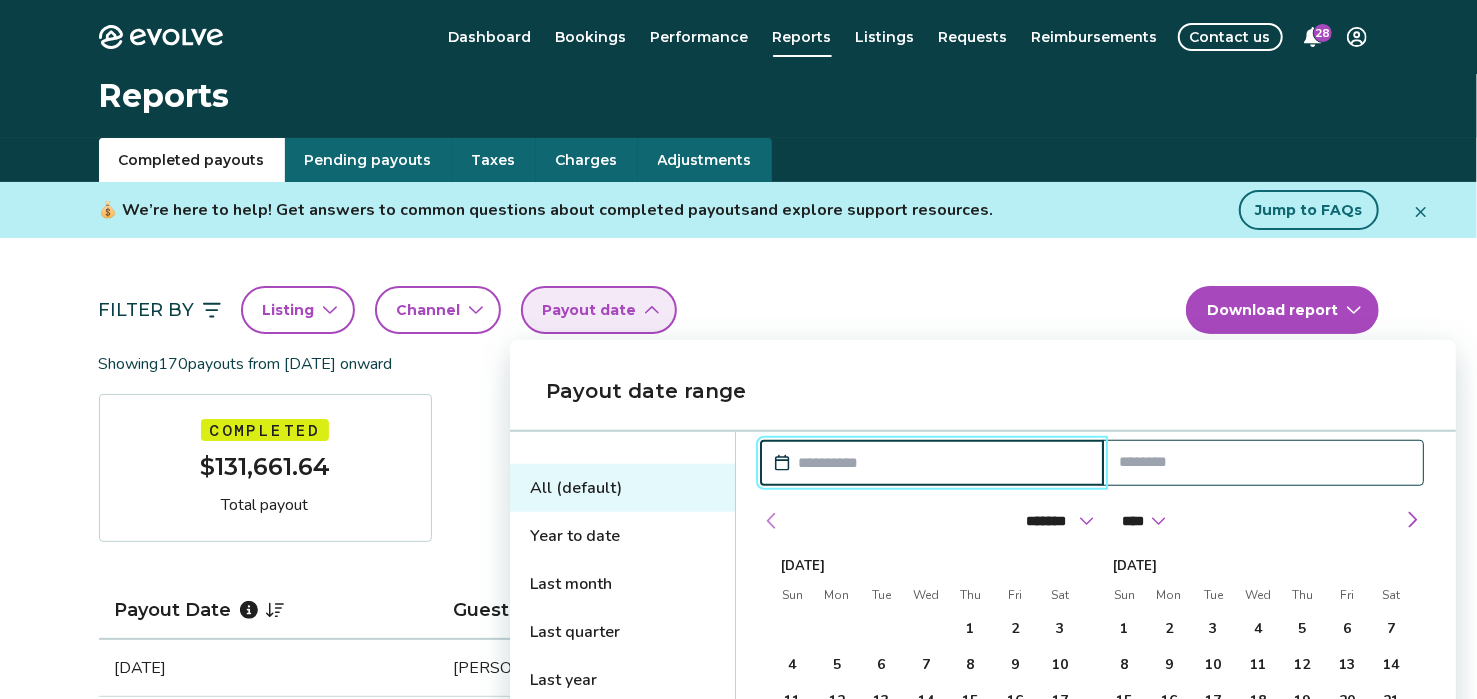 click at bounding box center (772, 521) 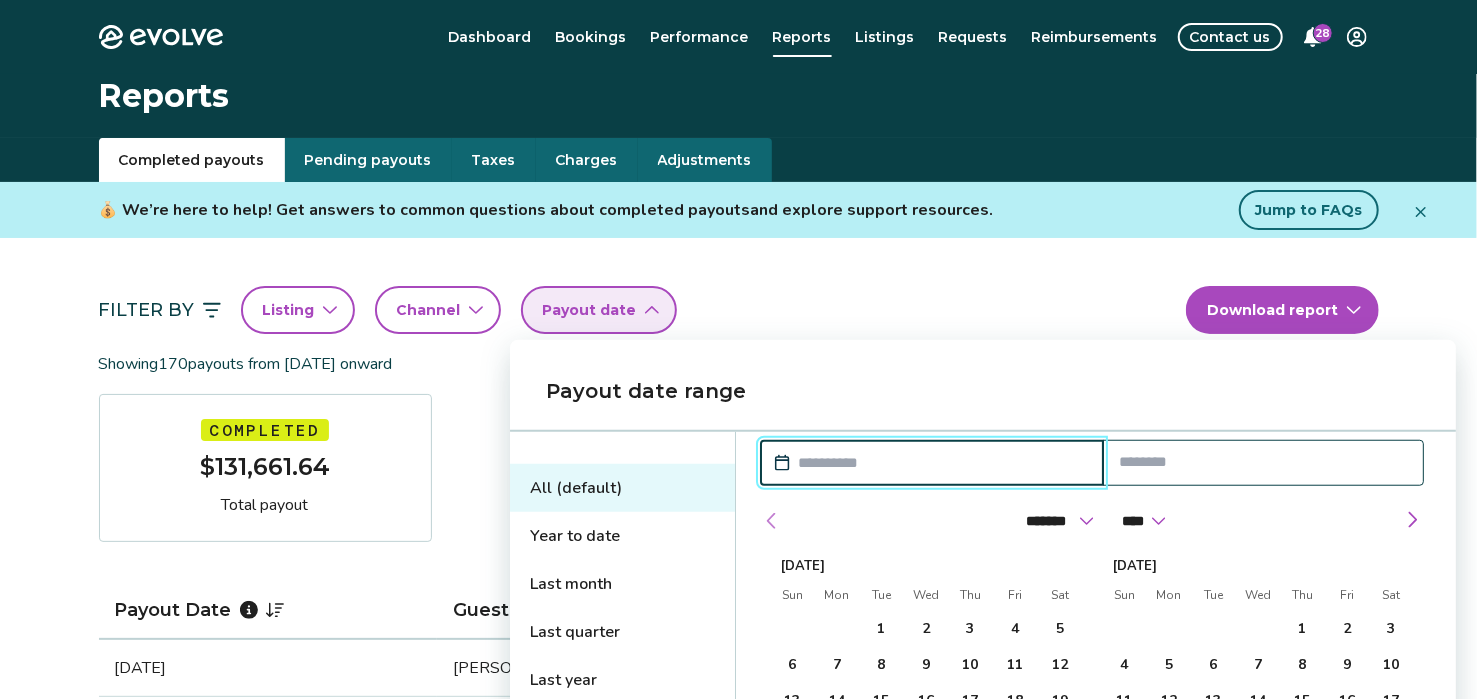 click at bounding box center (772, 521) 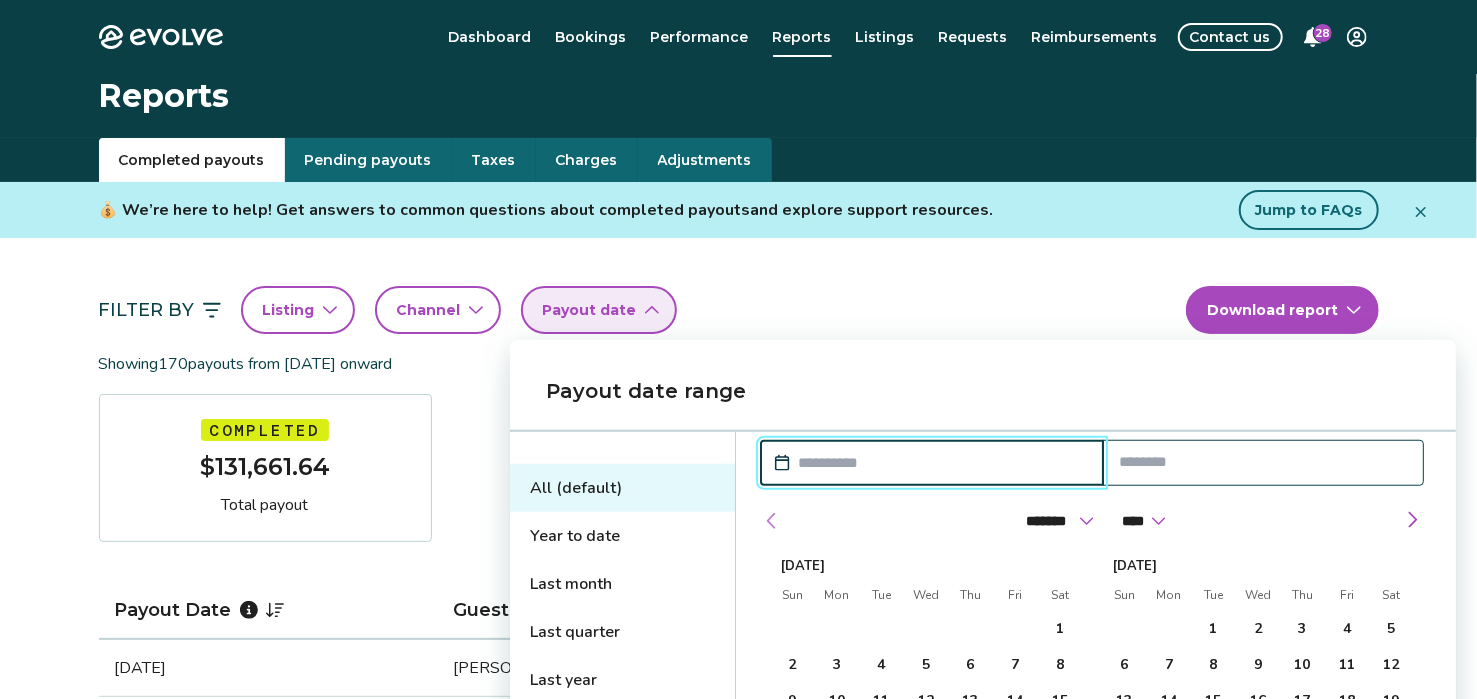 click at bounding box center (772, 521) 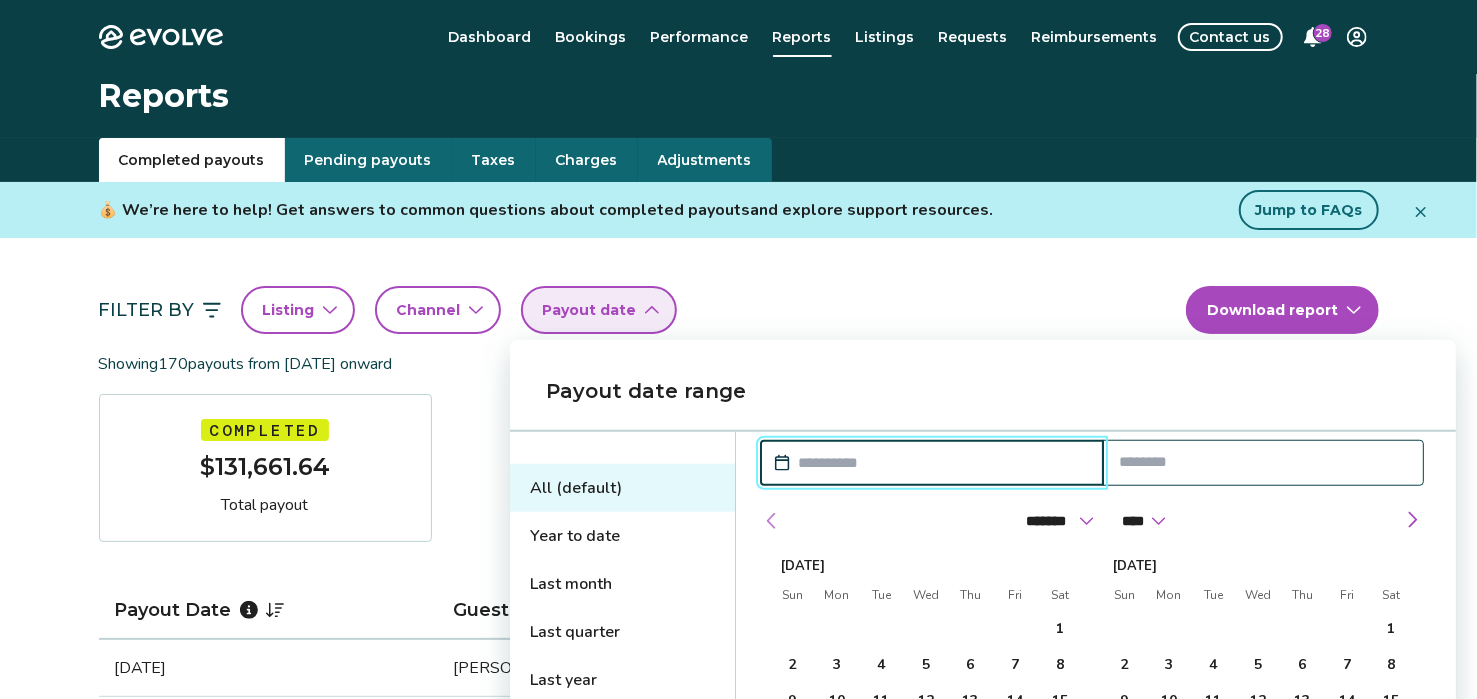 click at bounding box center (772, 521) 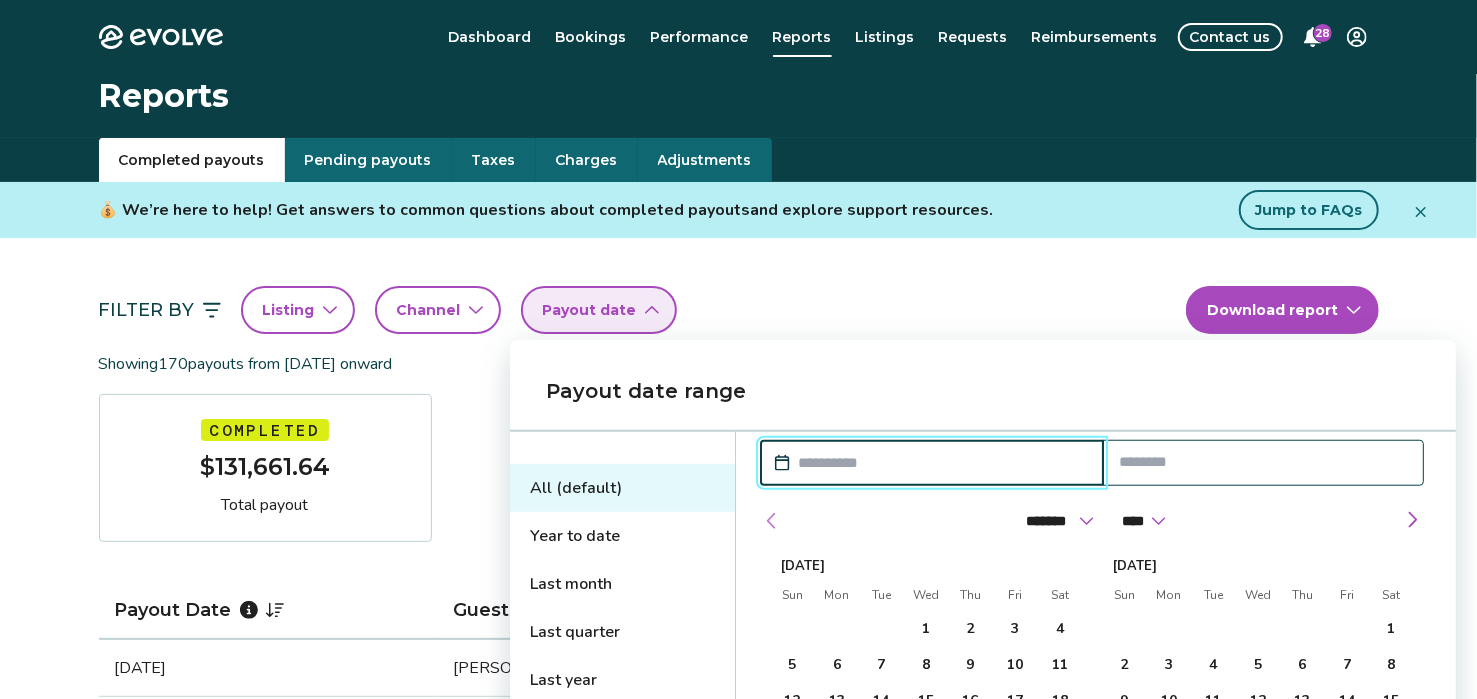 click at bounding box center [772, 521] 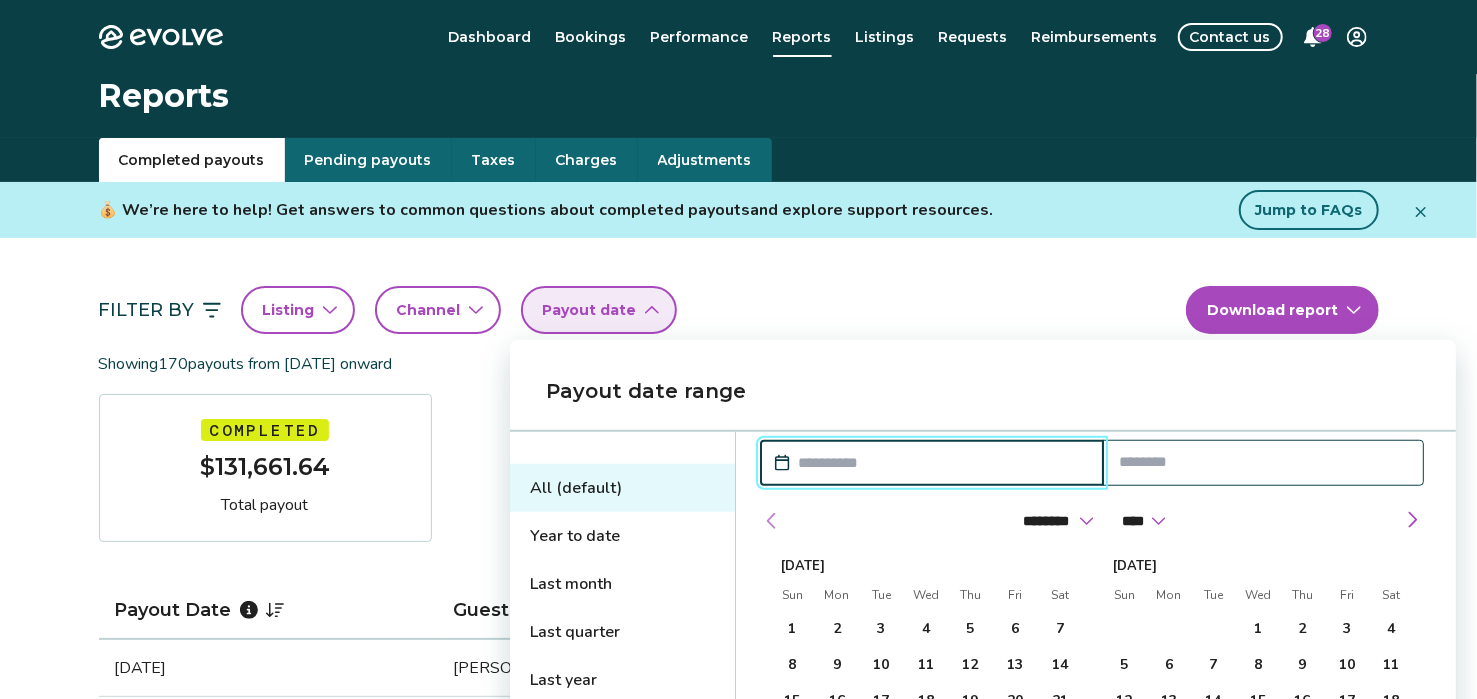 click at bounding box center [772, 521] 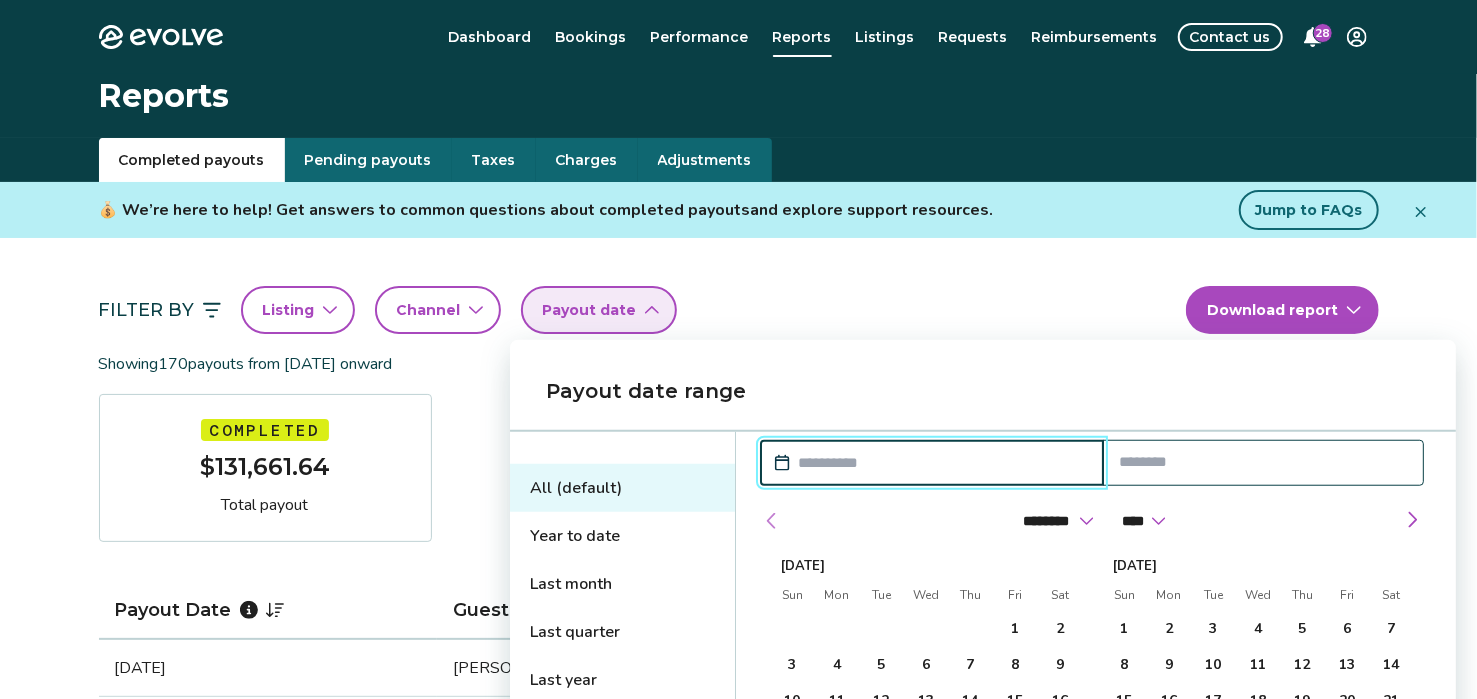 click at bounding box center [772, 521] 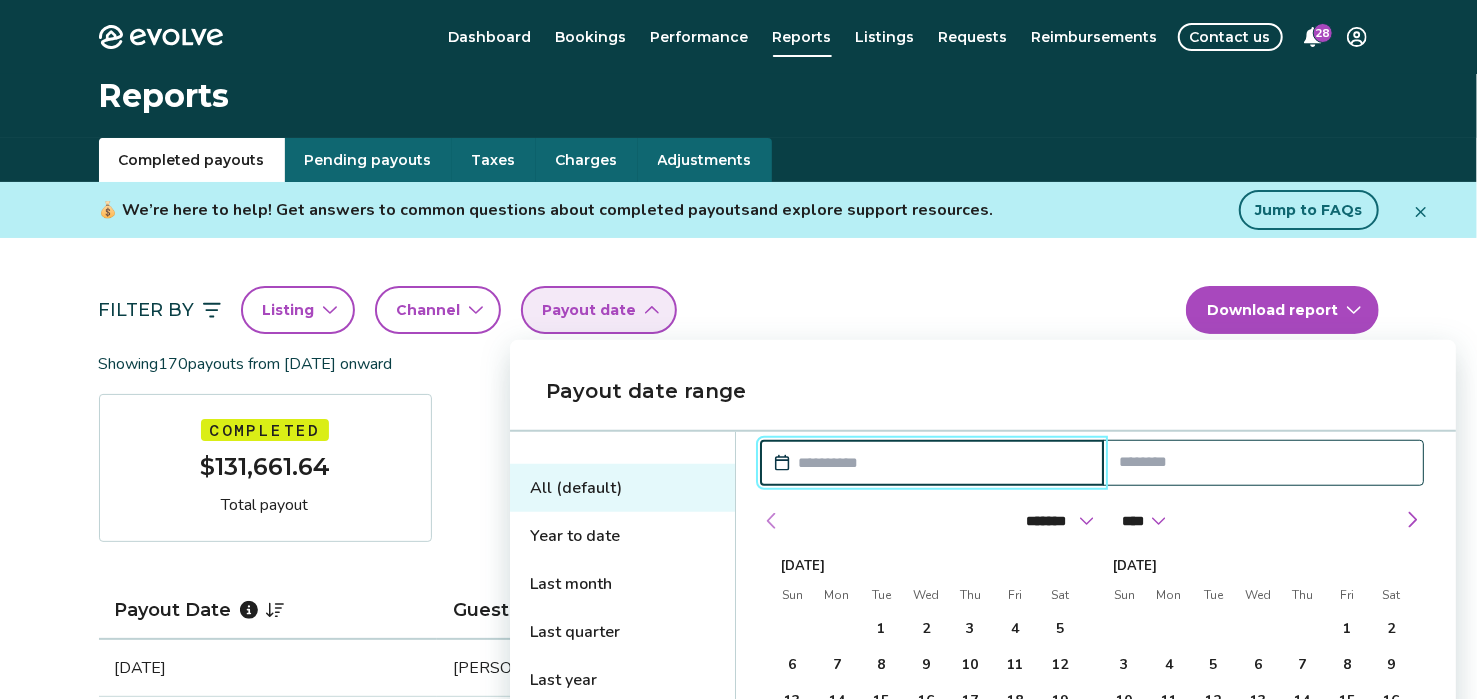 click at bounding box center [772, 521] 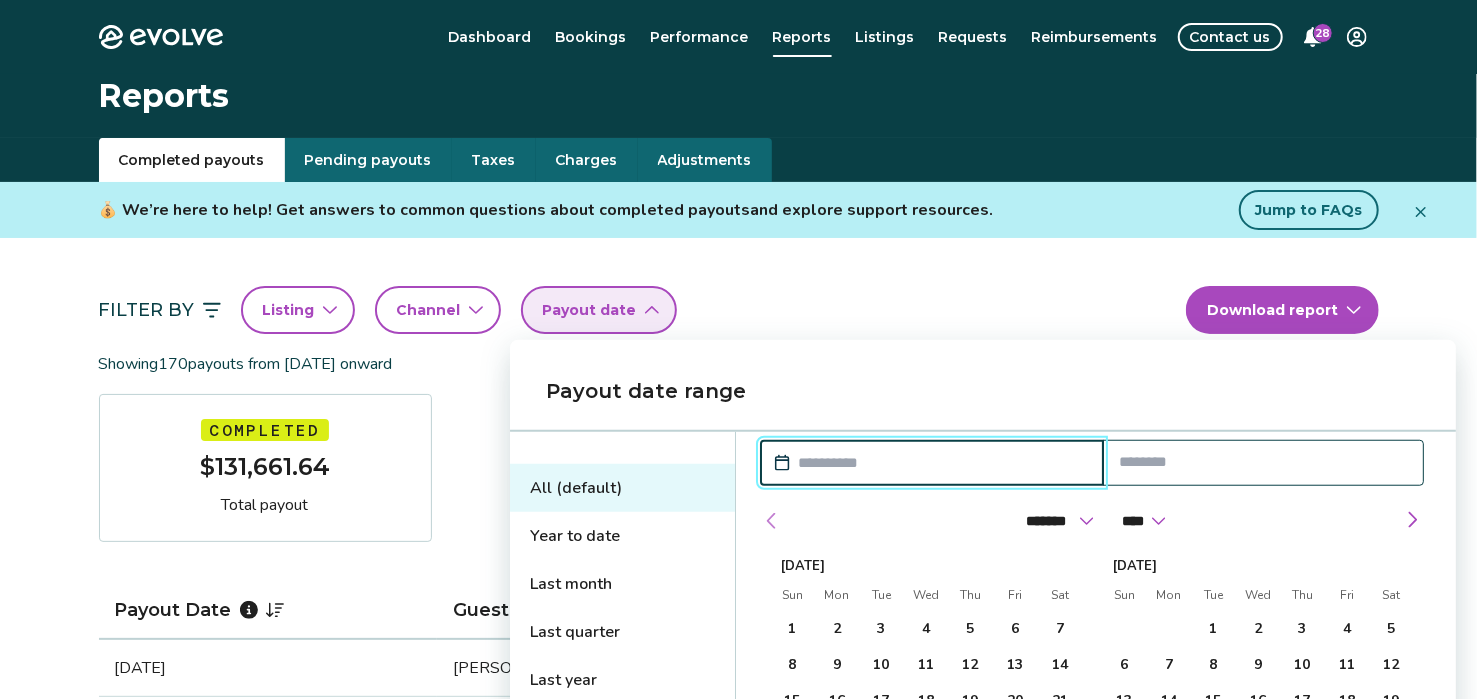 click at bounding box center [772, 521] 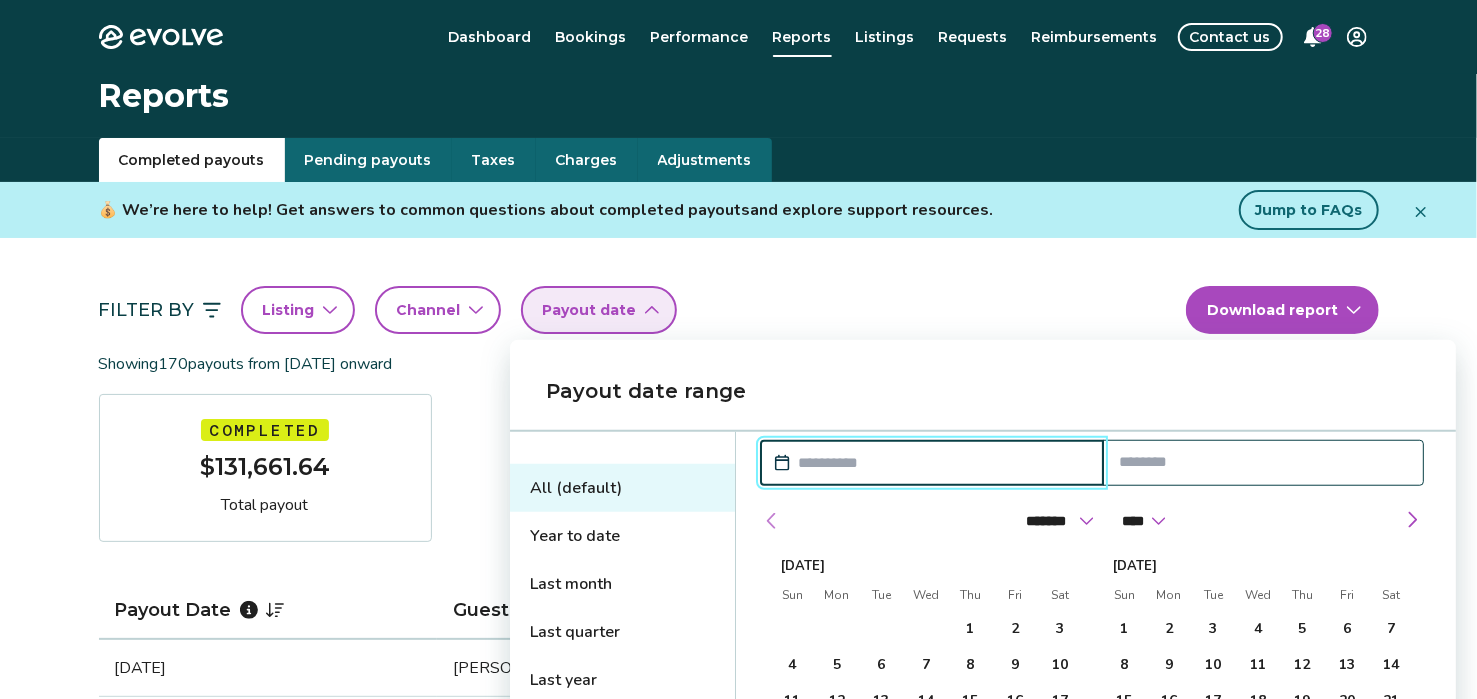 click at bounding box center [772, 521] 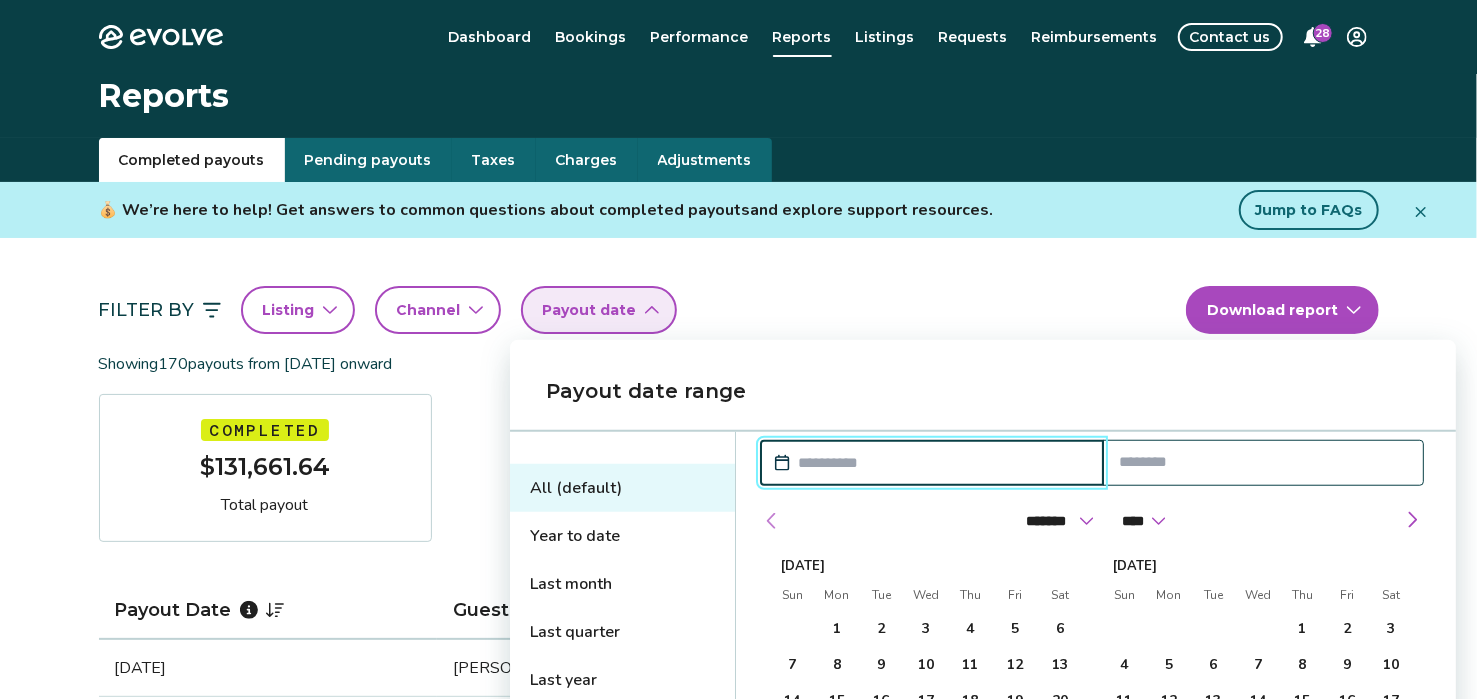 click at bounding box center (772, 521) 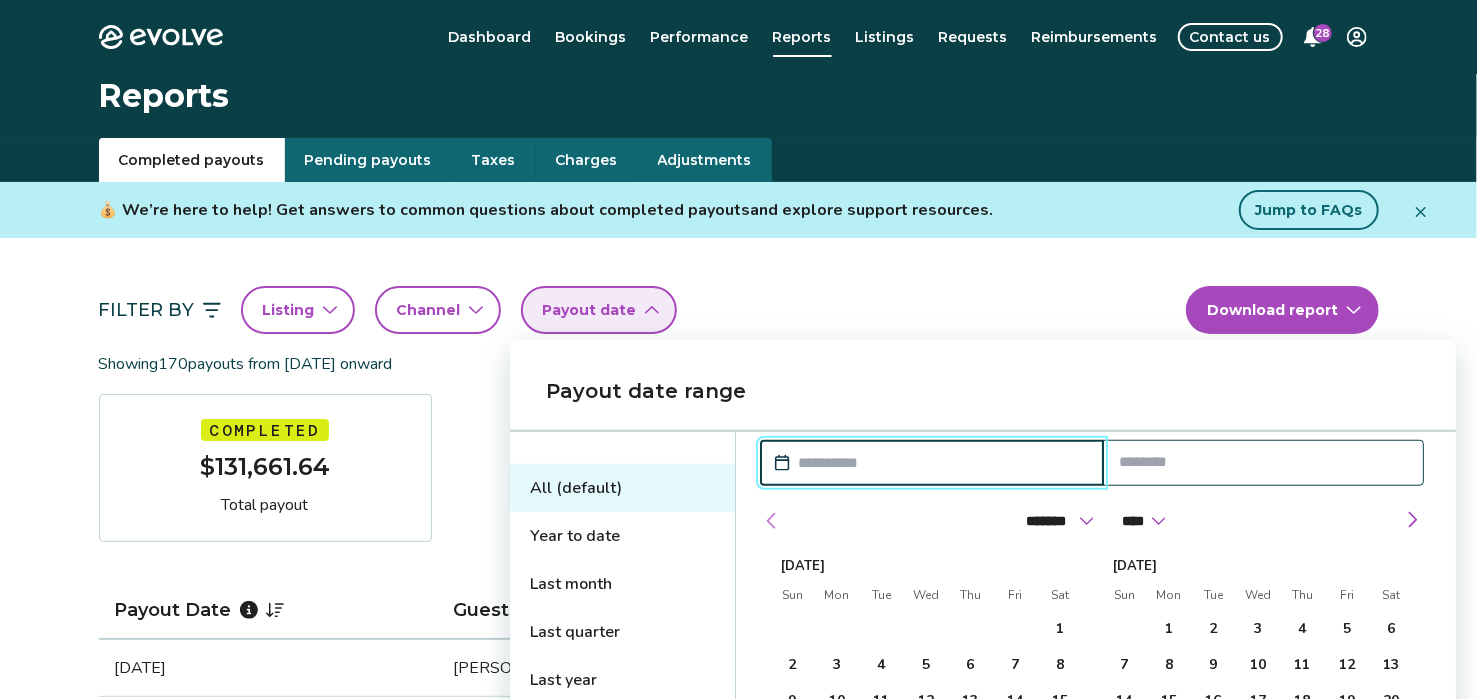 click at bounding box center [772, 521] 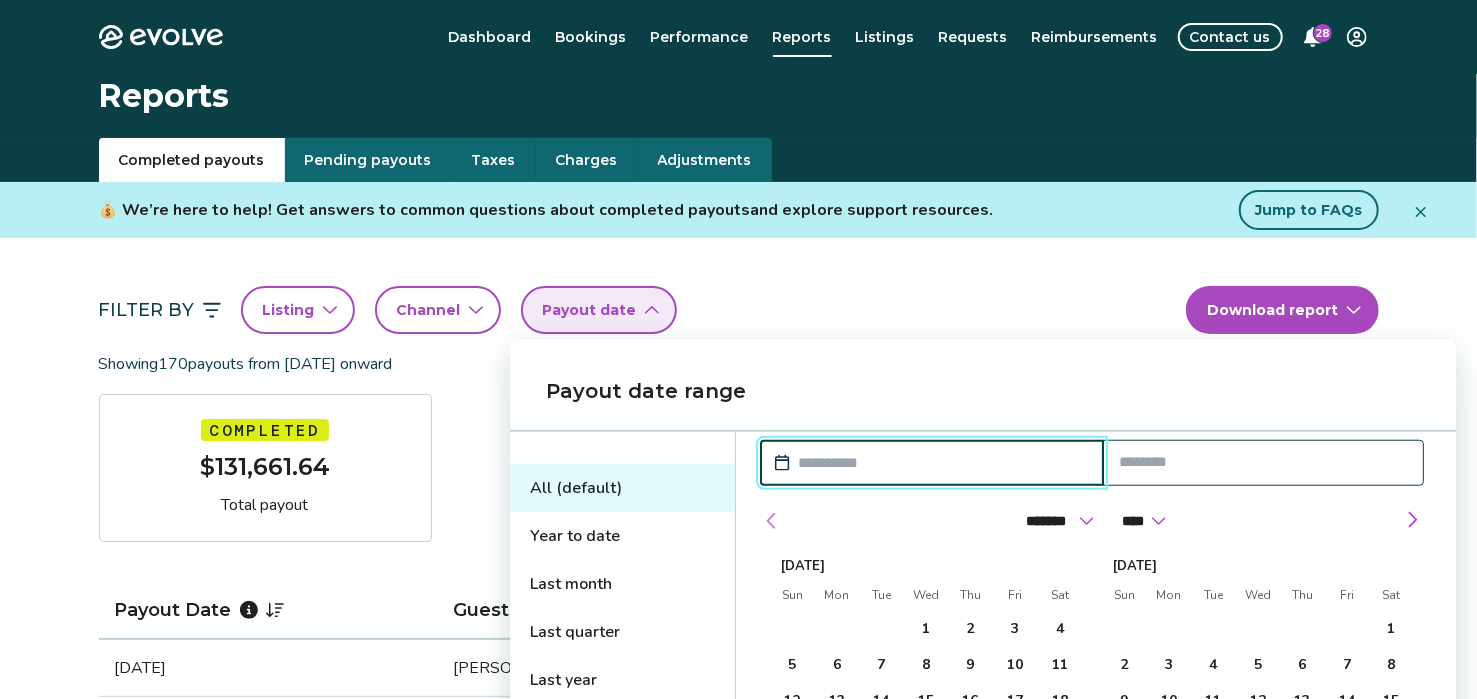 click at bounding box center [772, 521] 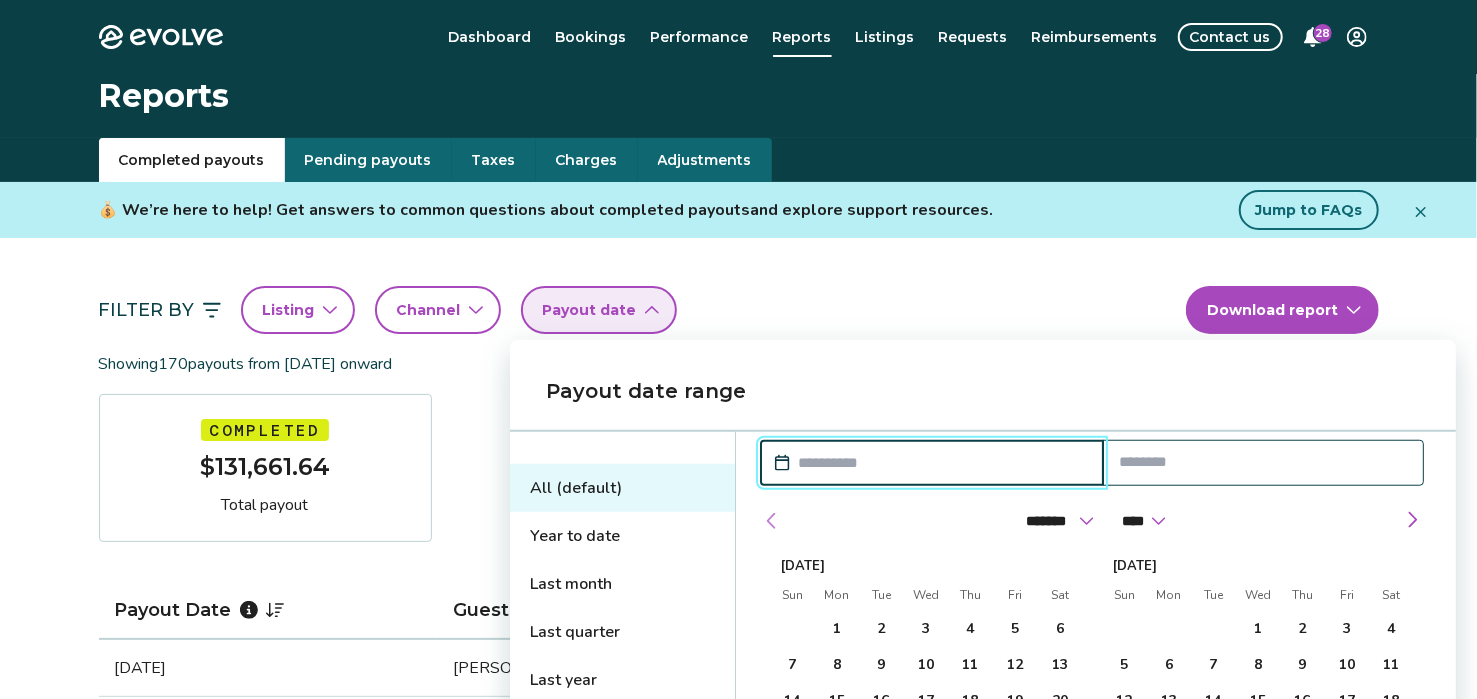 click at bounding box center (772, 521) 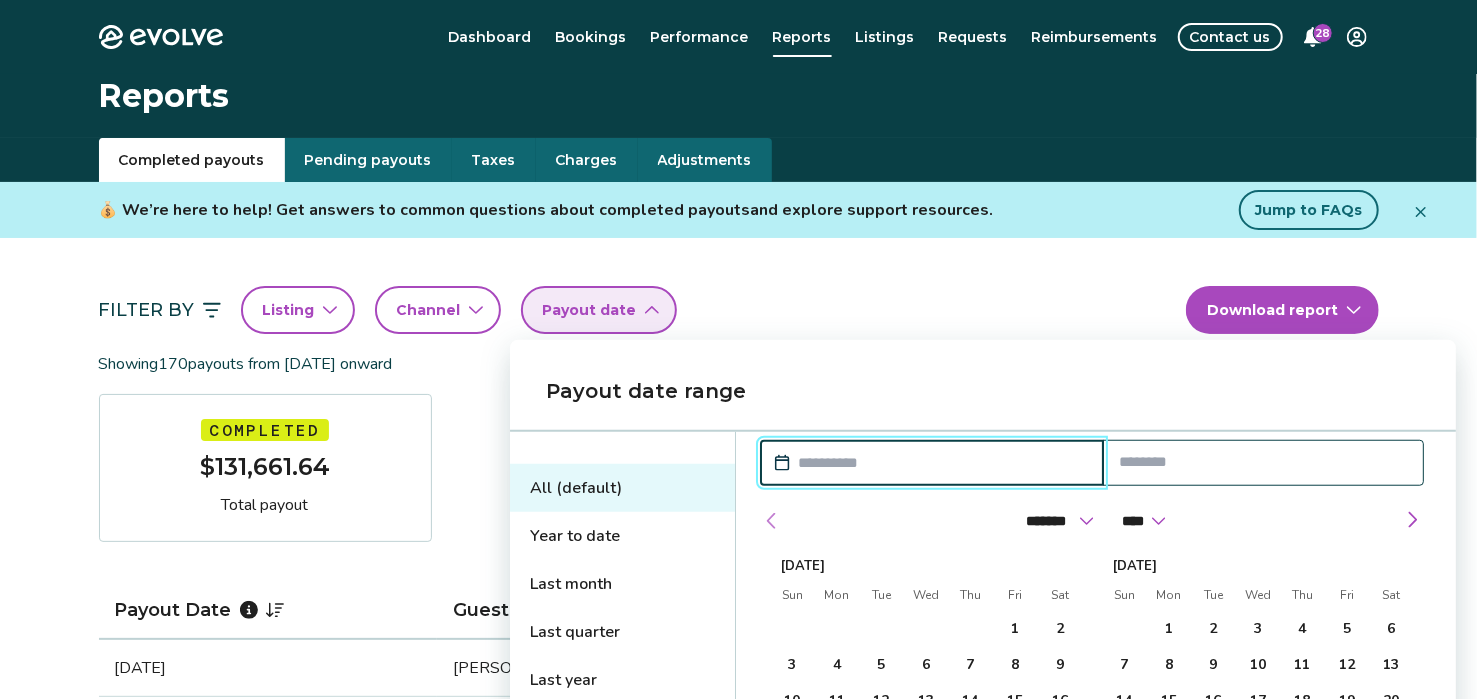 click at bounding box center [772, 521] 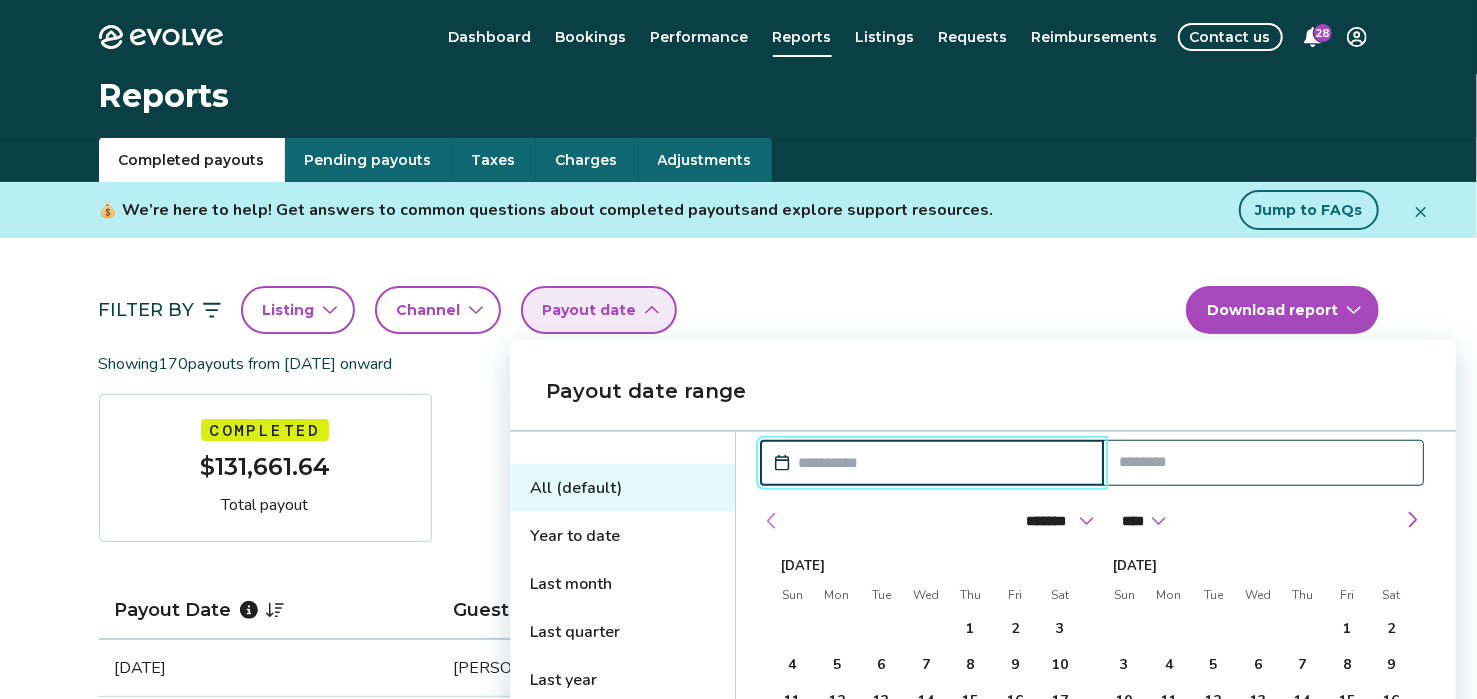 click at bounding box center (772, 521) 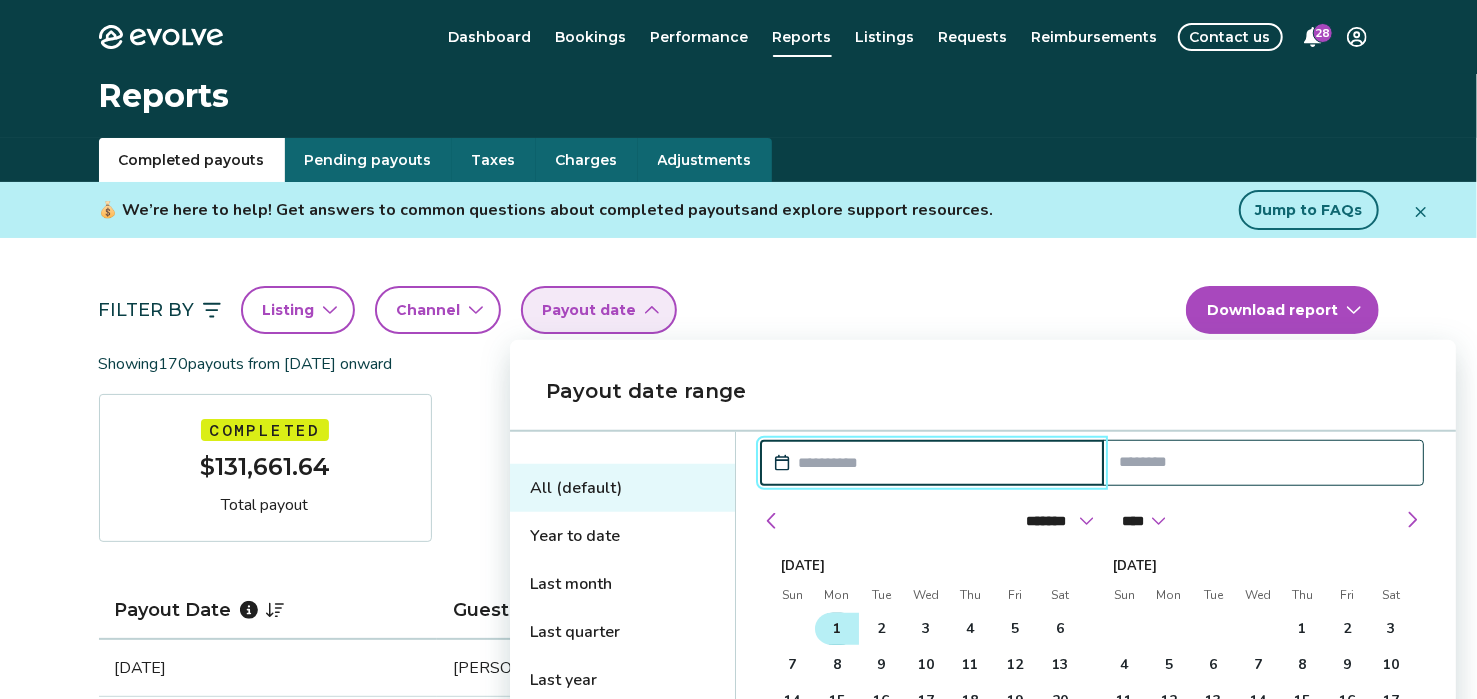 click on "1" at bounding box center (837, 629) 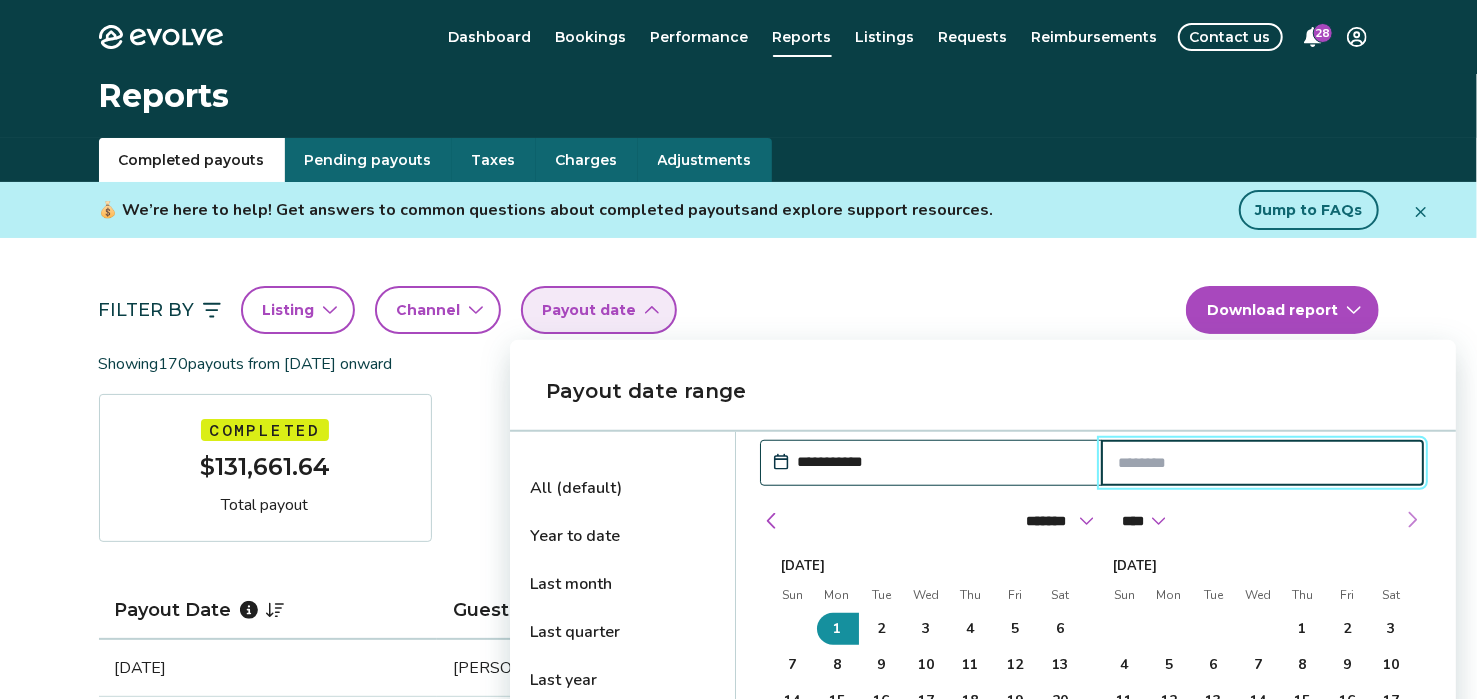 click at bounding box center (1412, 520) 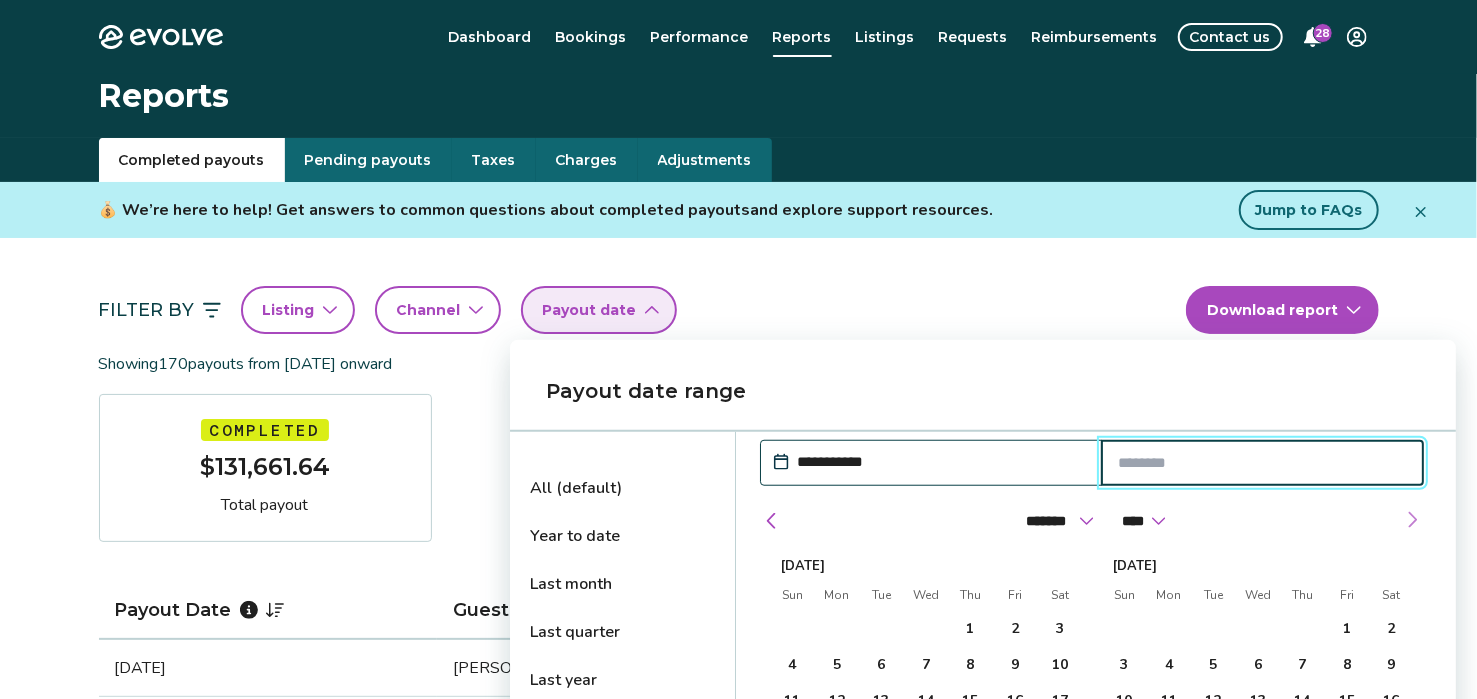 click at bounding box center [1412, 520] 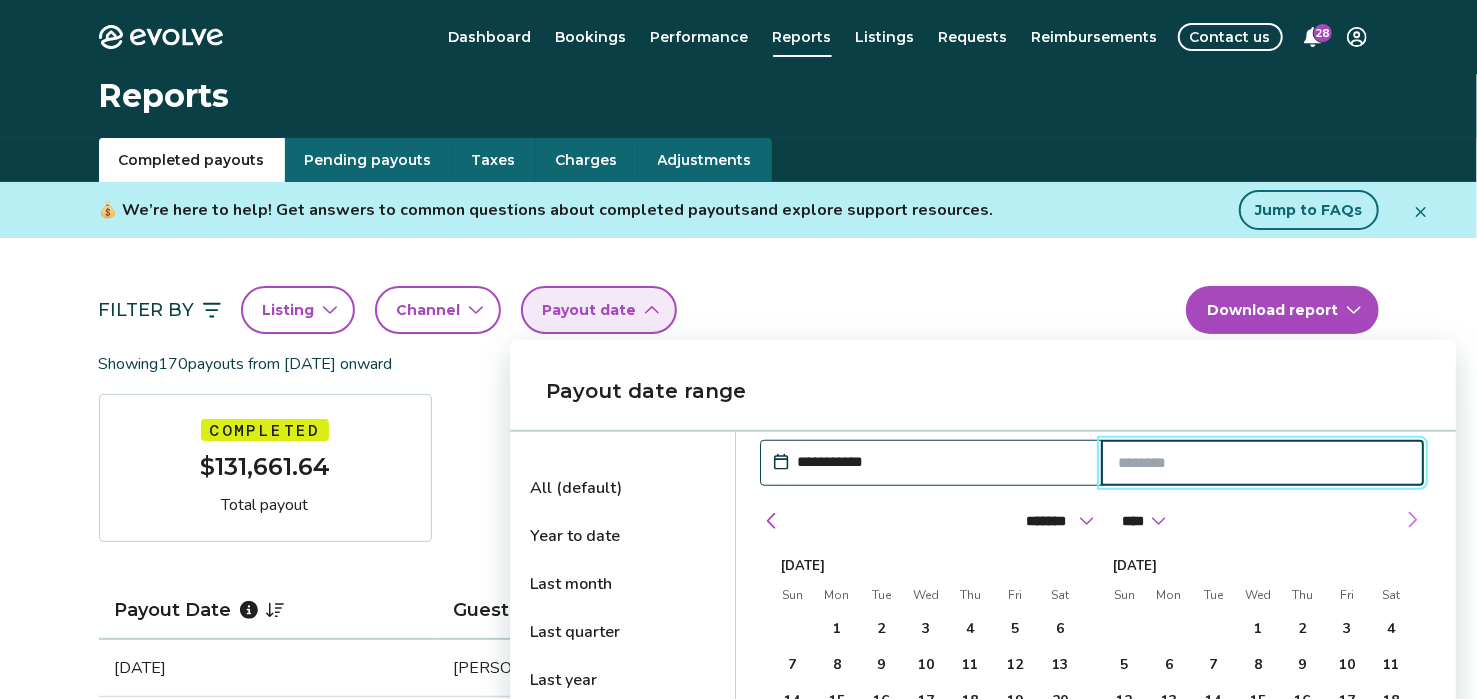 click at bounding box center (1412, 520) 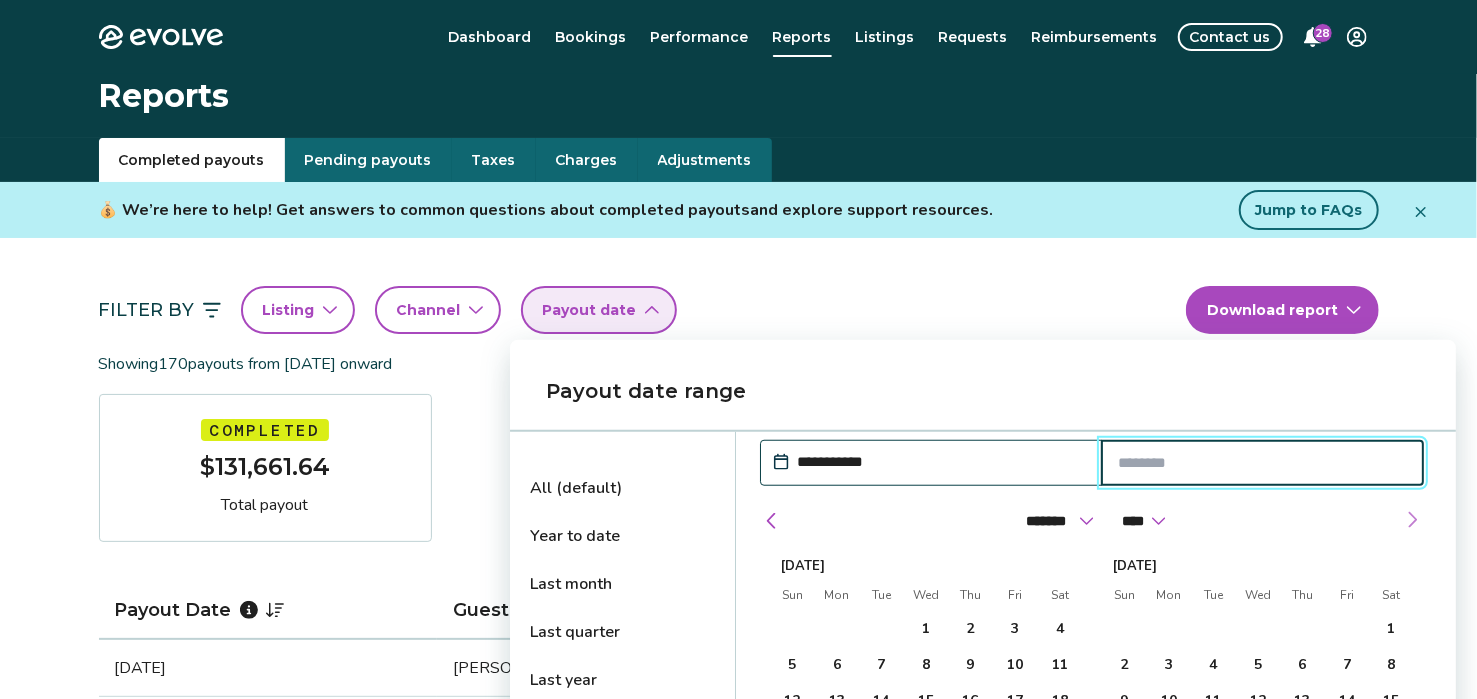 click at bounding box center [1412, 520] 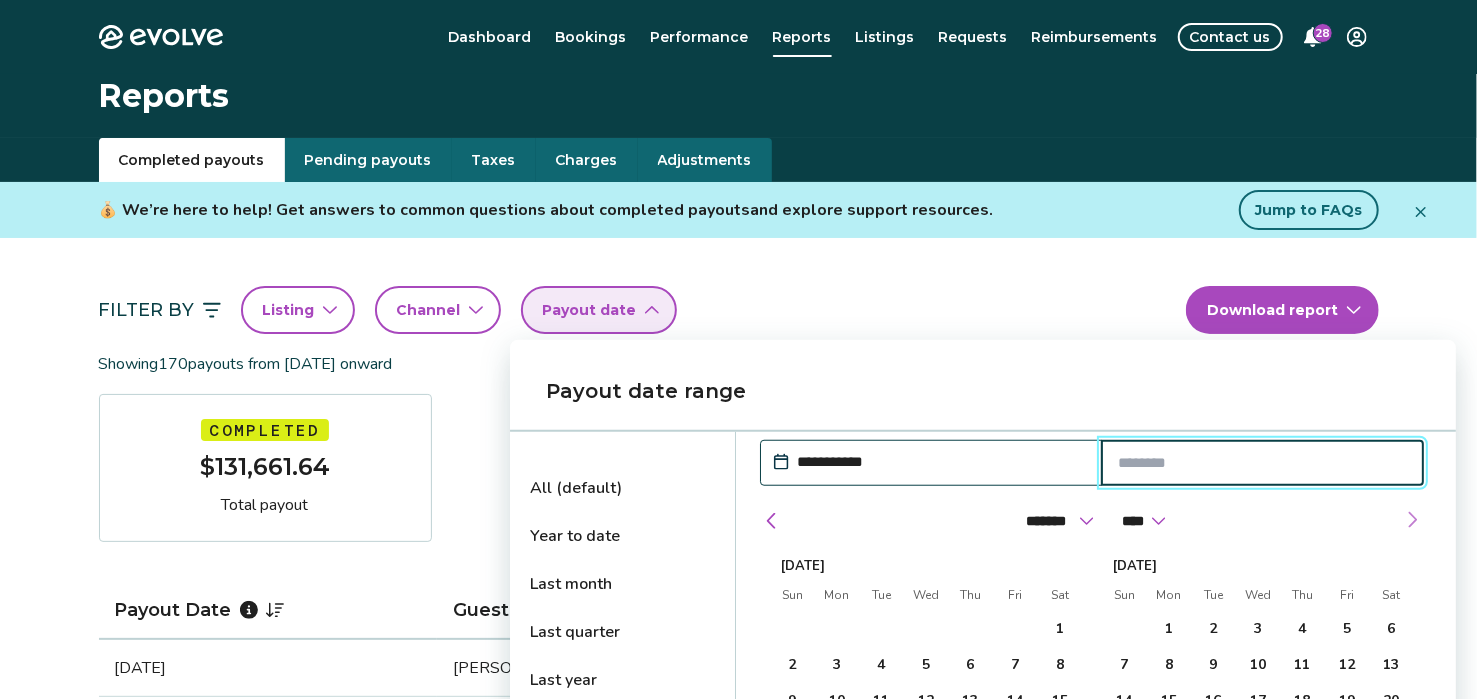 click at bounding box center (1412, 520) 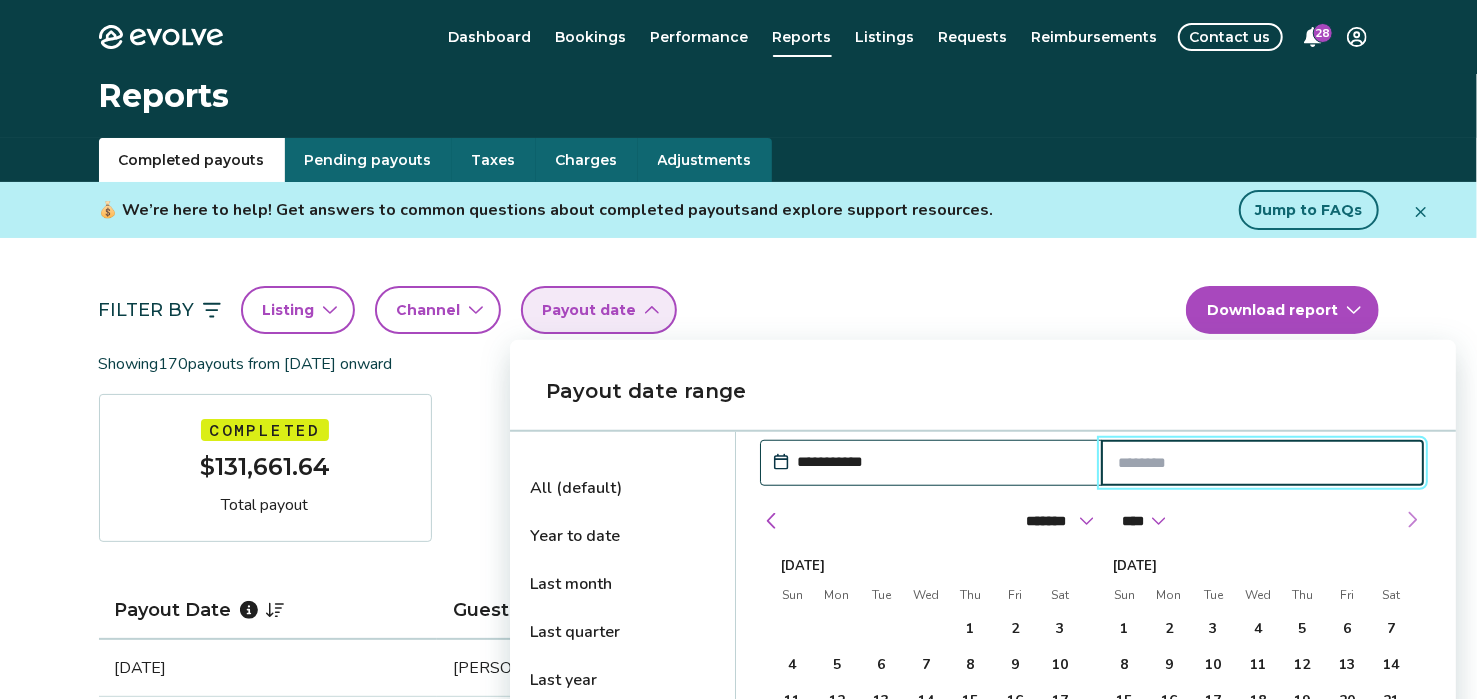 click at bounding box center [1412, 520] 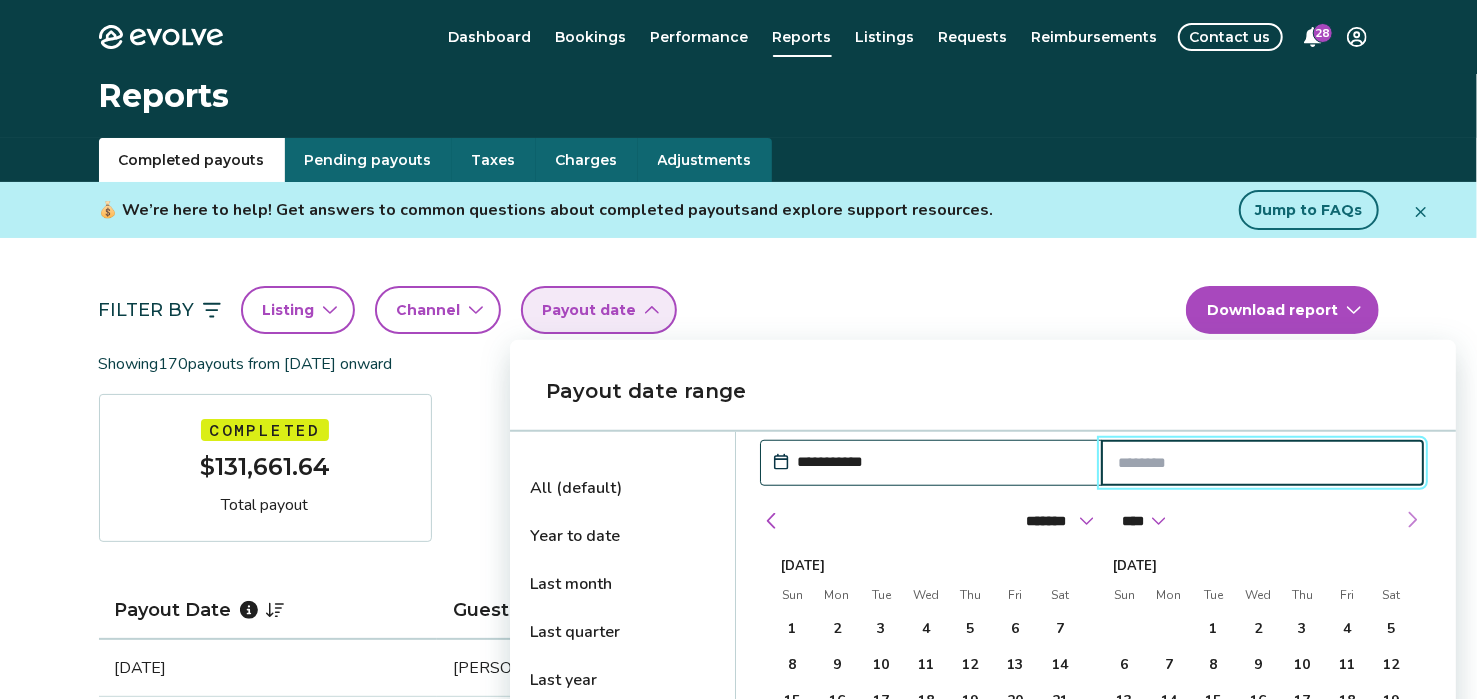 click at bounding box center (1412, 520) 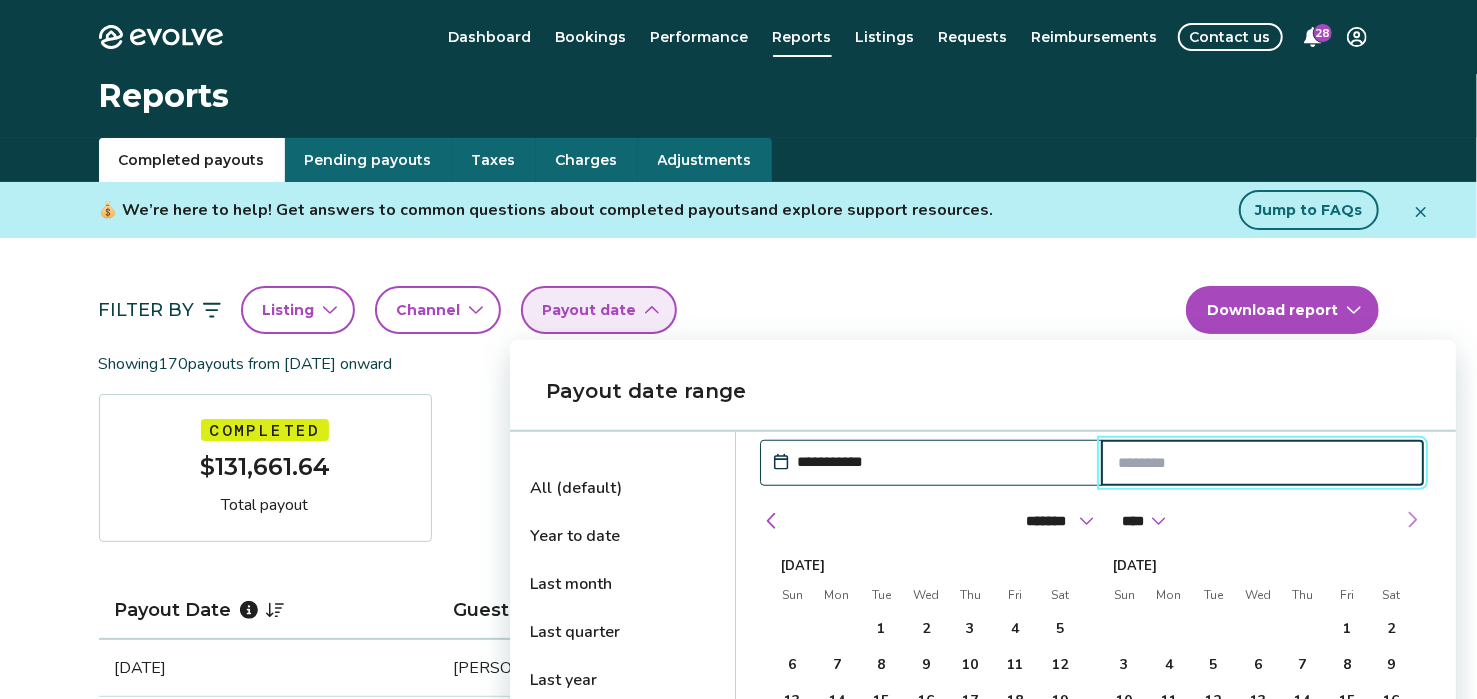 click at bounding box center (1412, 520) 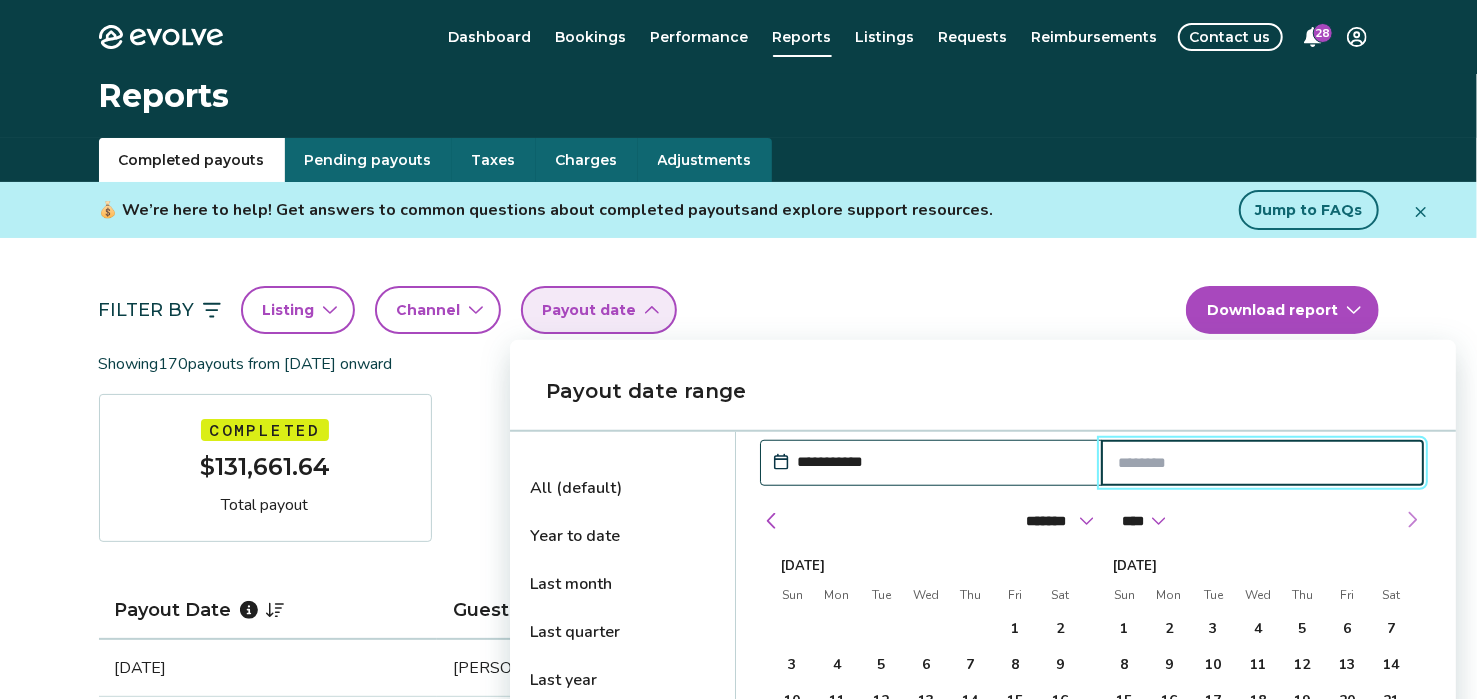 select on "**" 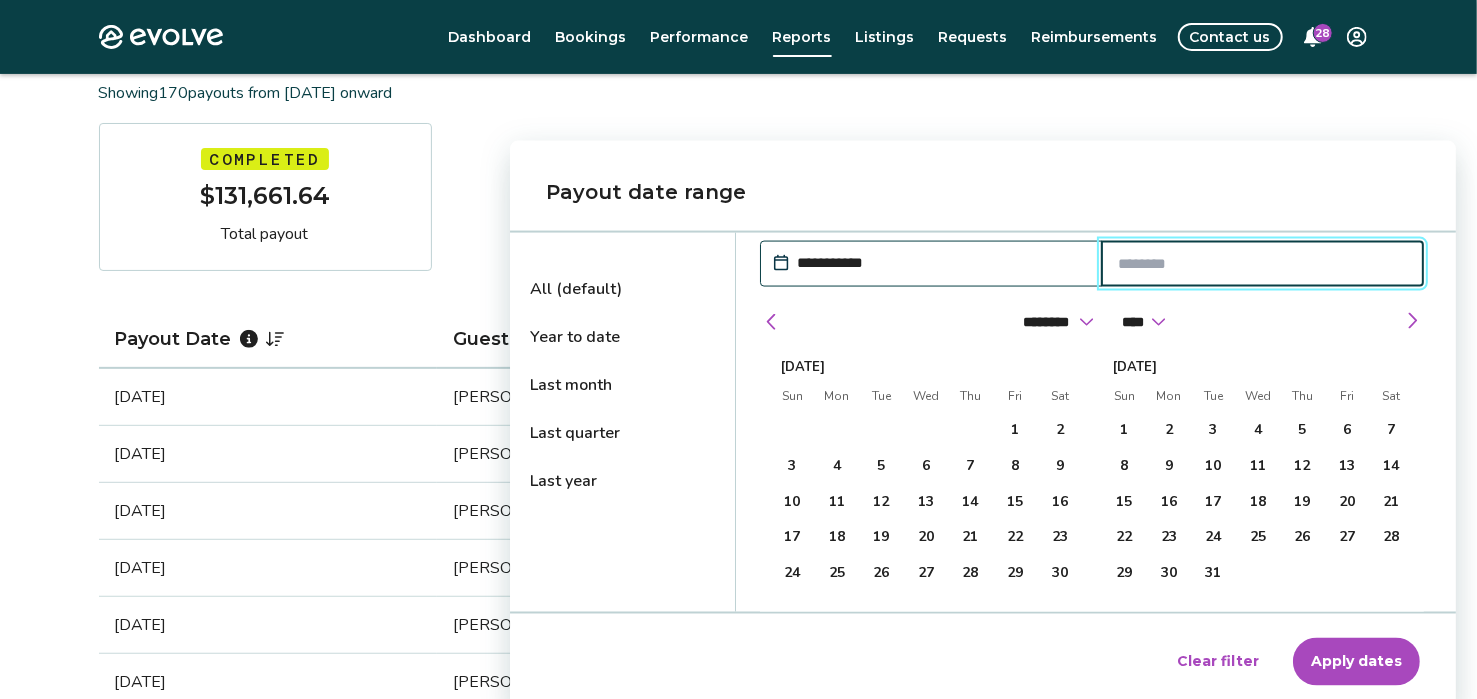 scroll, scrollTop: 300, scrollLeft: 0, axis: vertical 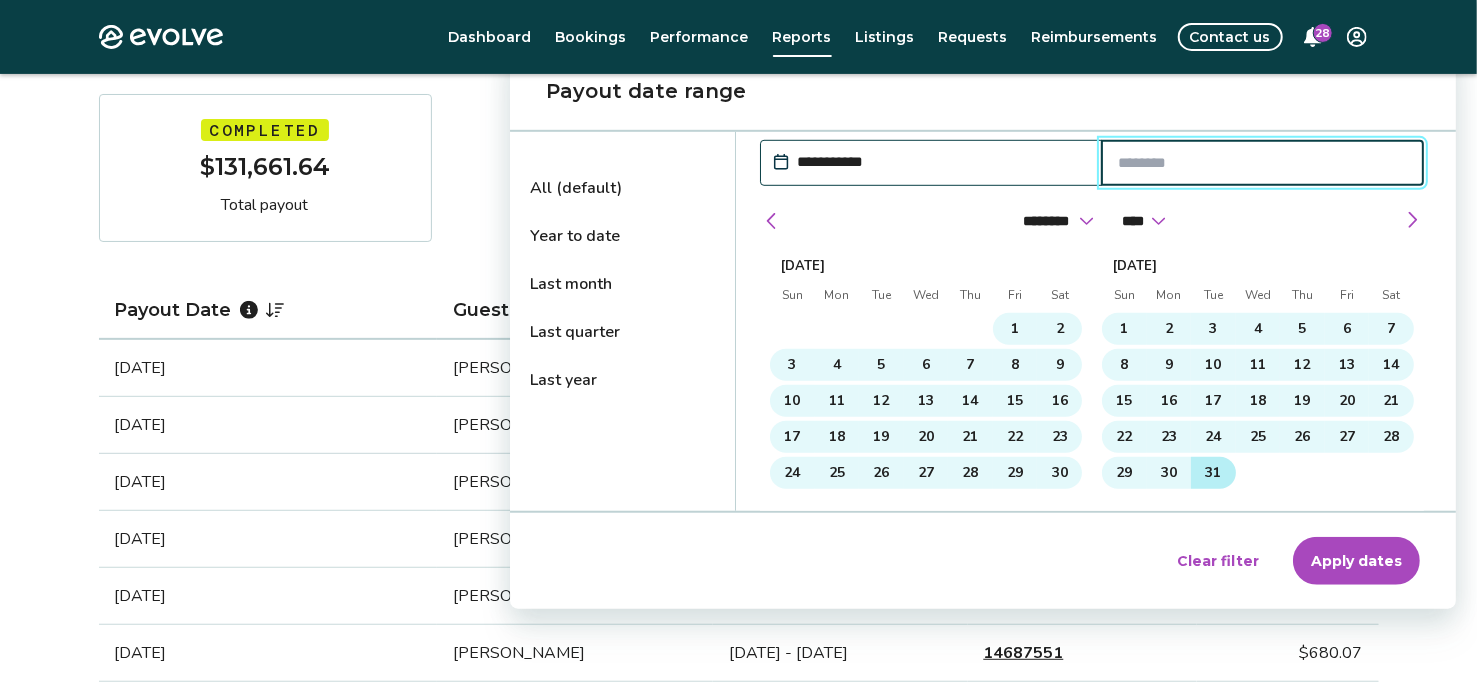 click on "31" at bounding box center [1214, 473] 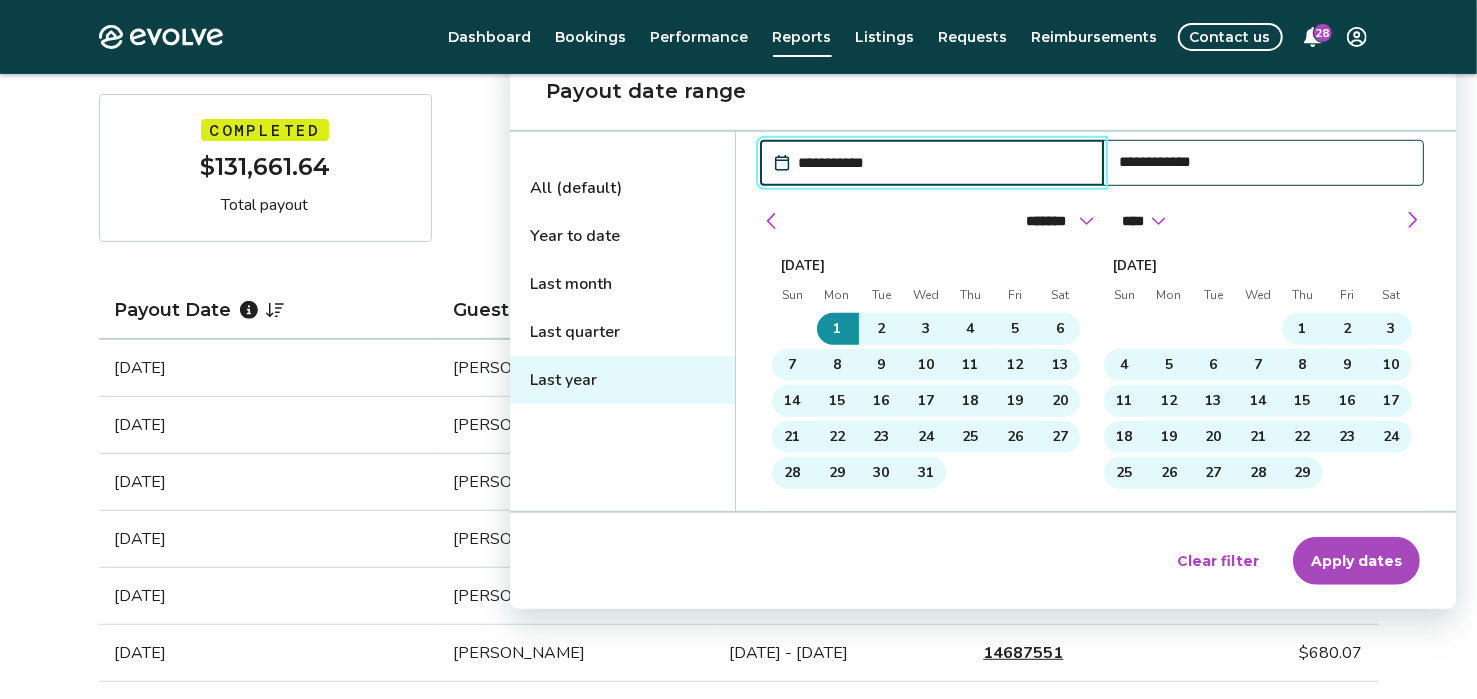 click on "Apply dates" at bounding box center [1356, 561] 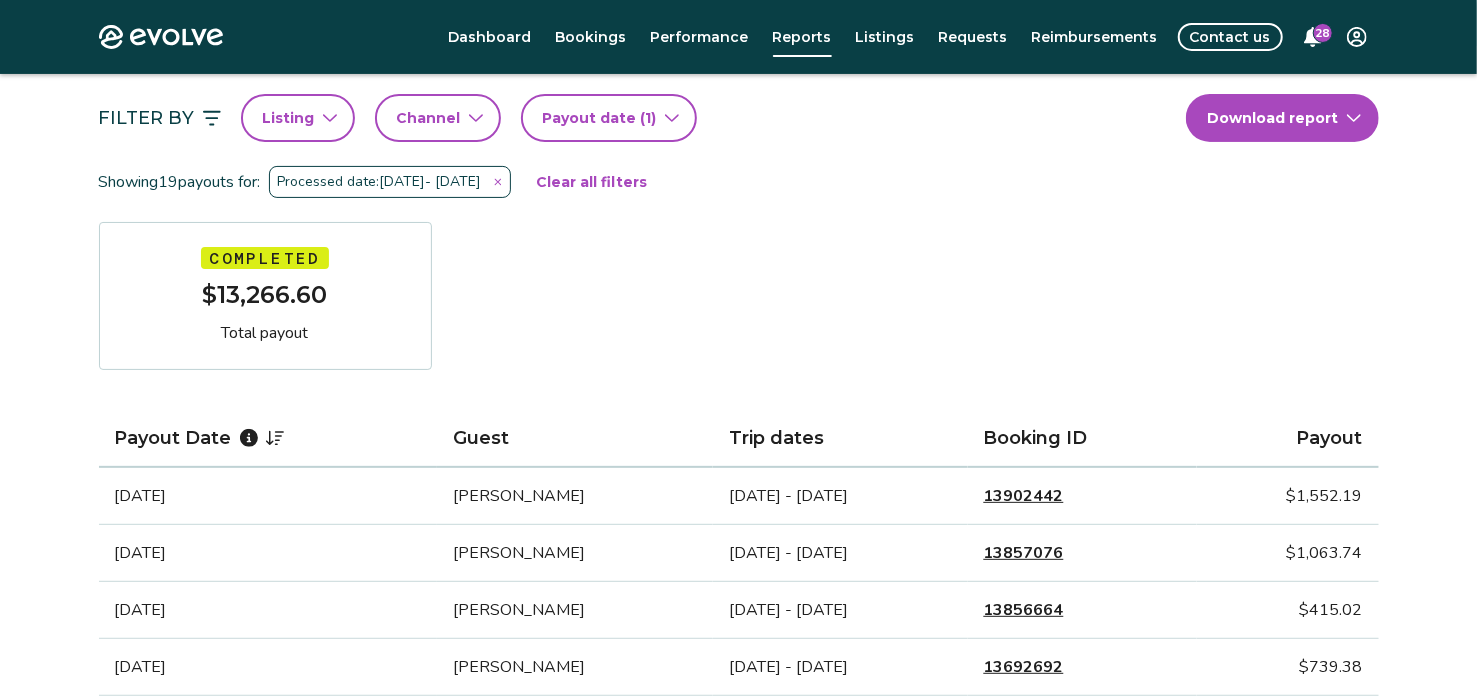 scroll, scrollTop: 85, scrollLeft: 0, axis: vertical 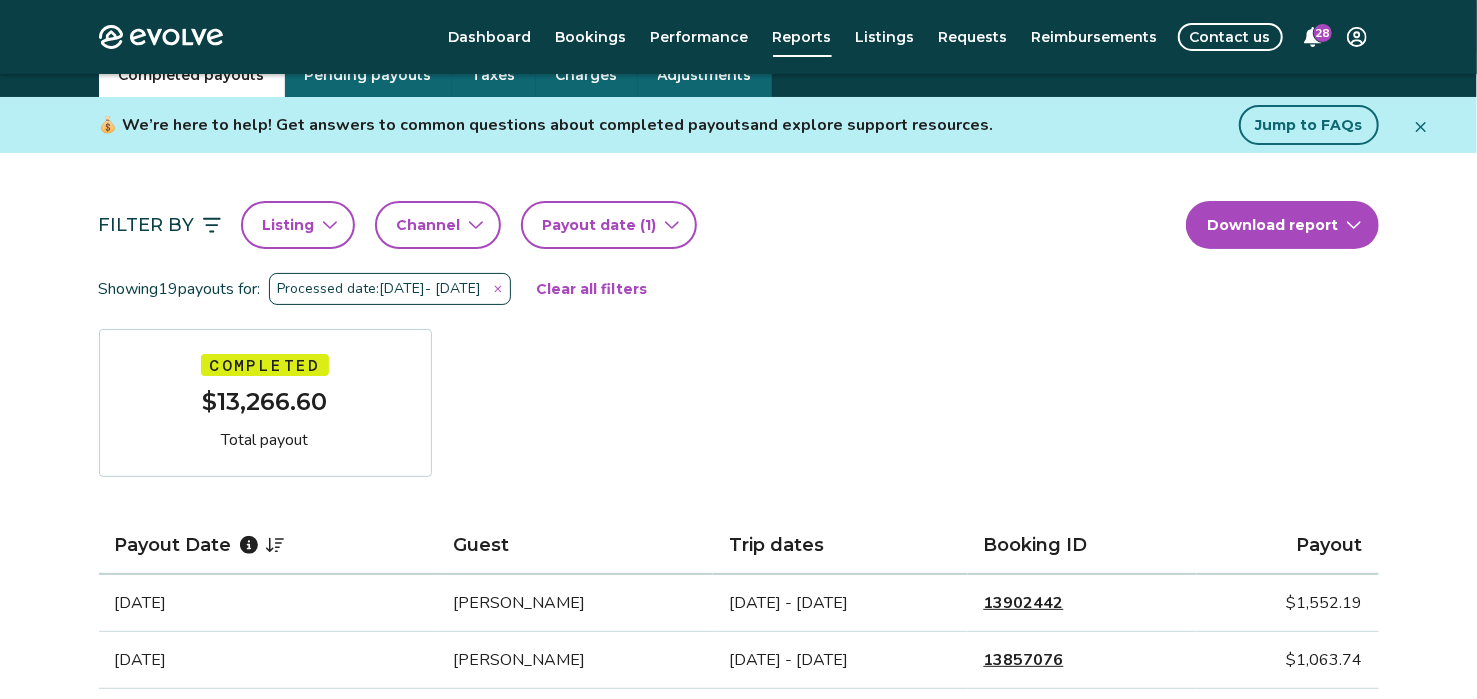 click on "Listing" at bounding box center (289, 225) 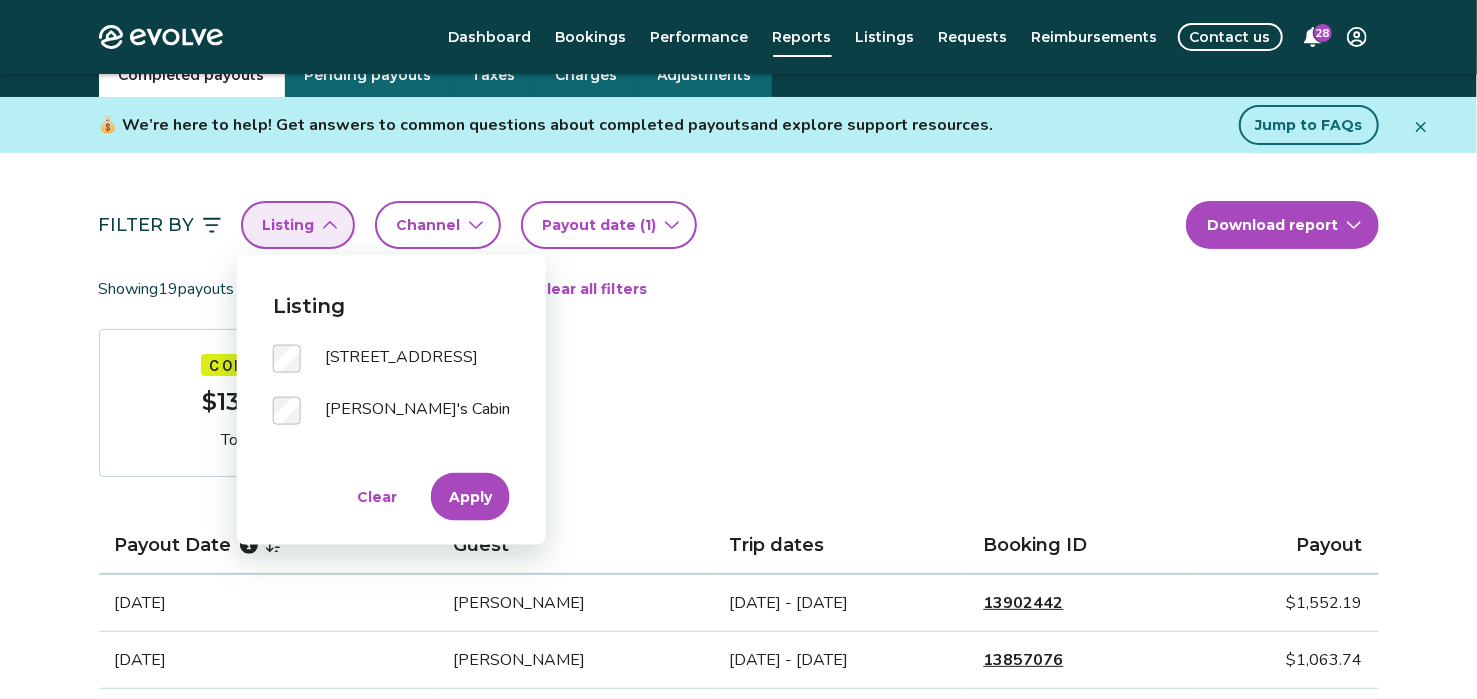 click on "Apply" at bounding box center (470, 497) 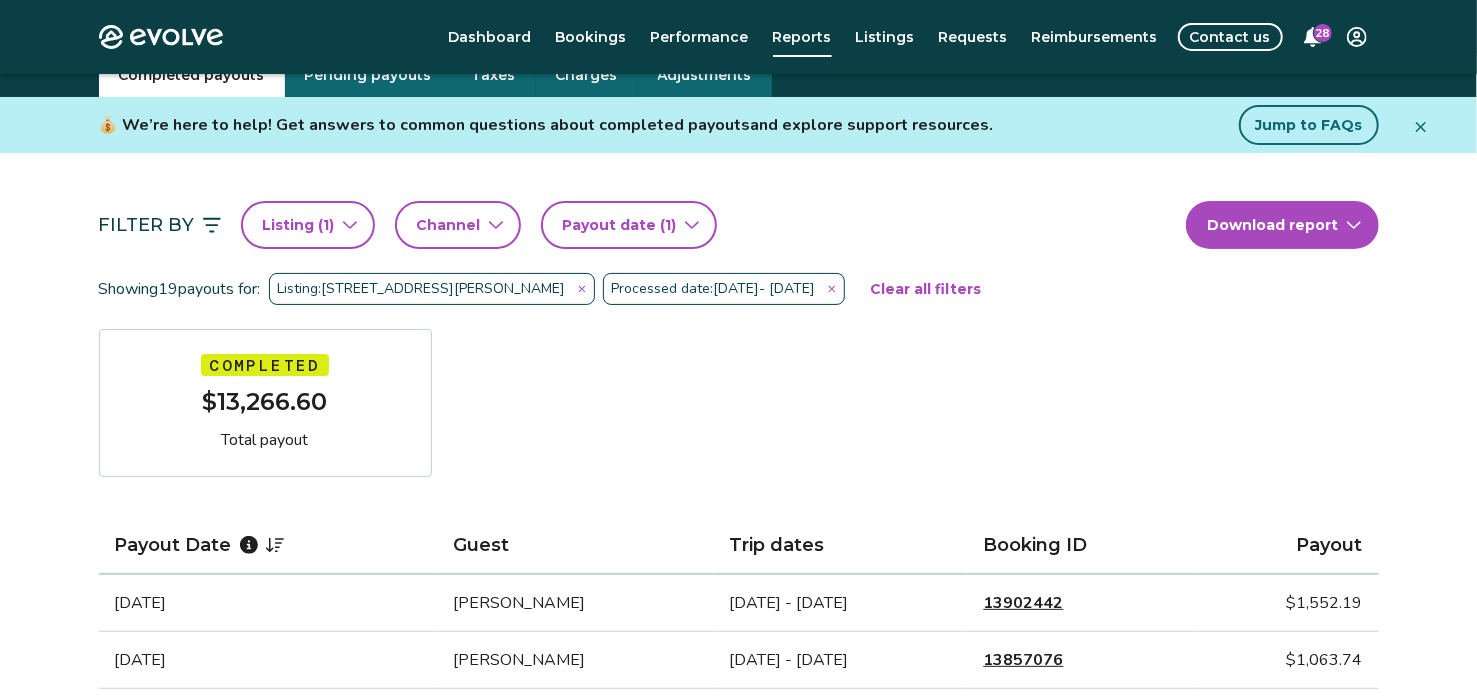 scroll, scrollTop: 185, scrollLeft: 0, axis: vertical 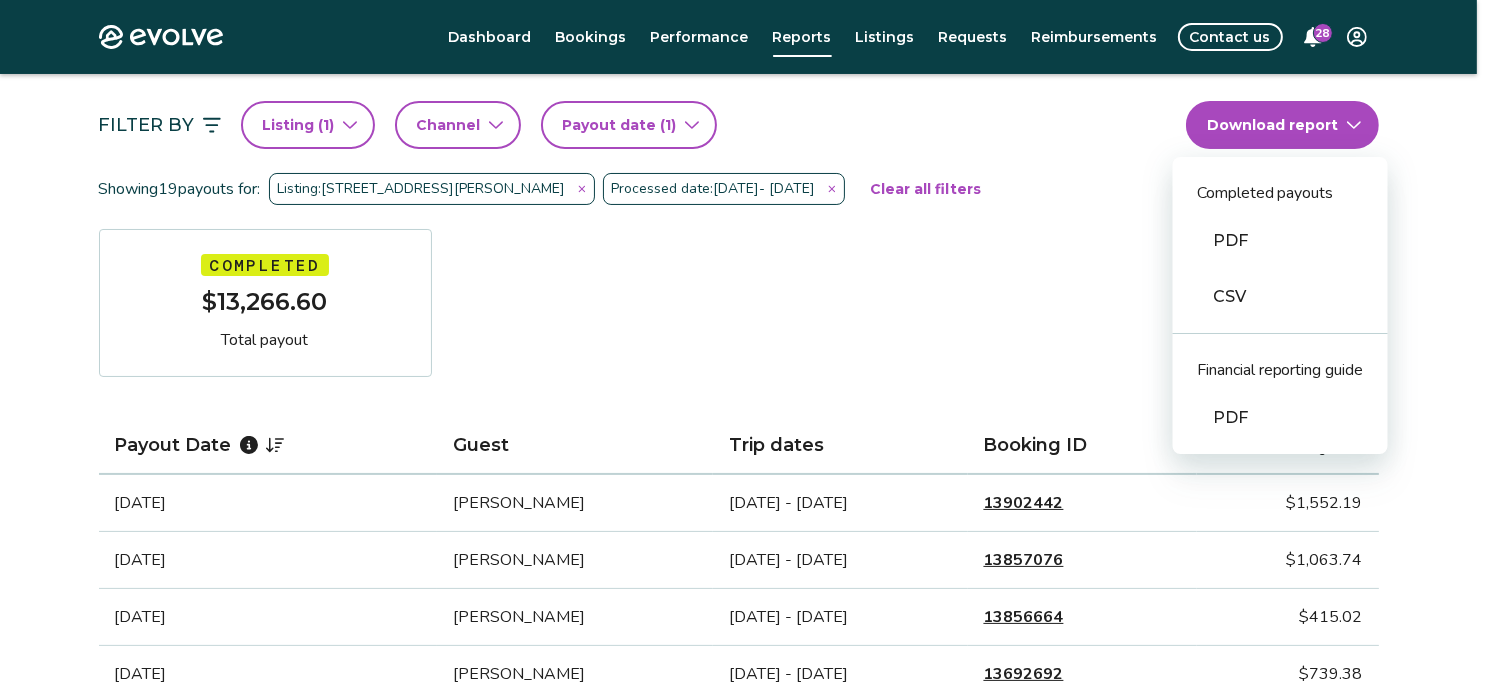 click on "Evolve Dashboard Bookings Performance Reports Listings Requests Reimbursements Contact us 28 Reports Completed payouts Pending payouts Taxes Charges Adjustments 💰 We’re here to help! Get answers to common questions about   completed payouts  and explore support resources. Jump to FAQs Filter By  Listing ( 1 ) Channel Payout date (1) Download   report Completed payouts PDF CSV Financial reporting guide PDF Showing  19  payouts   for: Listing:  [STREET_ADDRESS][PERSON_NAME] Processed date:  [DATE]  -   [DATE] Clear all filters Completed $13,266.60 Total payout Payout Date Guest Trip dates Booking ID Payout [DATE] [PERSON_NAME] [DATE] - [DATE] 13902442 $1,552.19 [DATE] [PERSON_NAME] [DATE] - [DATE] 13857076 $1,063.74 [DATE] [PERSON_NAME] [DATE] - [DATE] 13856664 $415.02 [DATE] [PERSON_NAME] [DATE] - [DATE] 13692692 $739.38 [DATE] [PERSON_NAME] [DATE] - [DATE] 13618736 $414.48 [DATE] [PERSON_NAME] [DATE] - [DATE] 13572733 $902.68" at bounding box center (746, 1058) 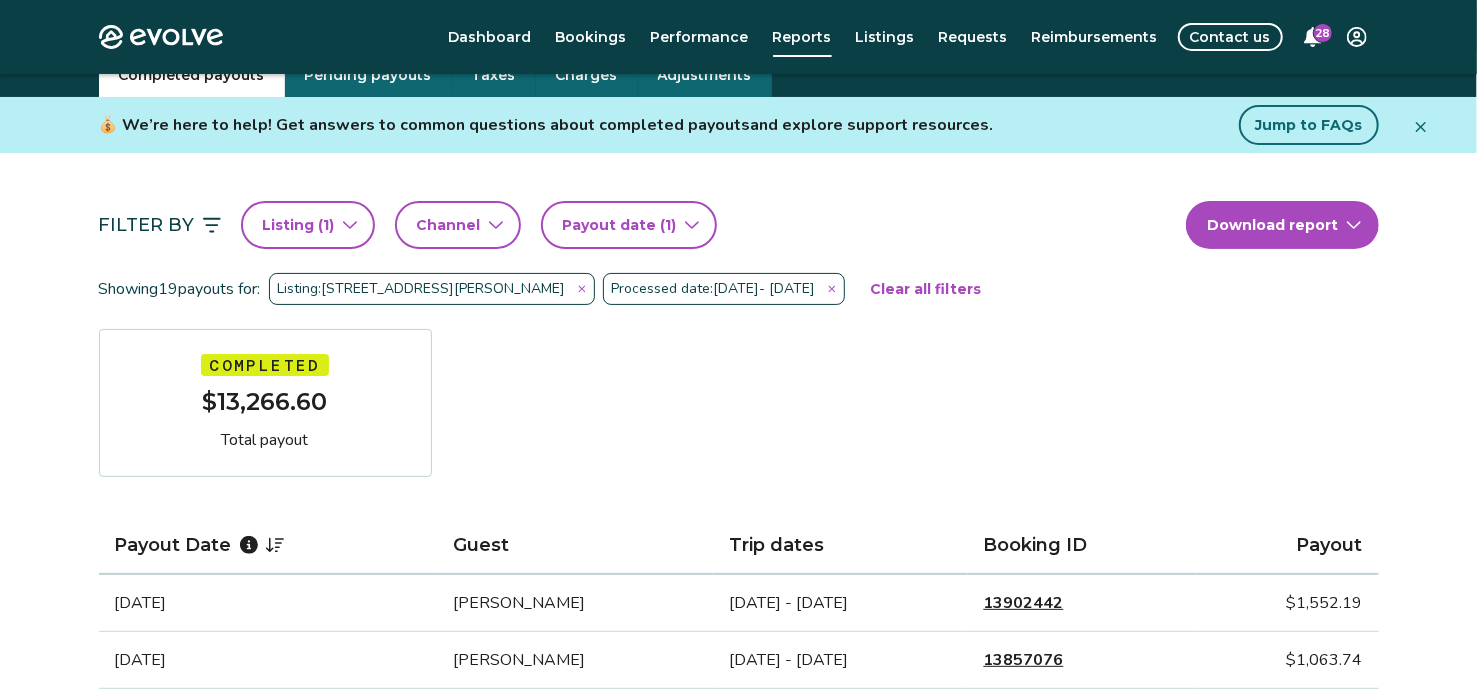 scroll, scrollTop: 0, scrollLeft: 0, axis: both 